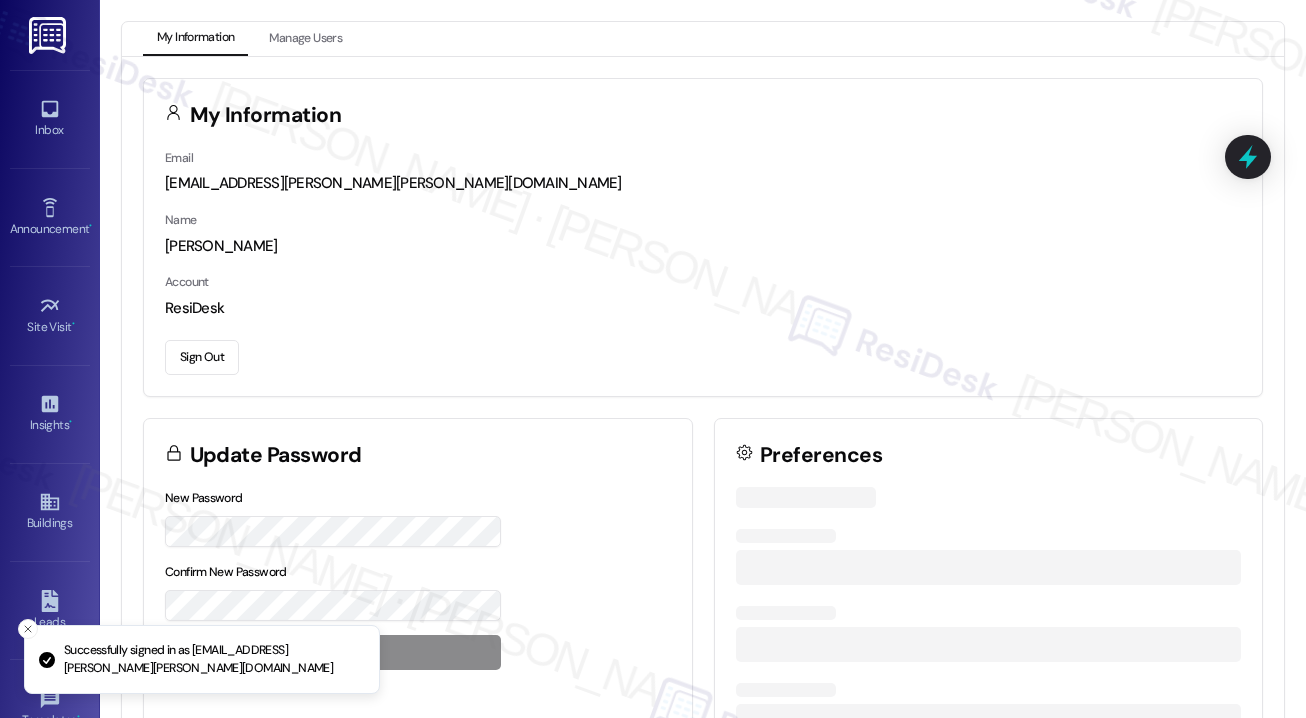scroll, scrollTop: 0, scrollLeft: 0, axis: both 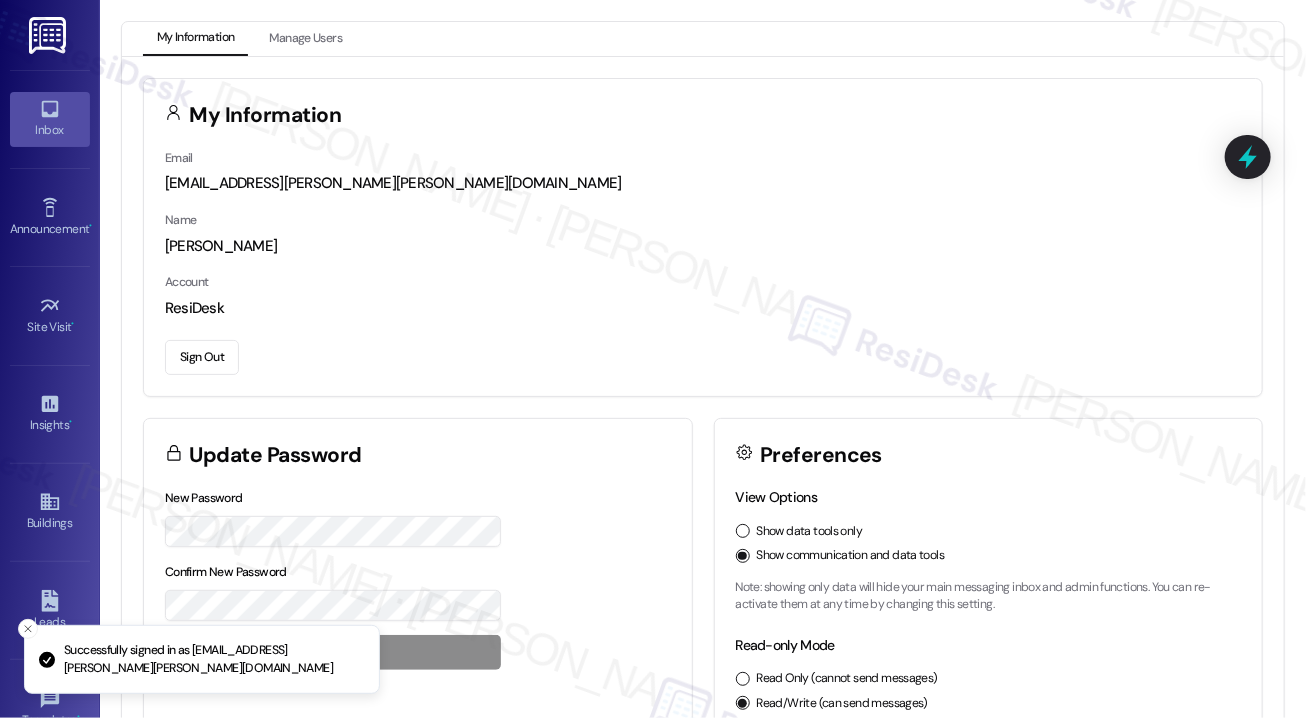 click on "Inbox" at bounding box center (50, 130) 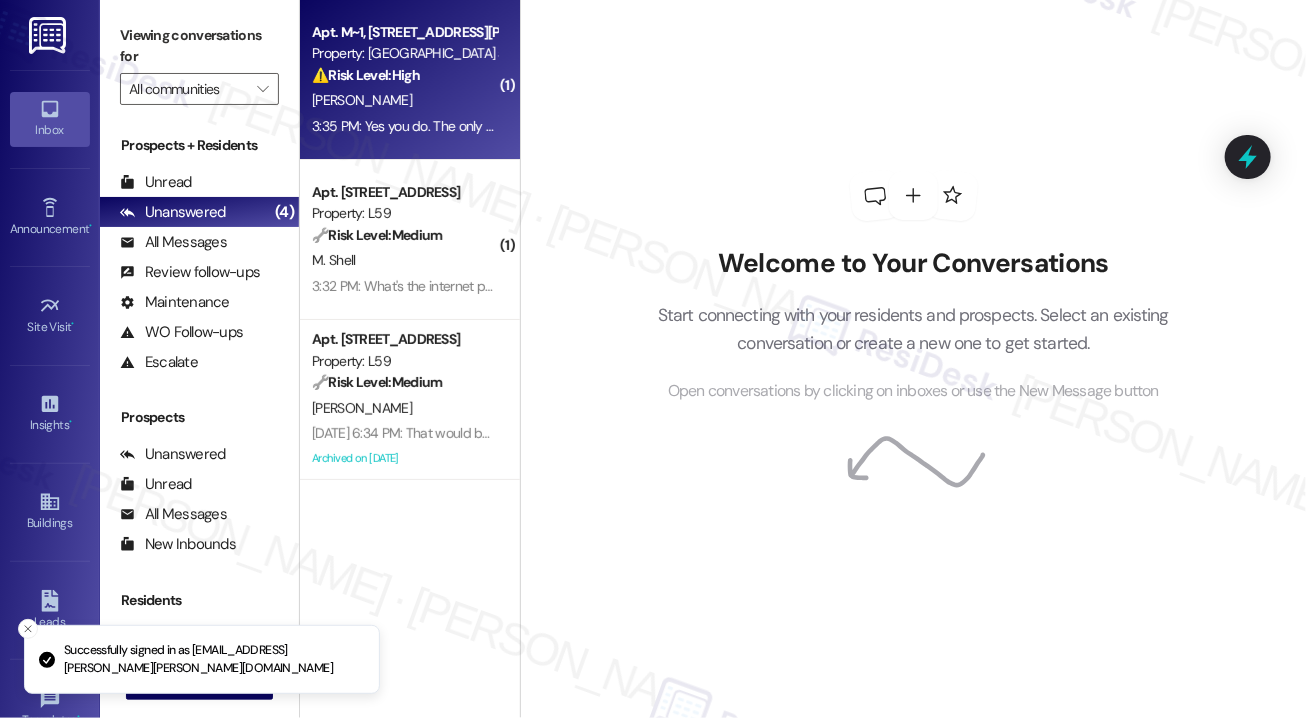 click on "⚠️  Risk Level:  High The resident reports a persistently chirping fire alarm that requires flipping the breaker to silence. This indicates a potential electrical fault or malfunctioning alarm system, which poses a safety risk and requires urgent maintenance." at bounding box center [404, 75] 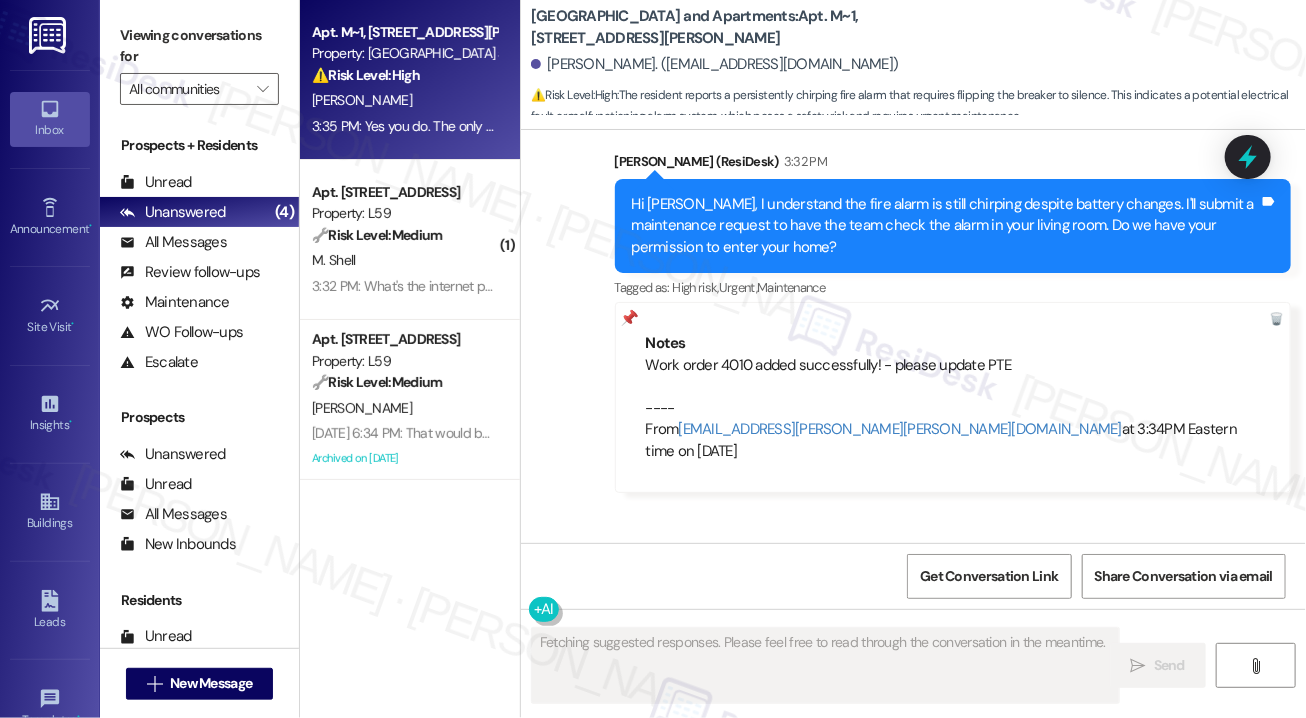 scroll, scrollTop: 4581, scrollLeft: 0, axis: vertical 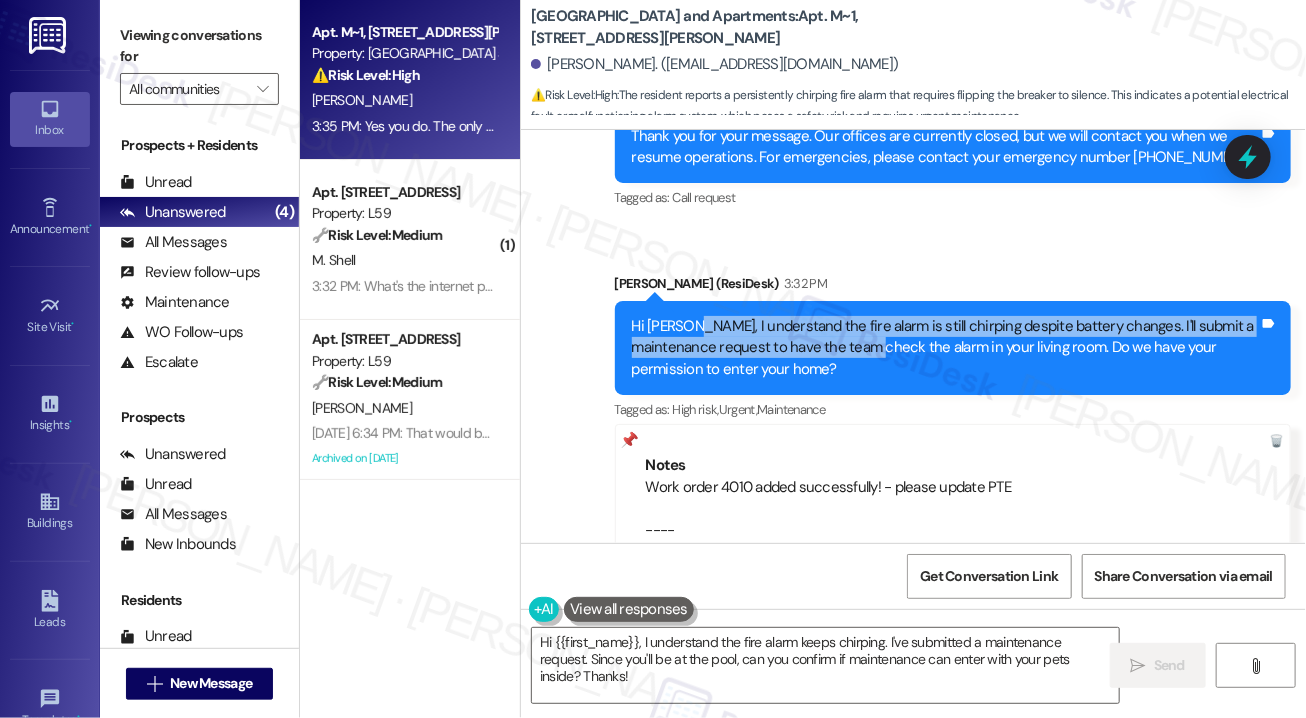 drag, startPoint x: 700, startPoint y: 325, endPoint x: 917, endPoint y: 356, distance: 219.20311 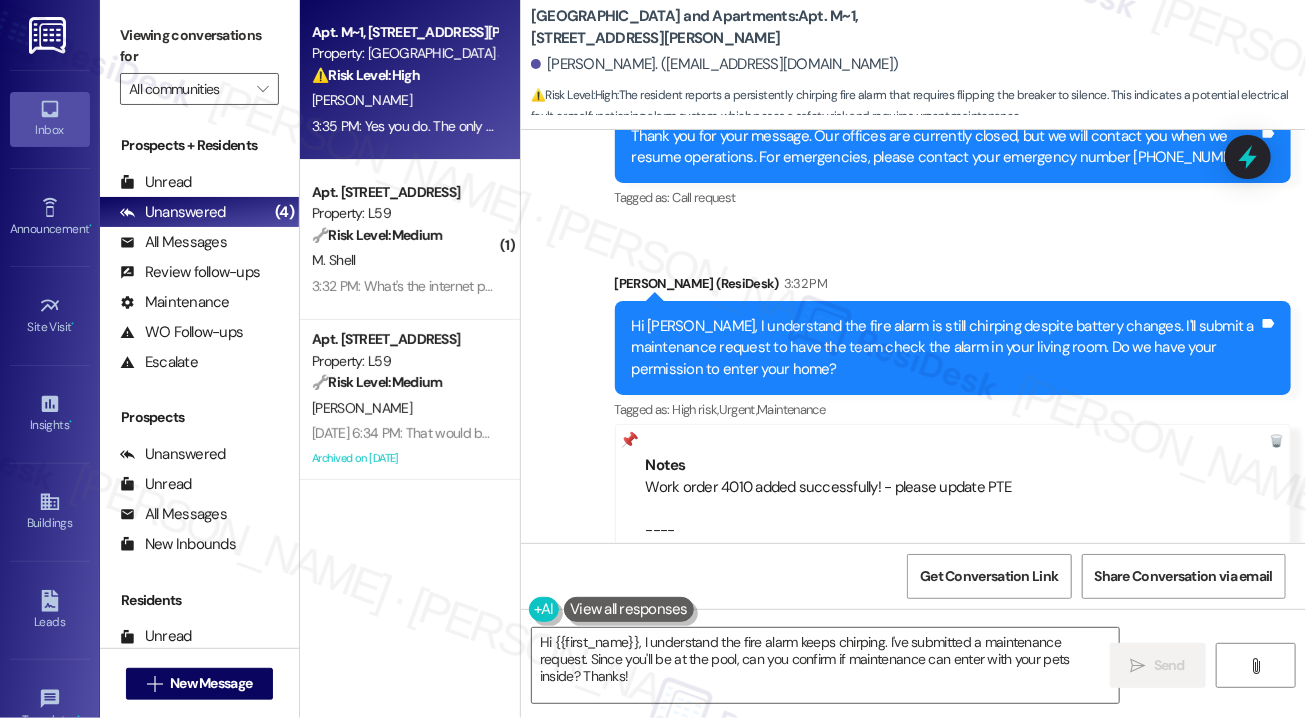 click on "Hi [PERSON_NAME], I understand the fire alarm is still chirping despite battery changes. I'll submit a maintenance request to have the team check the alarm in your living room. Do we have your permission to enter your home?" at bounding box center (946, 348) 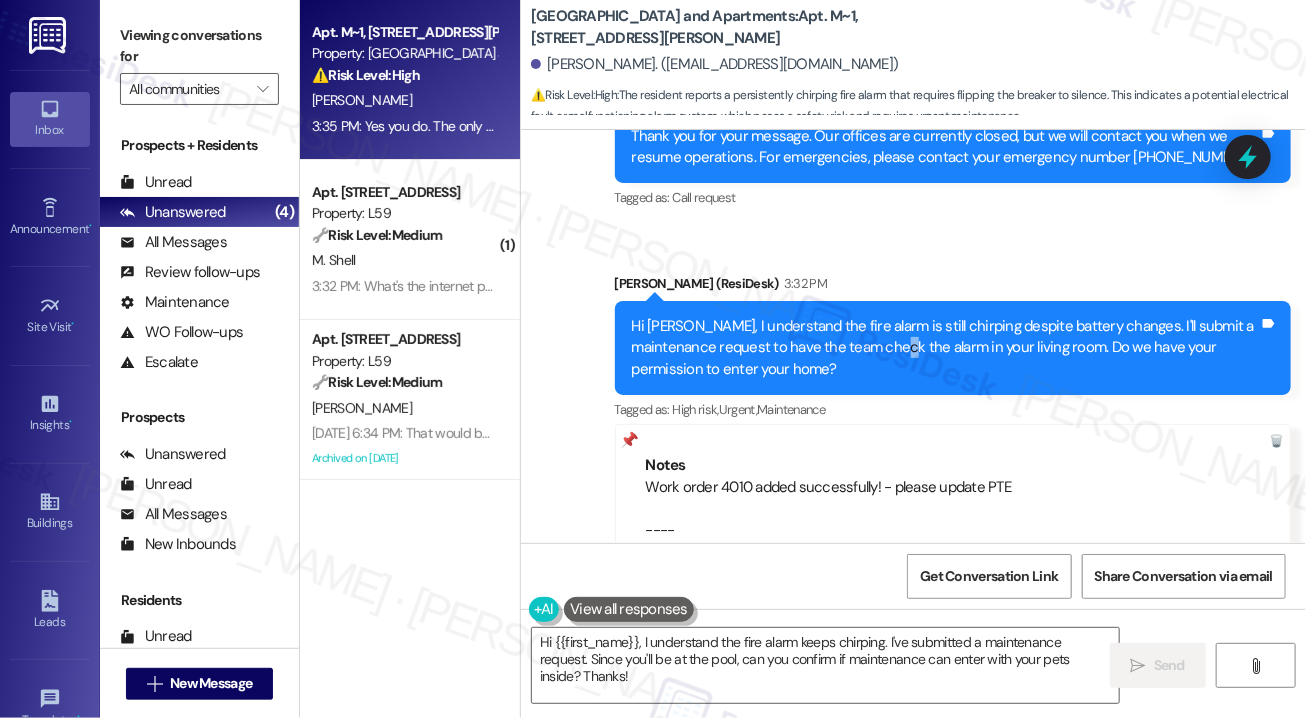 click on "Hi [PERSON_NAME], I understand the fire alarm is still chirping despite battery changes. I'll submit a maintenance request to have the team check the alarm in your living room. Do we have your permission to enter your home?" at bounding box center [946, 348] 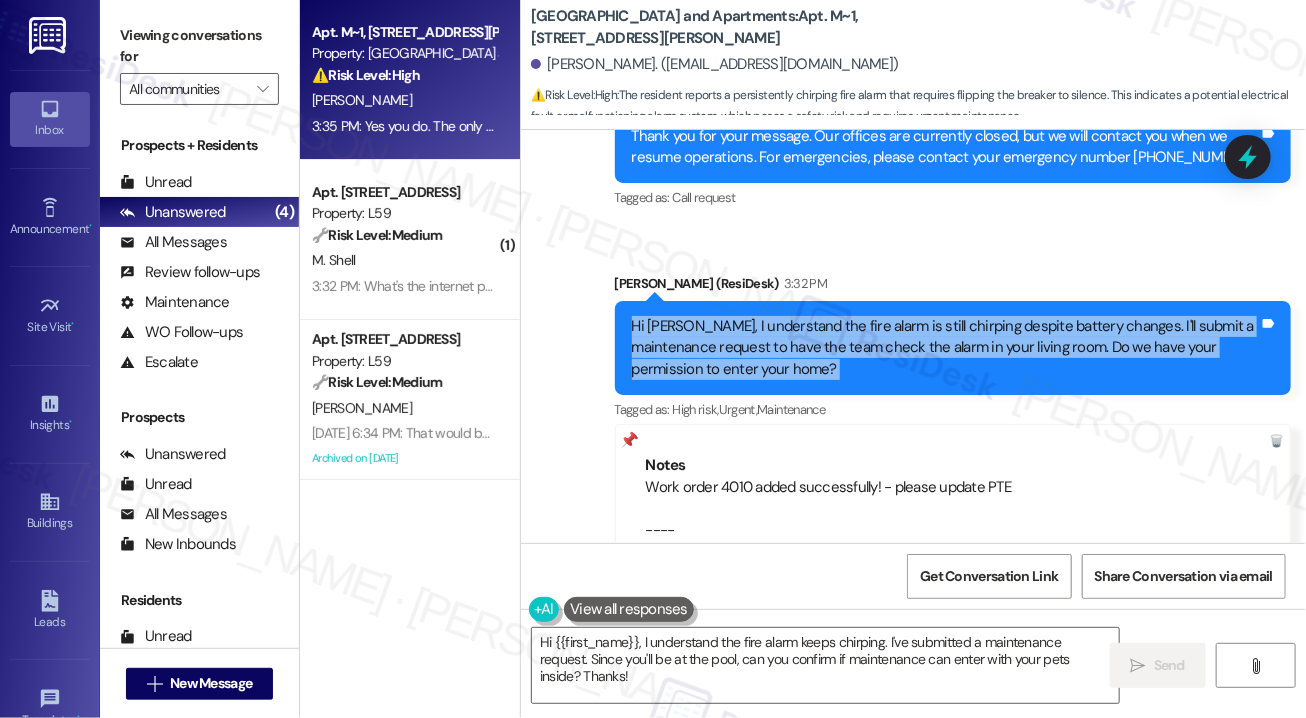 click on "Hi [PERSON_NAME], I understand the fire alarm is still chirping despite battery changes. I'll submit a maintenance request to have the team check the alarm in your living room. Do we have your permission to enter your home?" at bounding box center (946, 348) 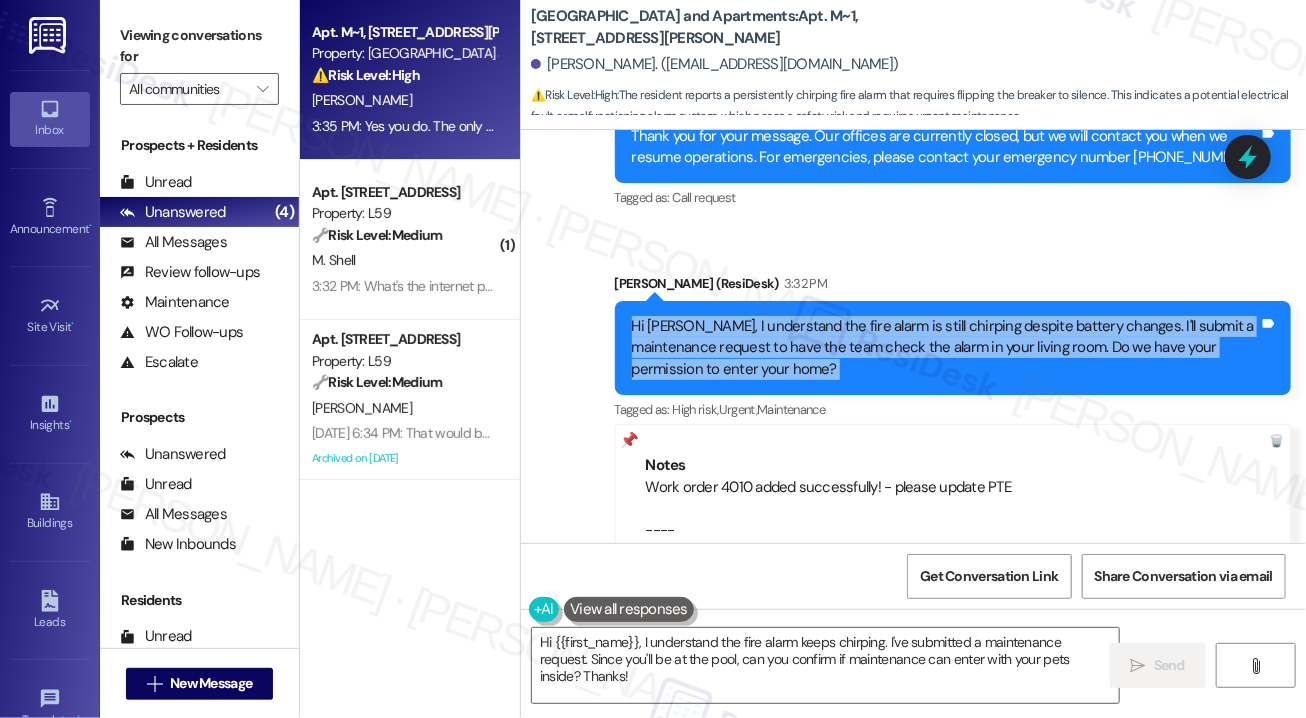 click on "Hi [PERSON_NAME], I understand the fire alarm is still chirping despite battery changes. I'll submit a maintenance request to have the team check the alarm in your living room. Do we have your permission to enter your home?" at bounding box center (946, 348) 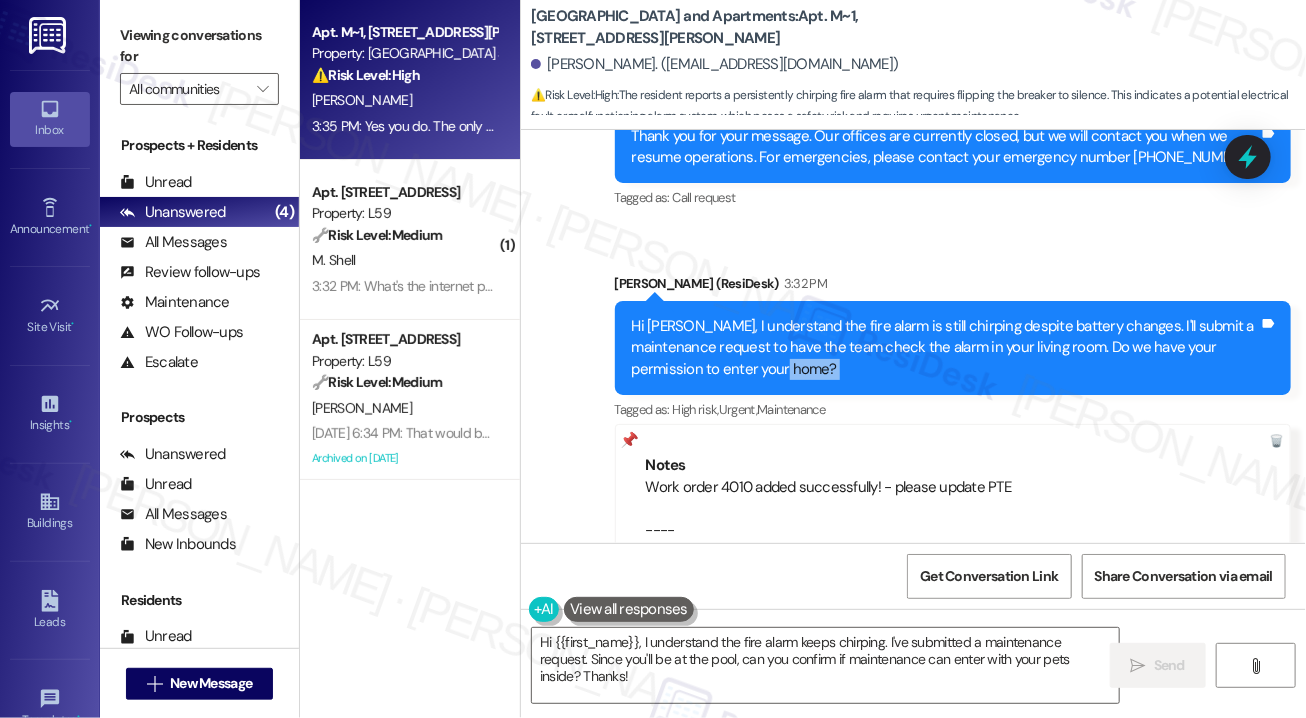 click on "Hi [PERSON_NAME], I understand the fire alarm is still chirping despite battery changes. I'll submit a maintenance request to have the team check the alarm in your living room. Do we have your permission to enter your home?" at bounding box center (946, 348) 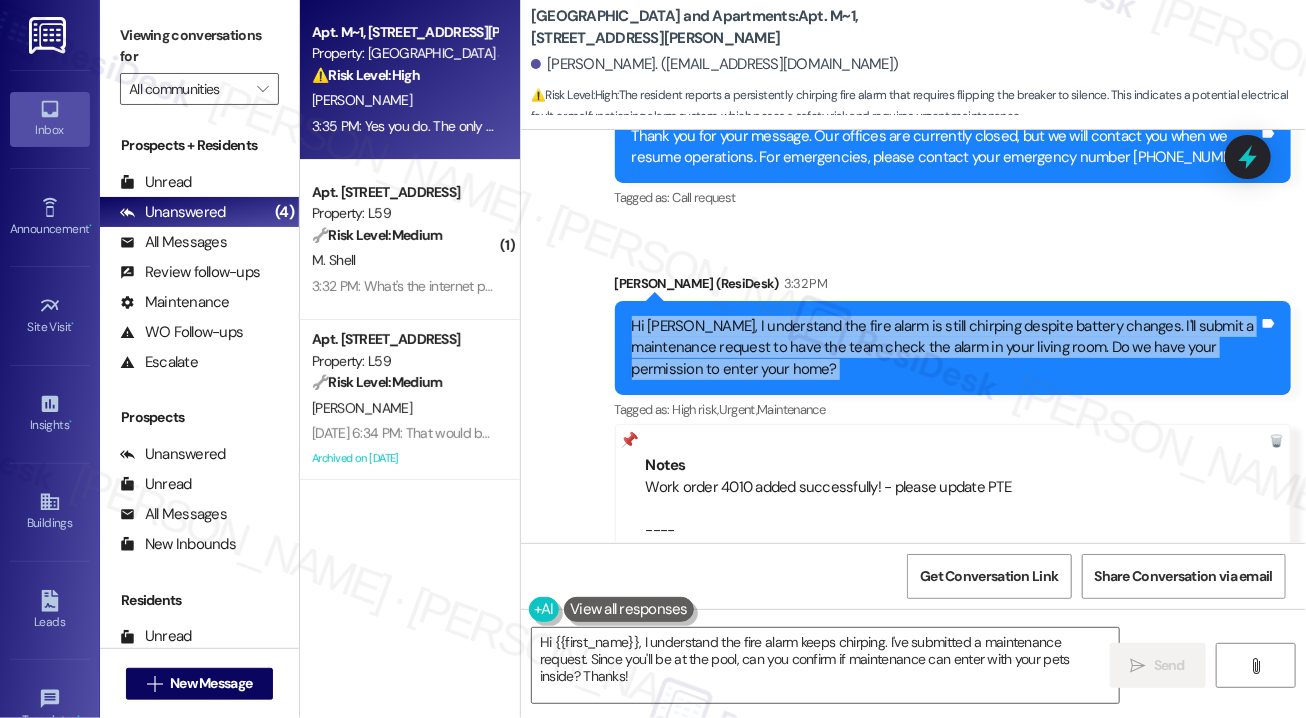 click on "Hi [PERSON_NAME], I understand the fire alarm is still chirping despite battery changes. I'll submit a maintenance request to have the team check the alarm in your living room. Do we have your permission to enter your home?" at bounding box center [946, 348] 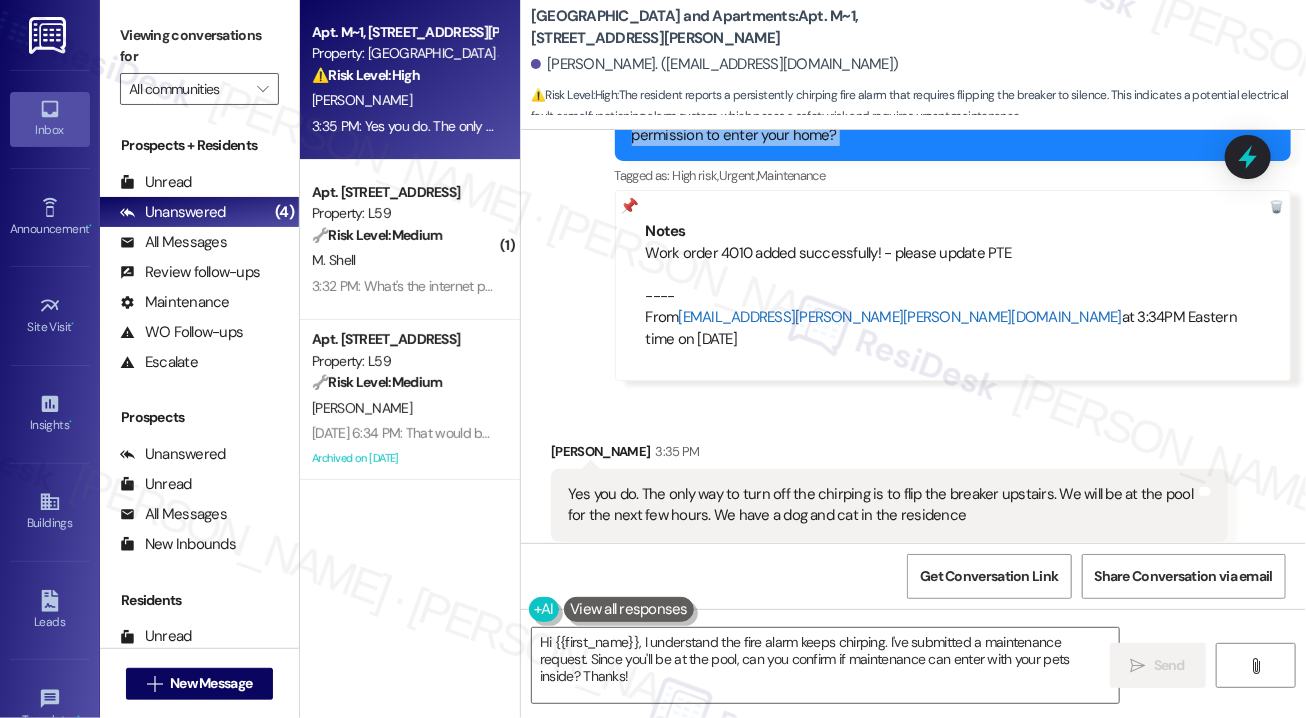 scroll, scrollTop: 4781, scrollLeft: 0, axis: vertical 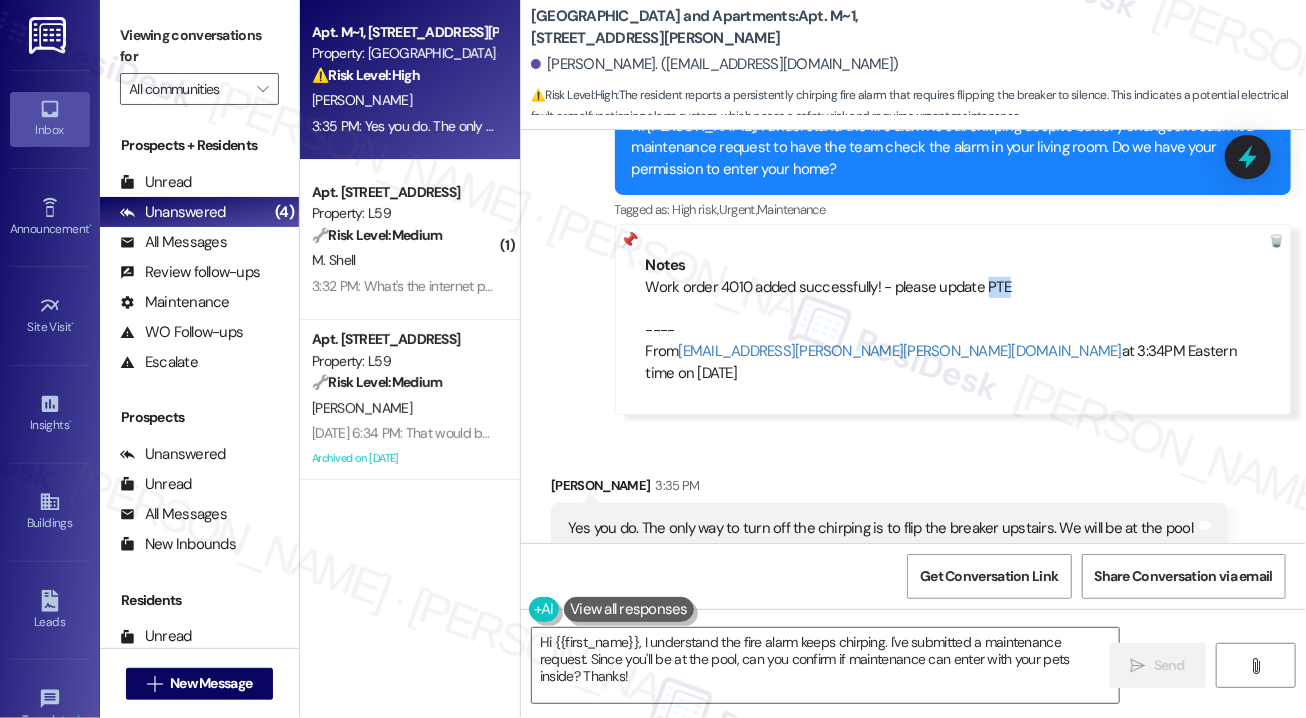 drag, startPoint x: 1023, startPoint y: 287, endPoint x: 984, endPoint y: 290, distance: 39.115215 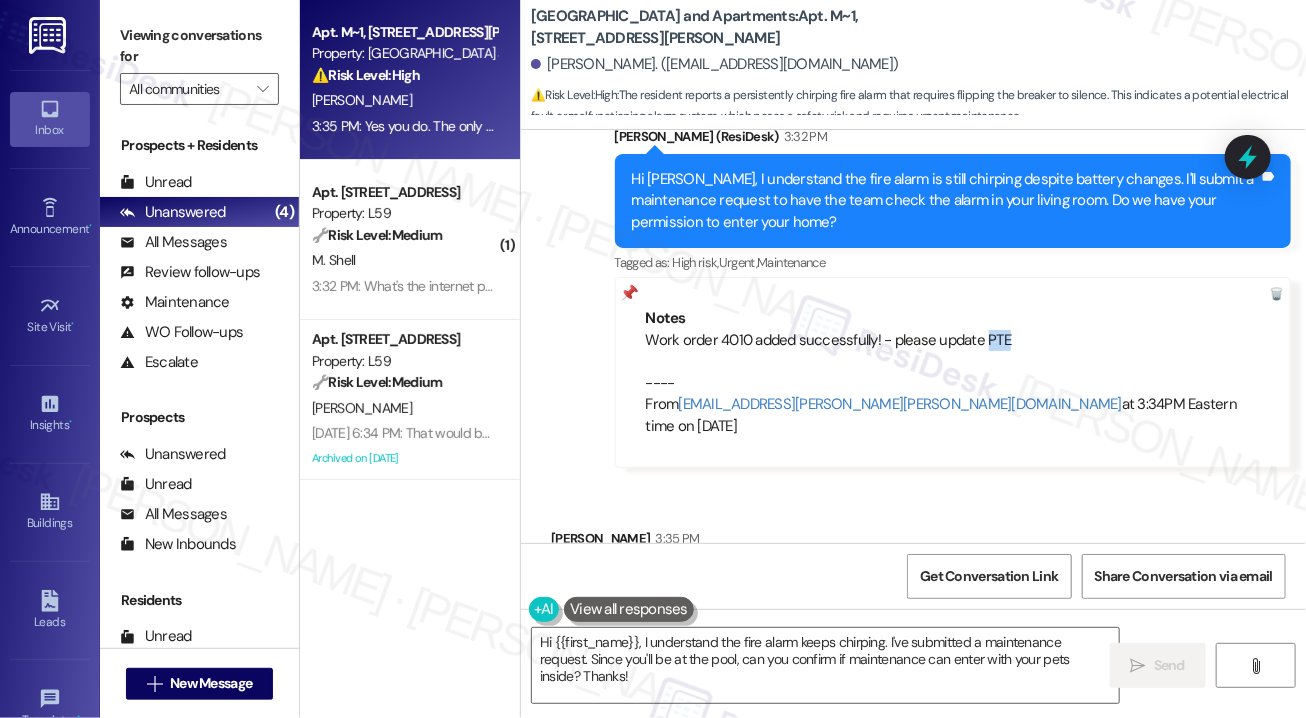 scroll, scrollTop: 4681, scrollLeft: 0, axis: vertical 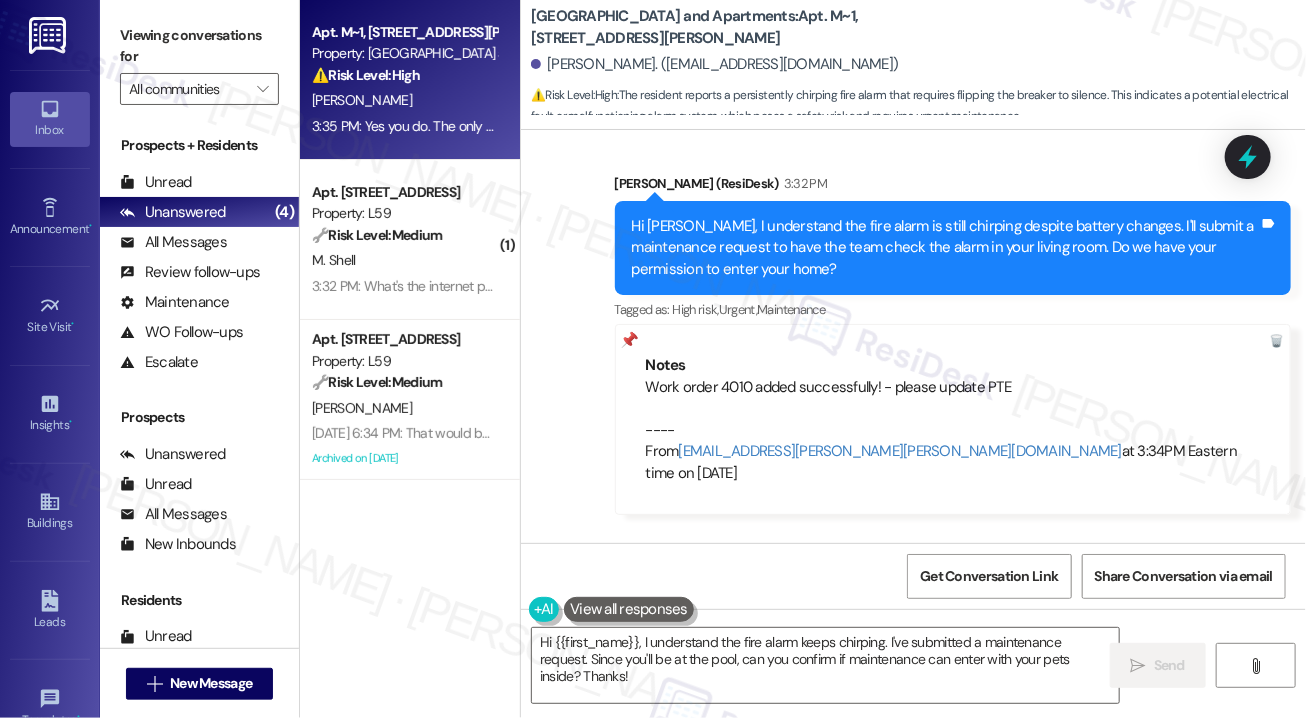 click on "[PERSON_NAME]. ([EMAIL_ADDRESS][DOMAIN_NAME])" at bounding box center (918, 65) 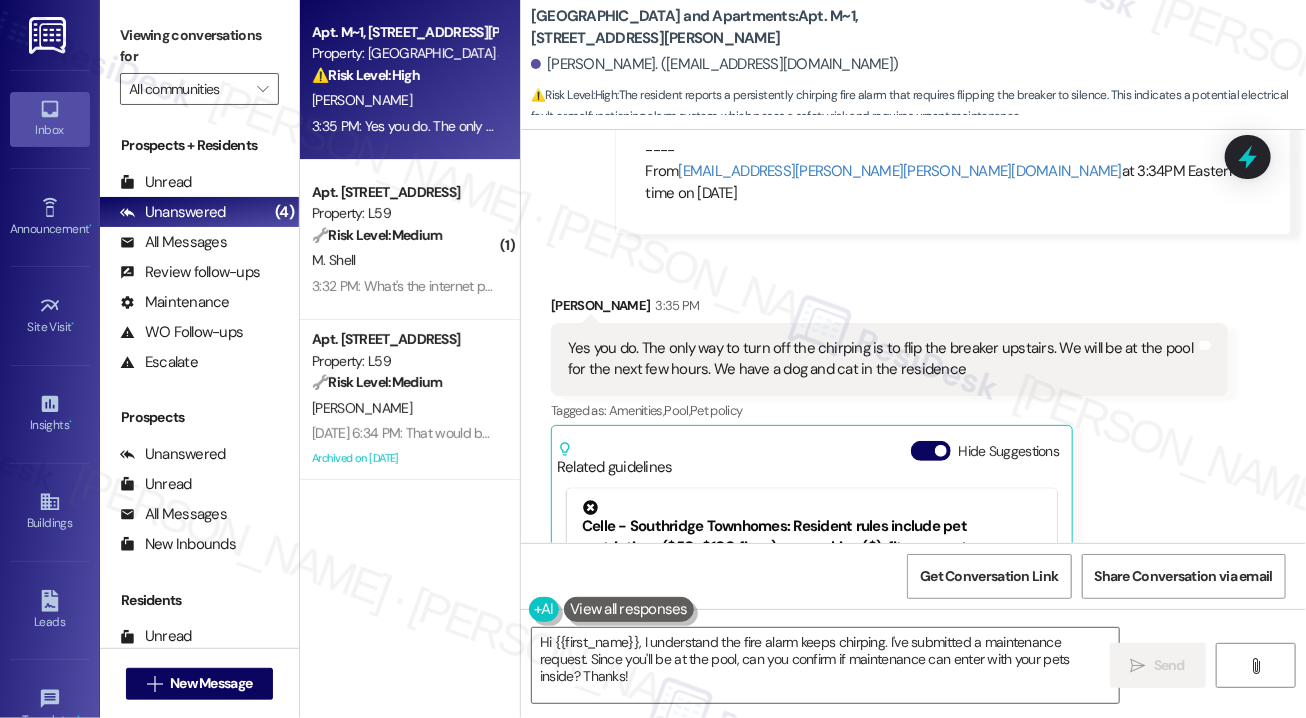 scroll, scrollTop: 5181, scrollLeft: 0, axis: vertical 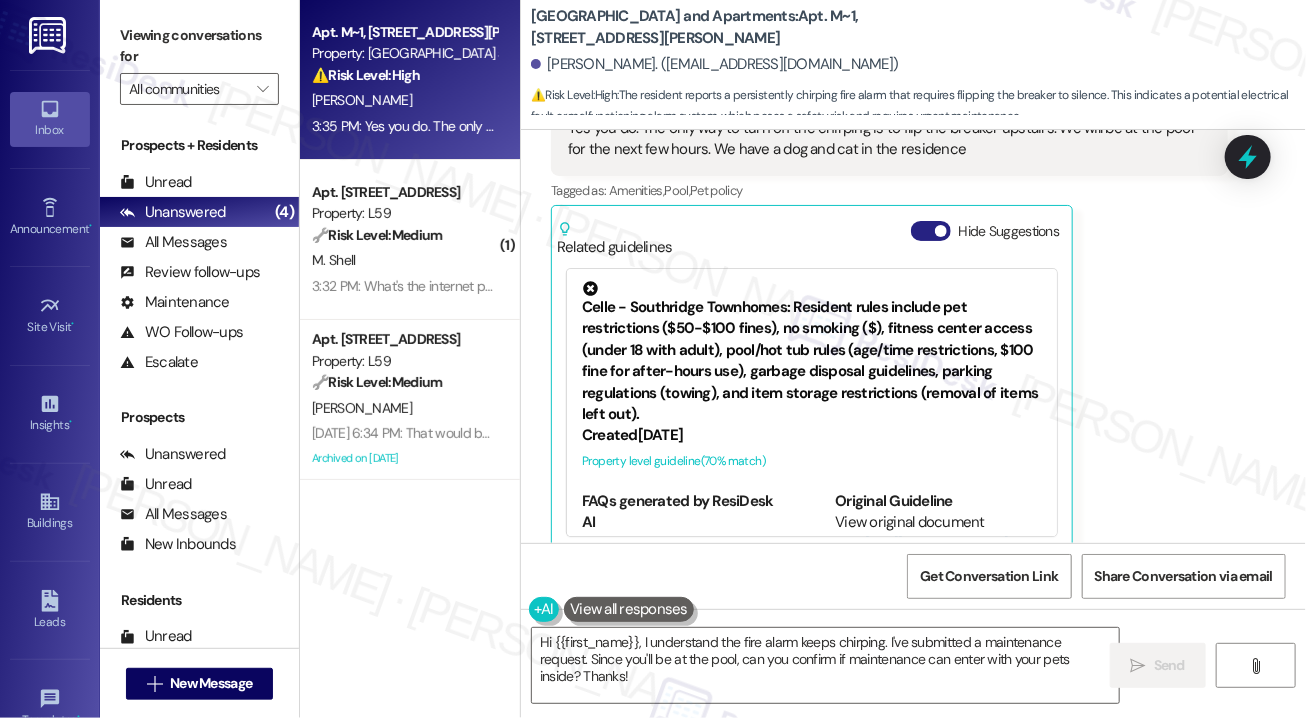 click on "Hide Suggestions" at bounding box center (931, 231) 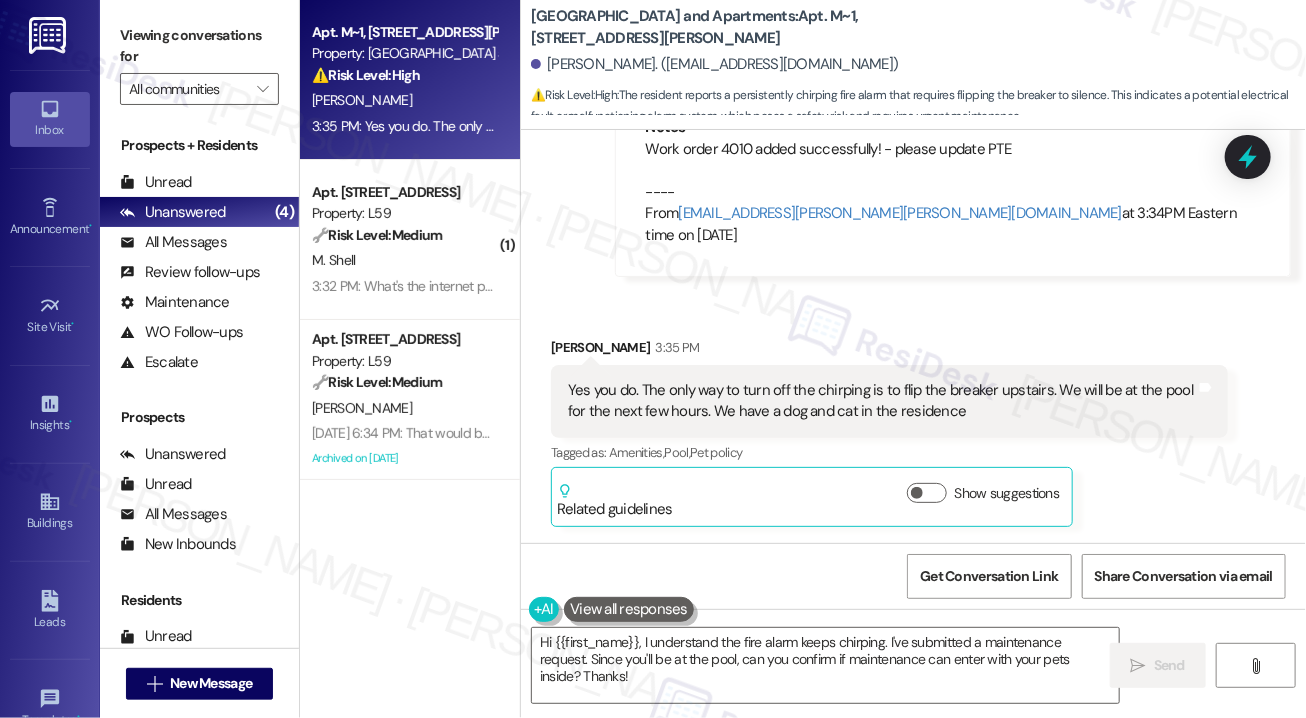 scroll, scrollTop: 4895, scrollLeft: 0, axis: vertical 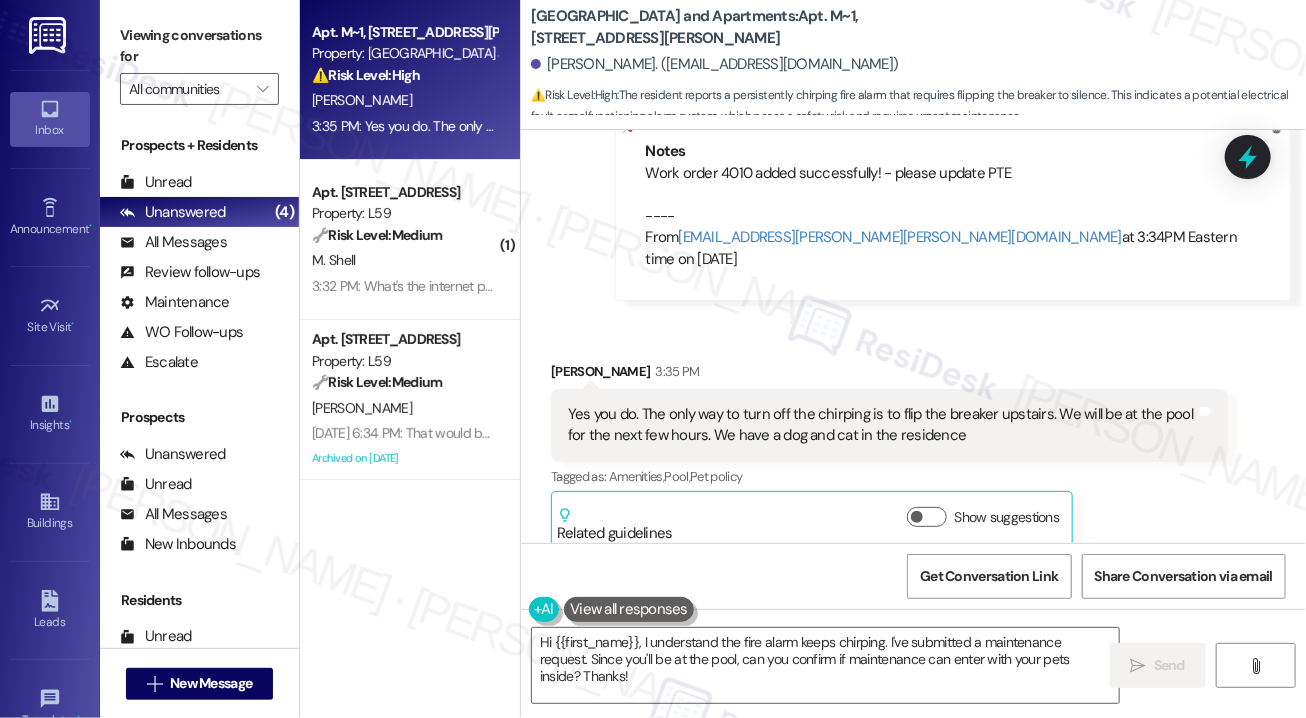 click on "Yes you do. The only way to turn off the chirping is to flip the breaker upstairs. We will be at the pool for the next few hours. We have a dog and cat in the residence" at bounding box center (882, 425) 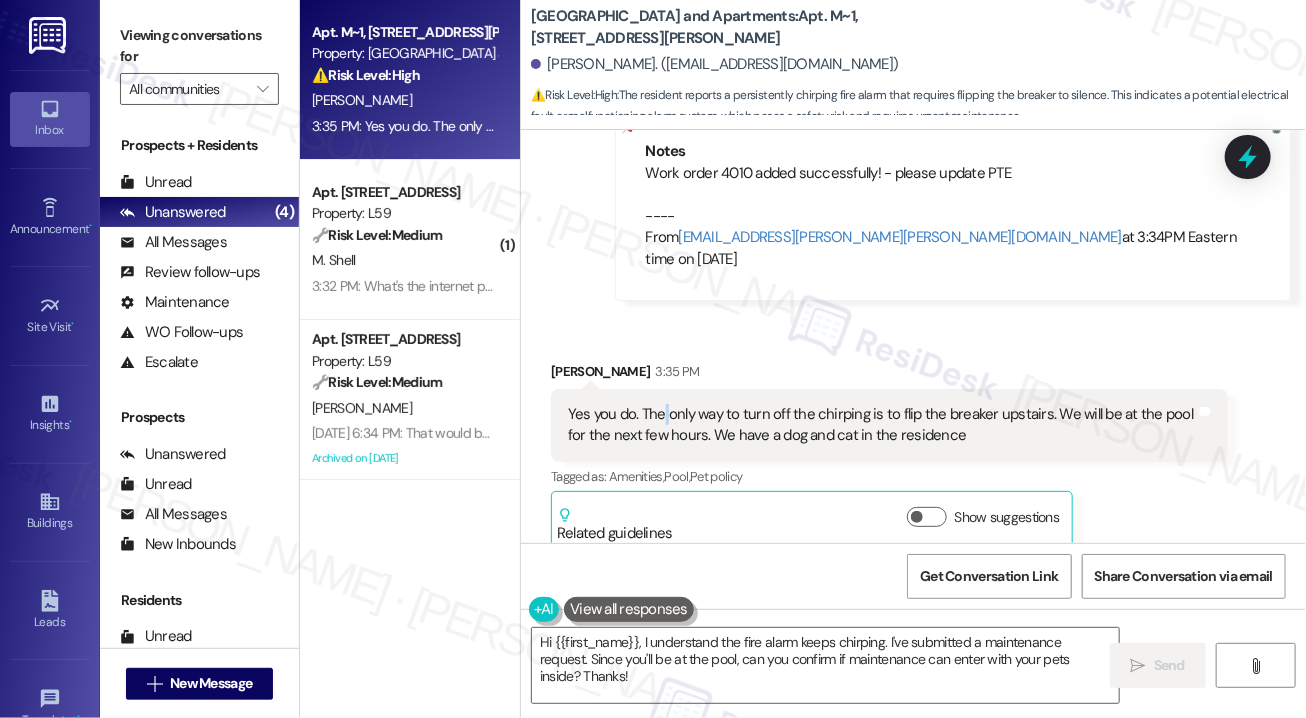 click on "Yes you do. The only way to turn off the chirping is to flip the breaker upstairs. We will be at the pool for the next few hours. We have a dog and cat in the residence" at bounding box center [882, 425] 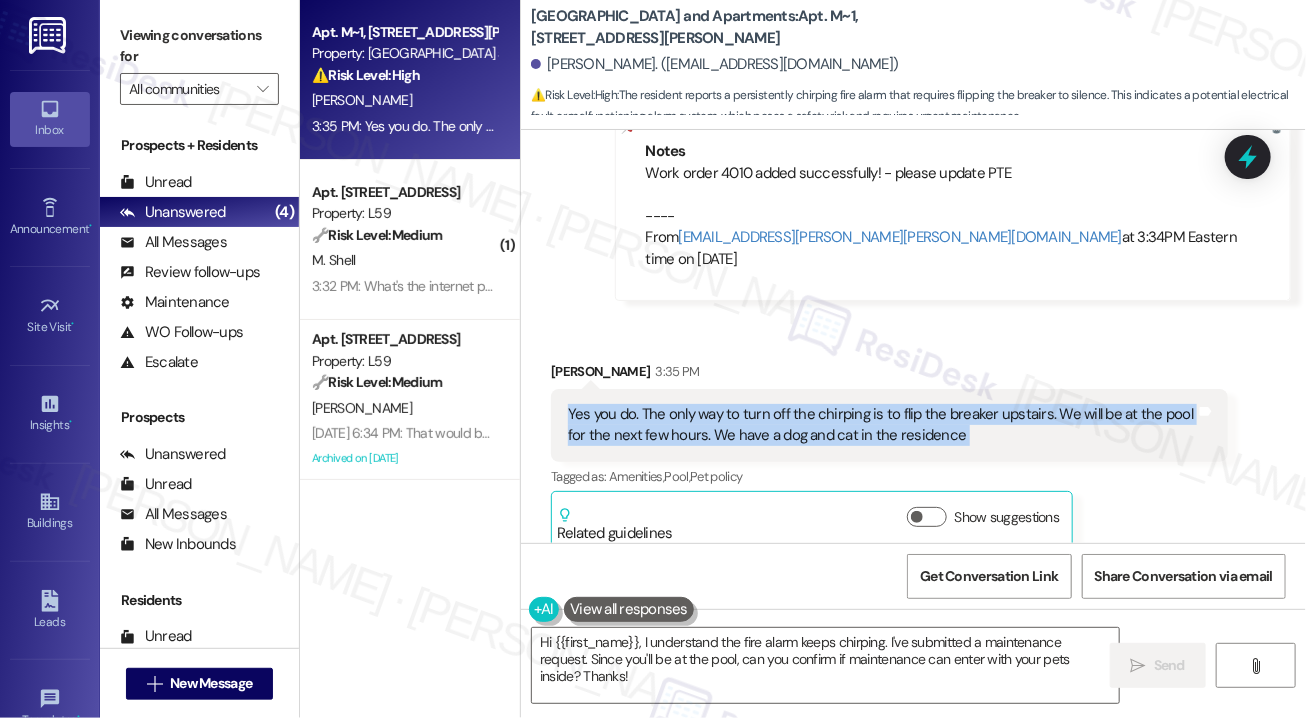 click on "Yes you do. The only way to turn off the chirping is to flip the breaker upstairs. We will be at the pool for the next few hours. We have a dog and cat in the residence" at bounding box center (882, 425) 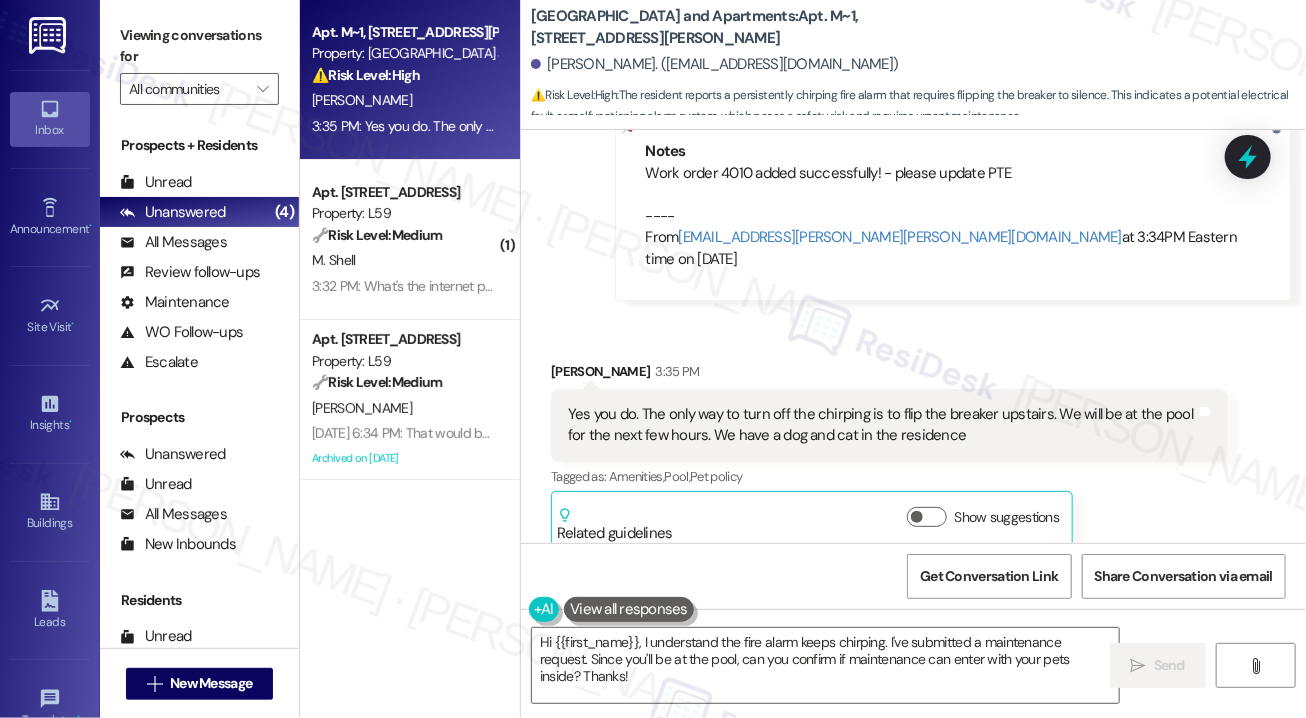click on "[PERSON_NAME]. ([EMAIL_ADDRESS][DOMAIN_NAME])" at bounding box center (918, 65) 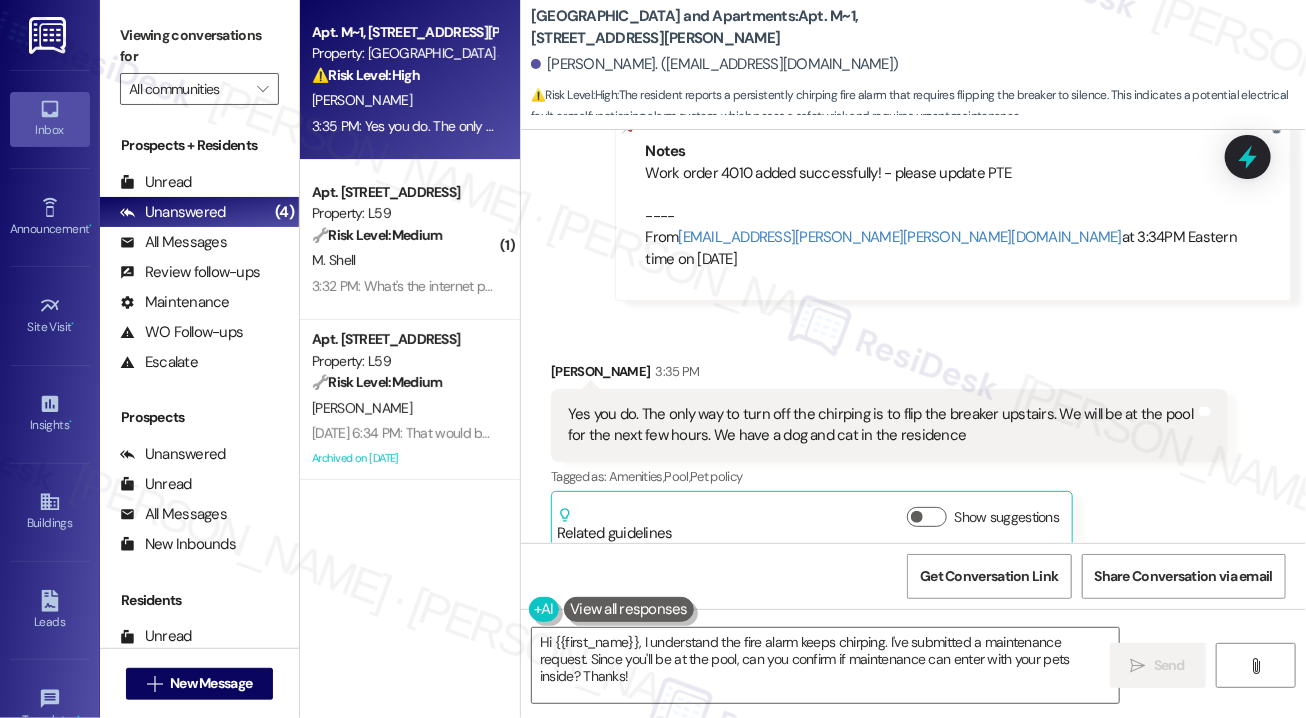 drag, startPoint x: 530, startPoint y: 14, endPoint x: 806, endPoint y: 17, distance: 276.0163 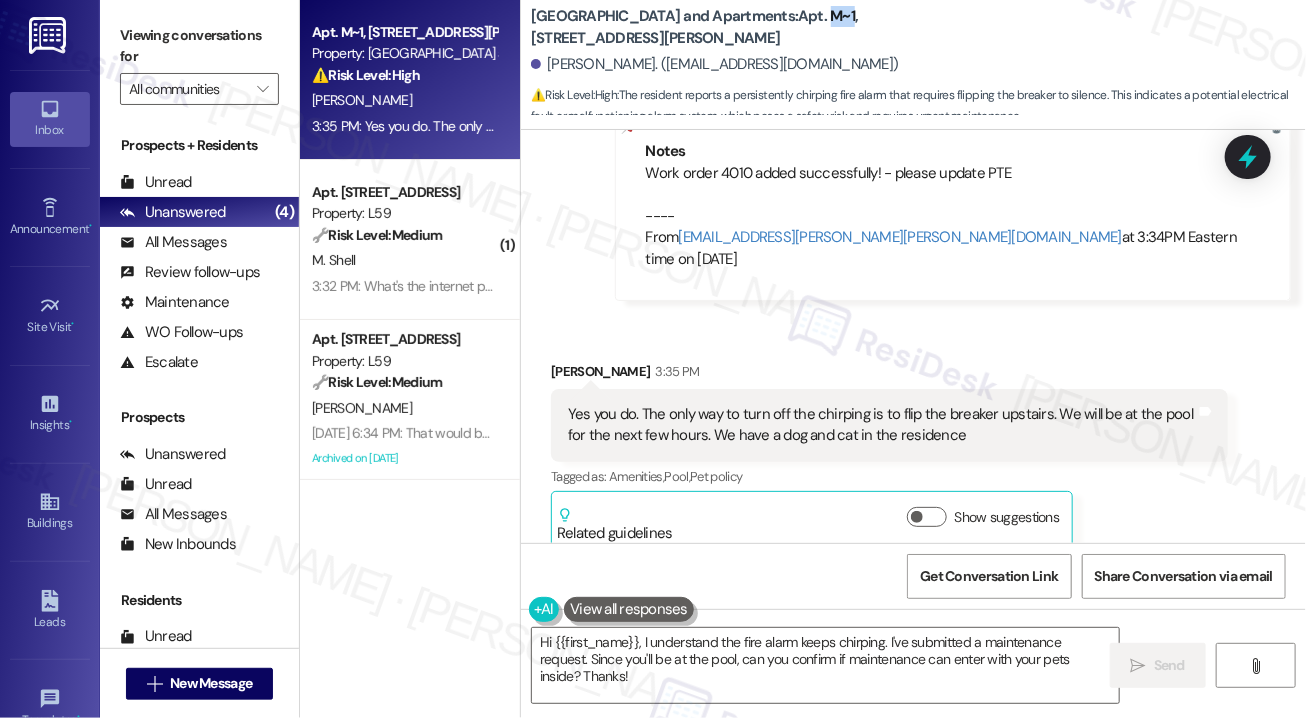 drag, startPoint x: 842, startPoint y: 14, endPoint x: 866, endPoint y: 14, distance: 24 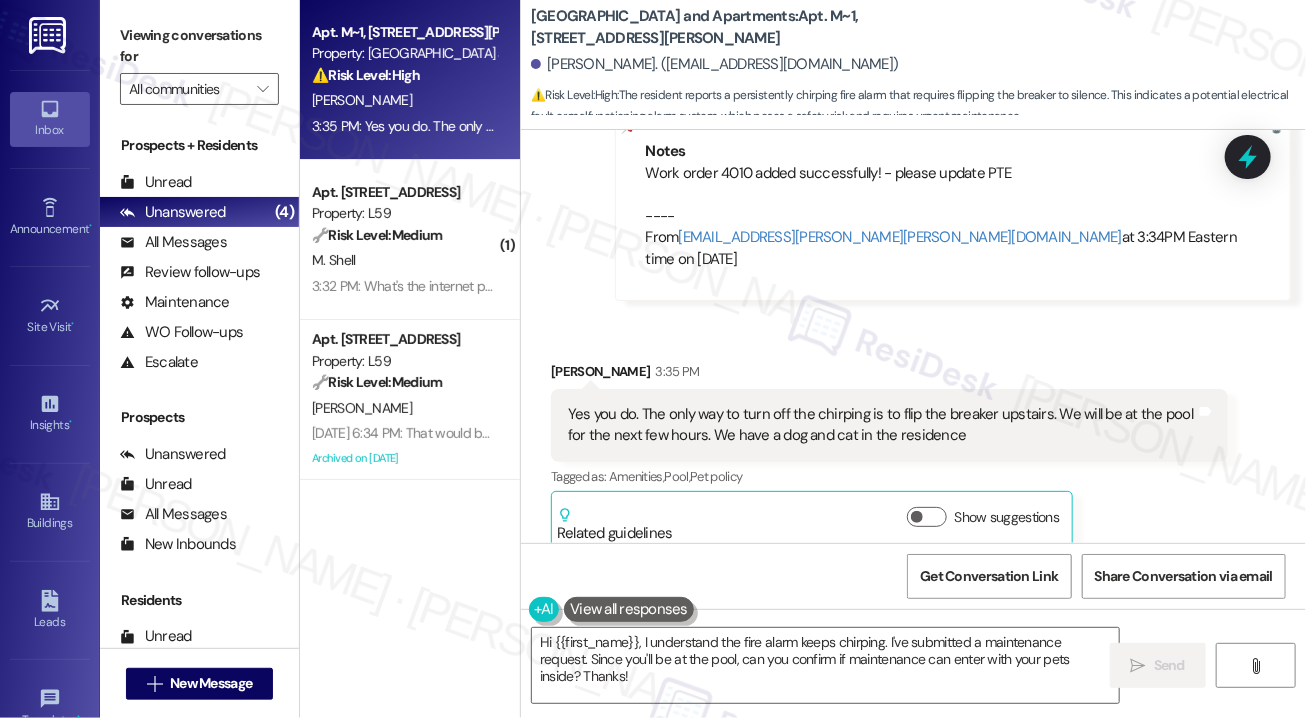 click on "Received via SMS [PERSON_NAME] 3:35 PM Yes you do. The only way to turn off the chirping is to flip the breaker upstairs. We will be at the pool for the next few hours. We have a dog and cat in the residence  Tags and notes Tagged as:   Amenities ,  Click to highlight conversations about Amenities Pool ,  Click to highlight conversations about Pool Pet policy Click to highlight conversations about Pet policy  Related guidelines Show suggestions" at bounding box center (913, 441) 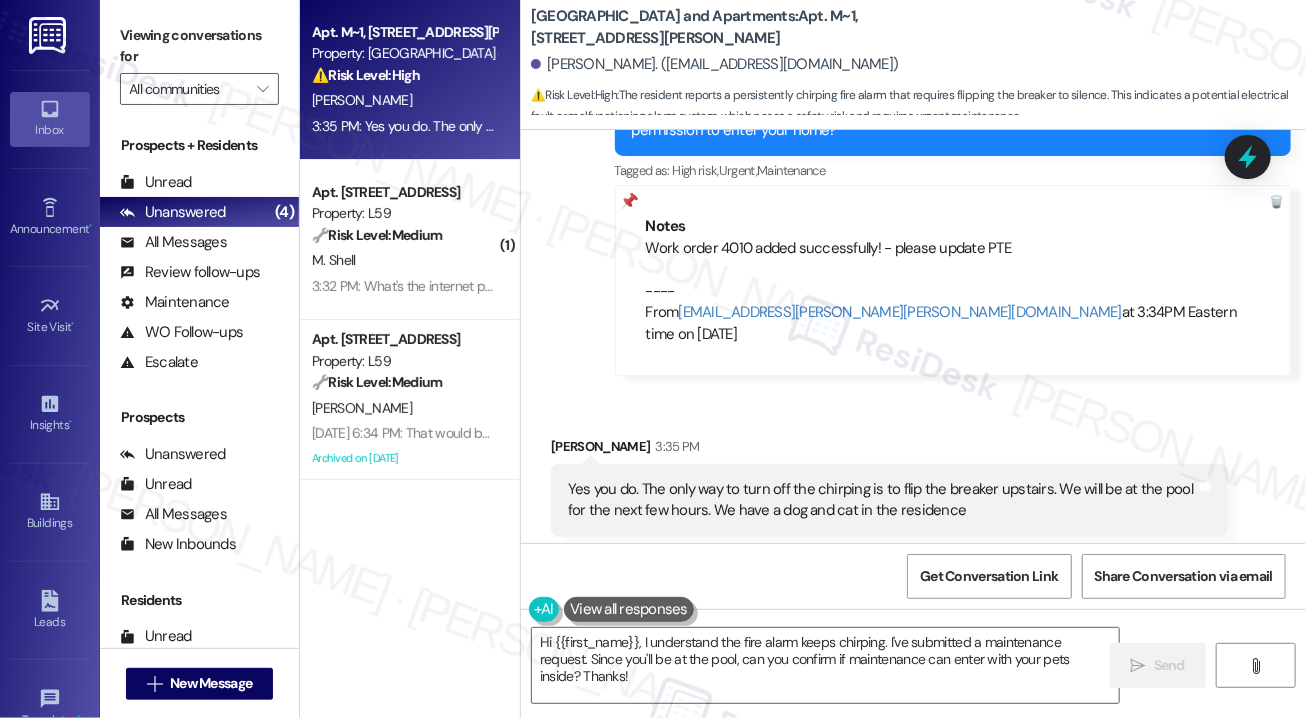 scroll, scrollTop: 4895, scrollLeft: 0, axis: vertical 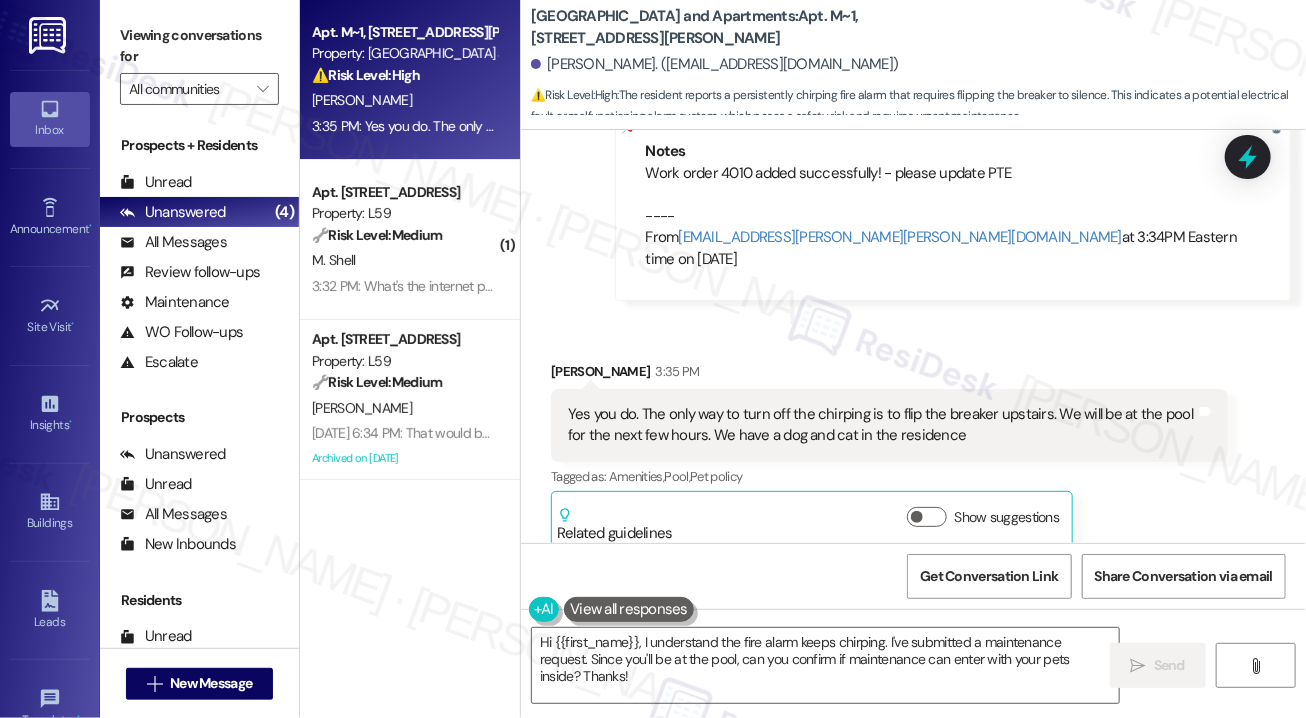 click on "Yes you do. The only way to turn off the chirping is to flip the breaker upstairs. We will be at the pool for the next few hours. We have a dog and cat in the residence" at bounding box center (882, 425) 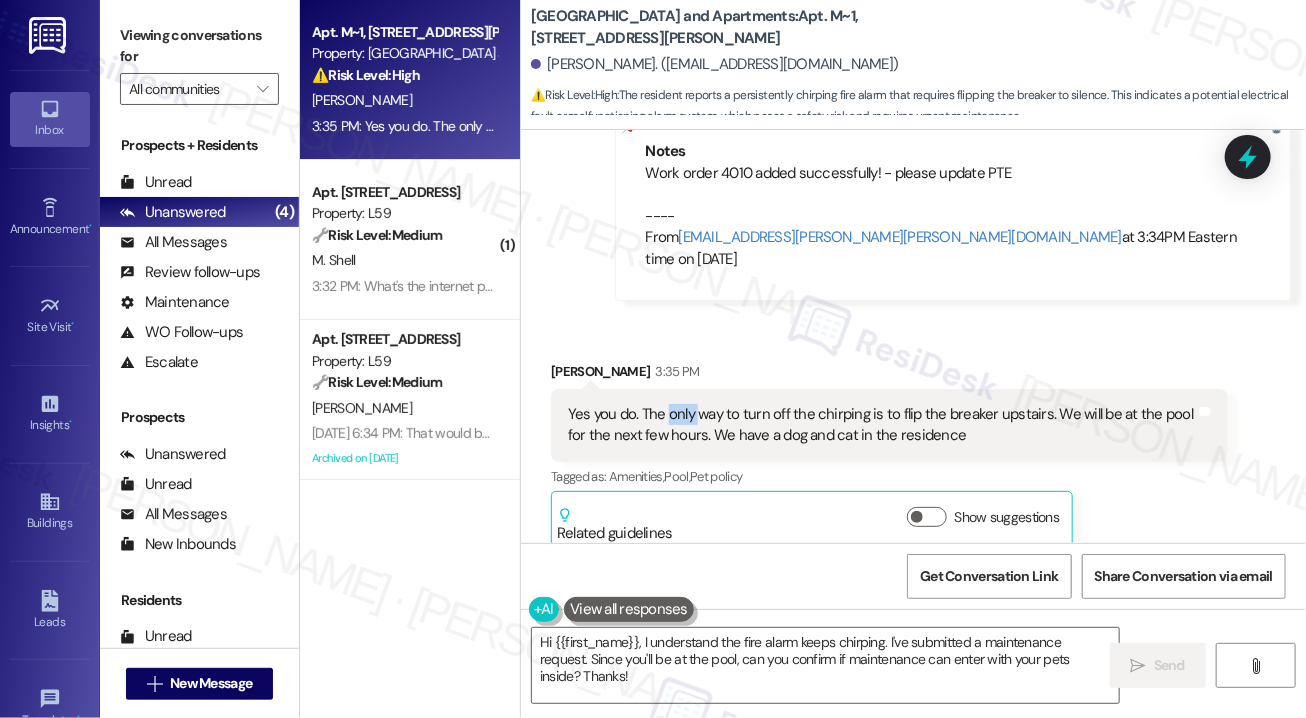 click on "Yes you do. The only way to turn off the chirping is to flip the breaker upstairs. We will be at the pool for the next few hours. We have a dog and cat in the residence" at bounding box center (882, 425) 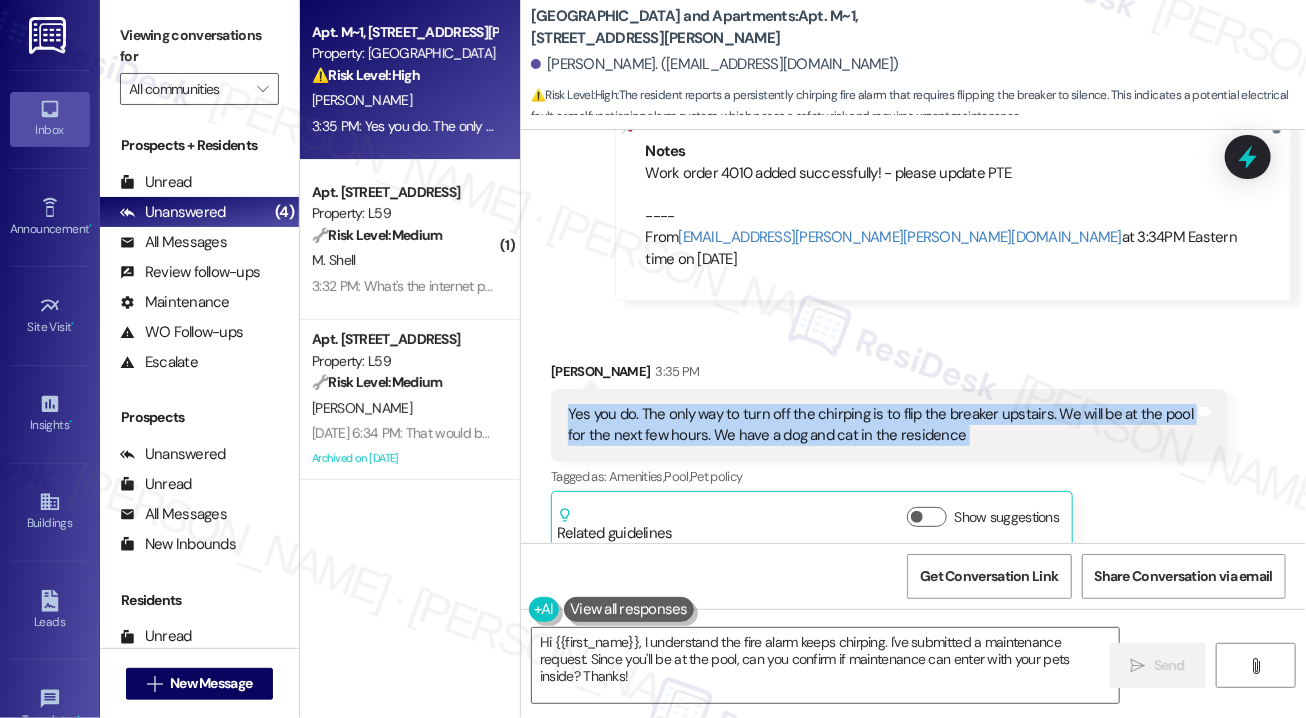 click on "Yes you do. The only way to turn off the chirping is to flip the breaker upstairs. We will be at the pool for the next few hours. We have a dog and cat in the residence" at bounding box center [882, 425] 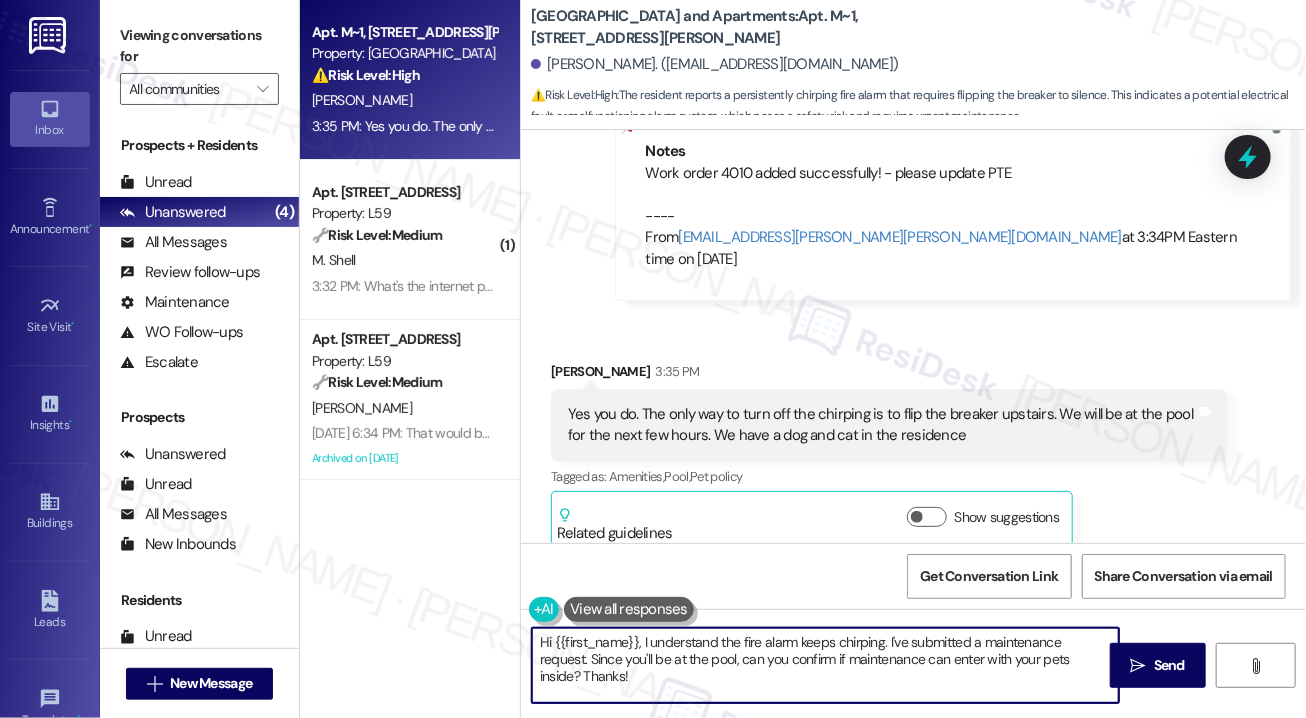 drag, startPoint x: 882, startPoint y: 642, endPoint x: 502, endPoint y: 642, distance: 380 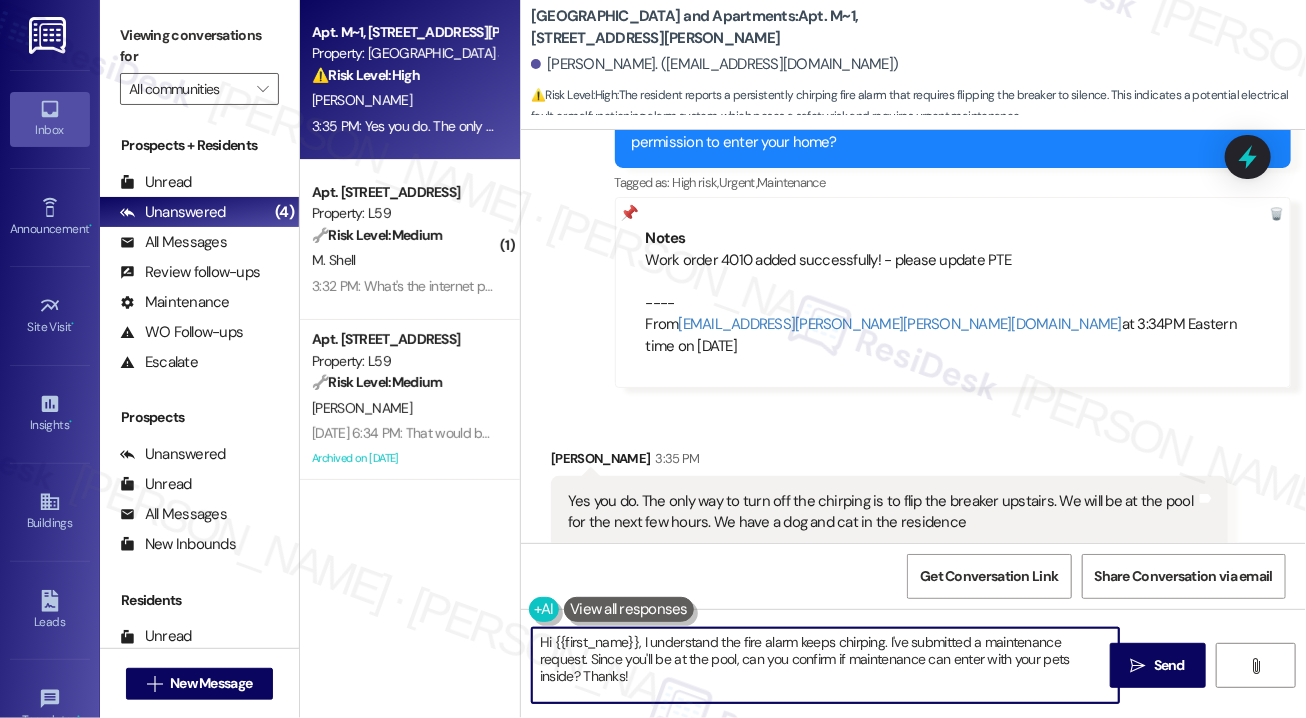 scroll, scrollTop: 4895, scrollLeft: 0, axis: vertical 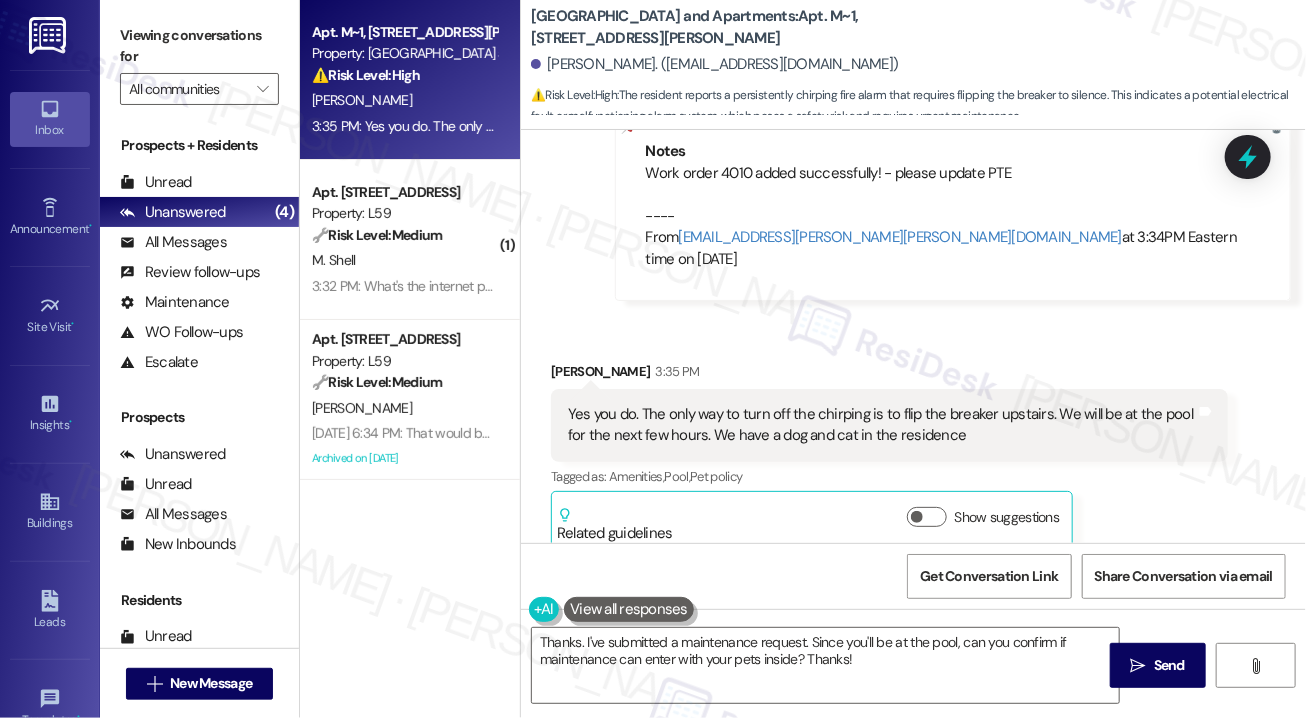 click on "Received via SMS [PERSON_NAME] 3:35 PM Yes you do. The only way to turn off the chirping is to flip the breaker upstairs. We will be at the pool for the next few hours. We have a dog and cat in the residence  Tags and notes Tagged as:   Amenities ,  Click to highlight conversations about Amenities Pool ,  Click to highlight conversations about Pool Pet policy Click to highlight conversations about Pet policy  Related guidelines Show suggestions" at bounding box center (889, 456) 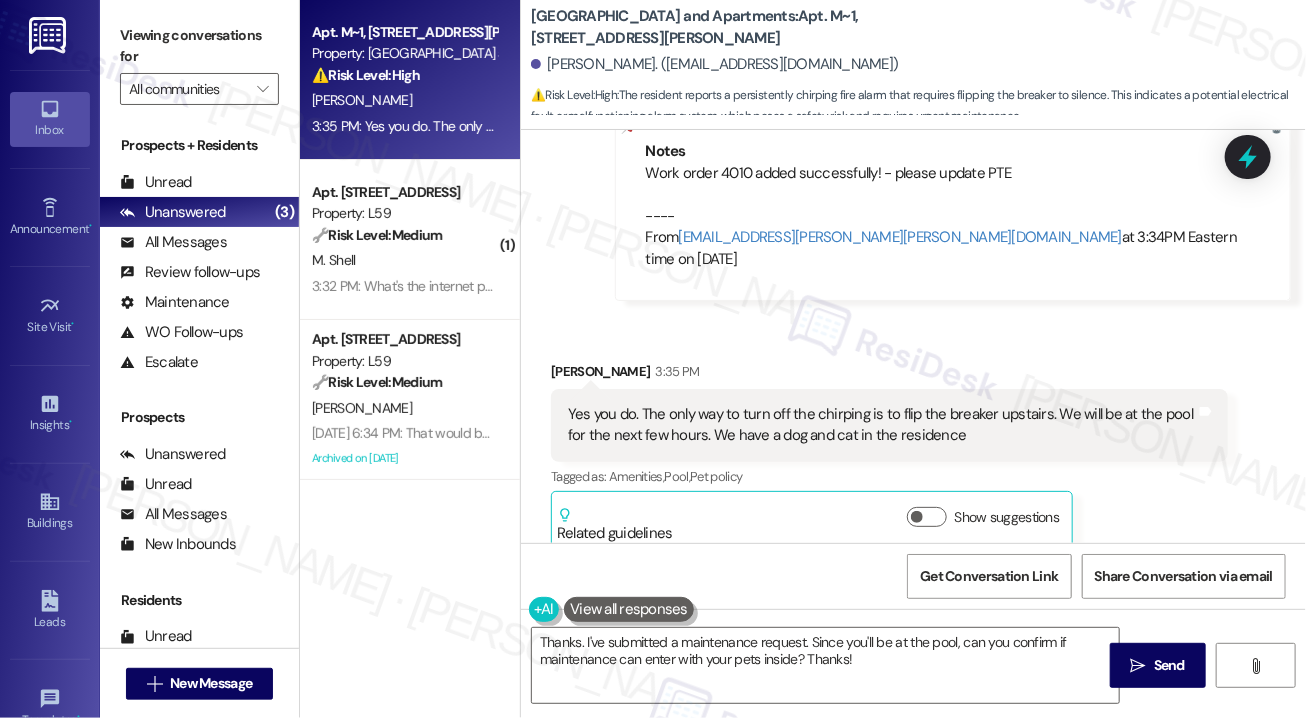 click on "Received via SMS [PERSON_NAME] 3:35 PM Yes you do. The only way to turn off the chirping is to flip the breaker upstairs. We will be at the pool for the next few hours. We have a dog and cat in the residence  Tags and notes Tagged as:   Amenities ,  Click to highlight conversations about Amenities Pool ,  Click to highlight conversations about Pool Pet policy Click to highlight conversations about Pet policy  Related guidelines Show suggestions" at bounding box center (913, 441) 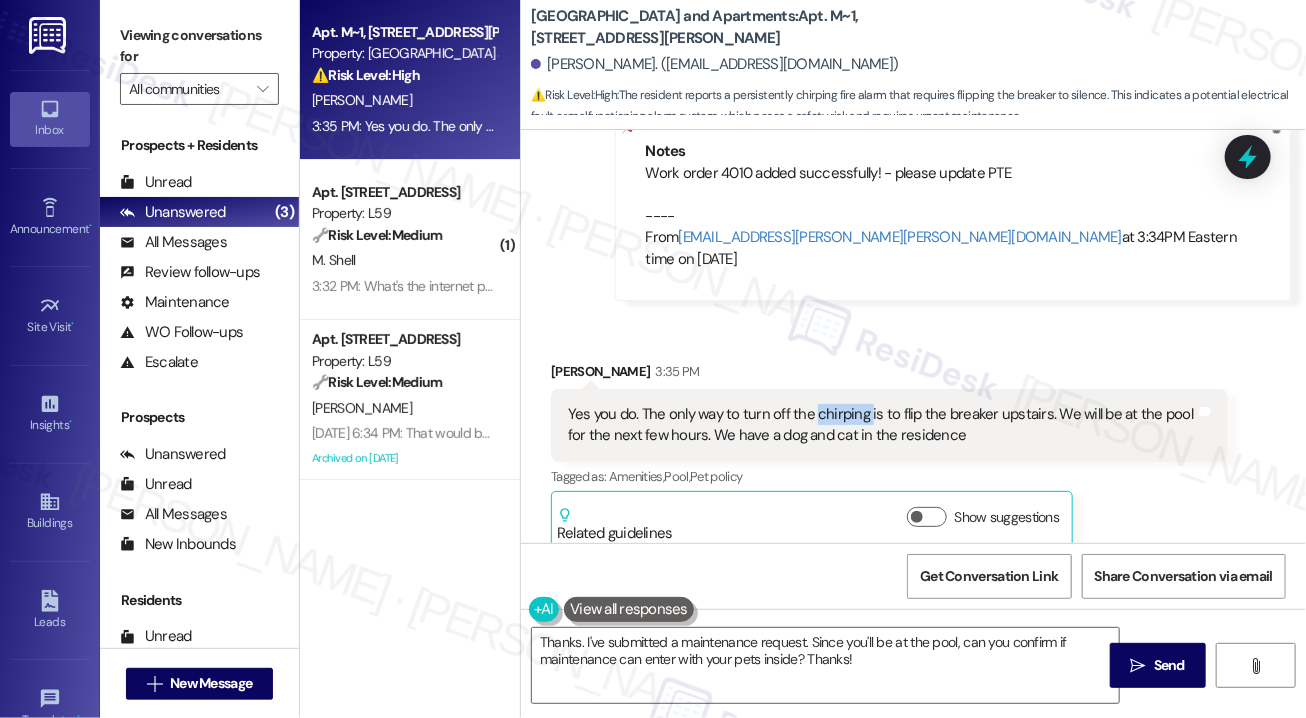 click on "Yes you do. The only way to turn off the chirping is to flip the breaker upstairs. We will be at the pool for the next few hours. We have a dog and cat in the residence" at bounding box center [882, 425] 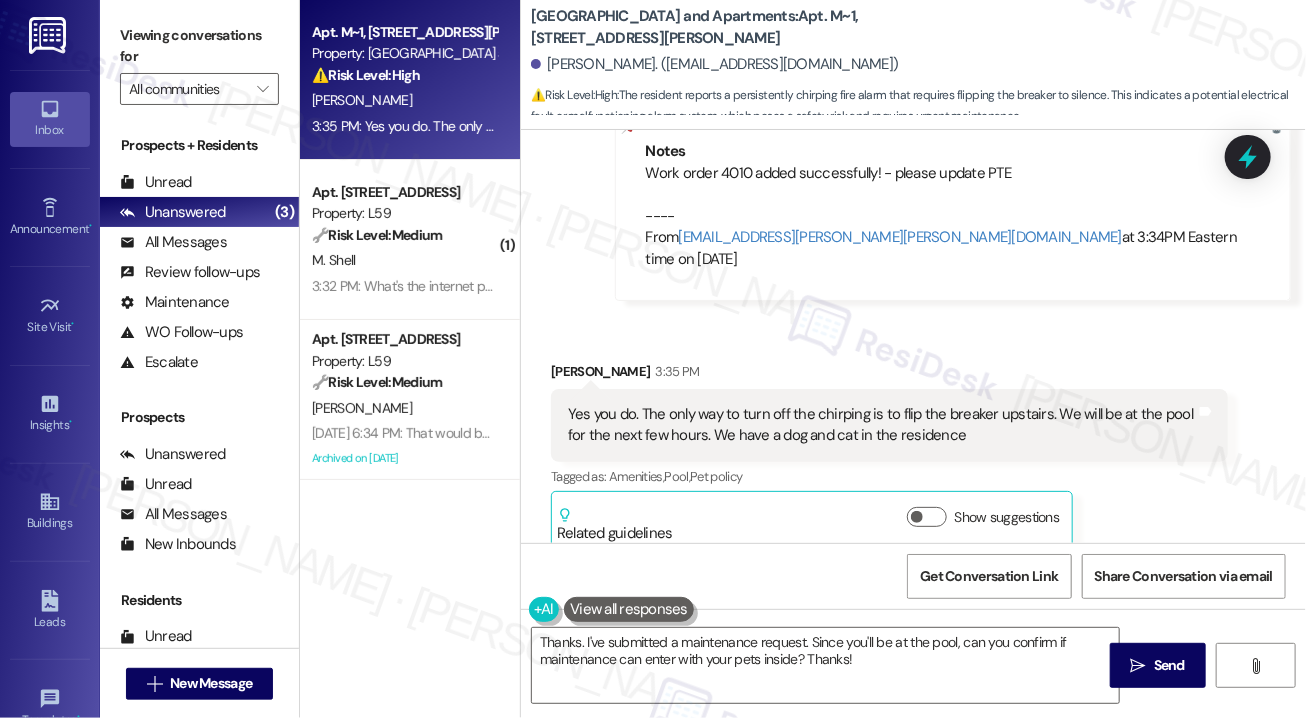 click on "[PERSON_NAME] 3:35 PM" at bounding box center (889, 375) 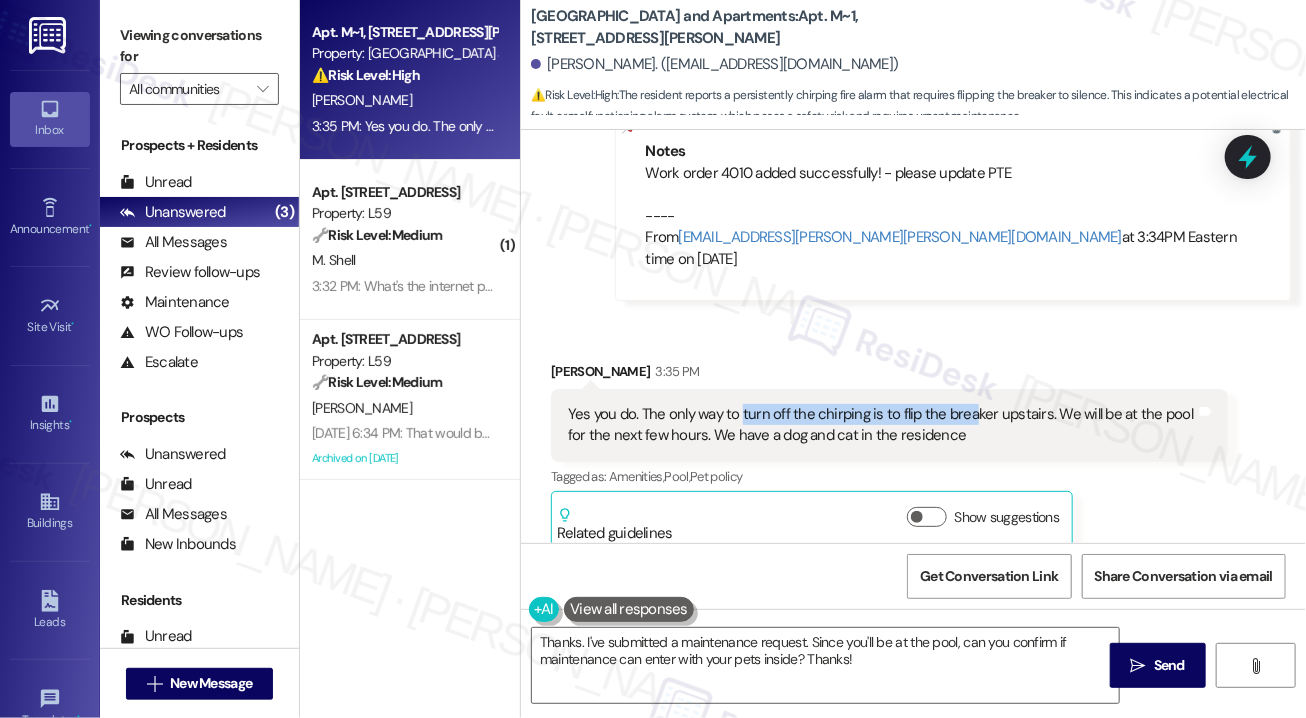 drag, startPoint x: 741, startPoint y: 393, endPoint x: 970, endPoint y: 393, distance: 229 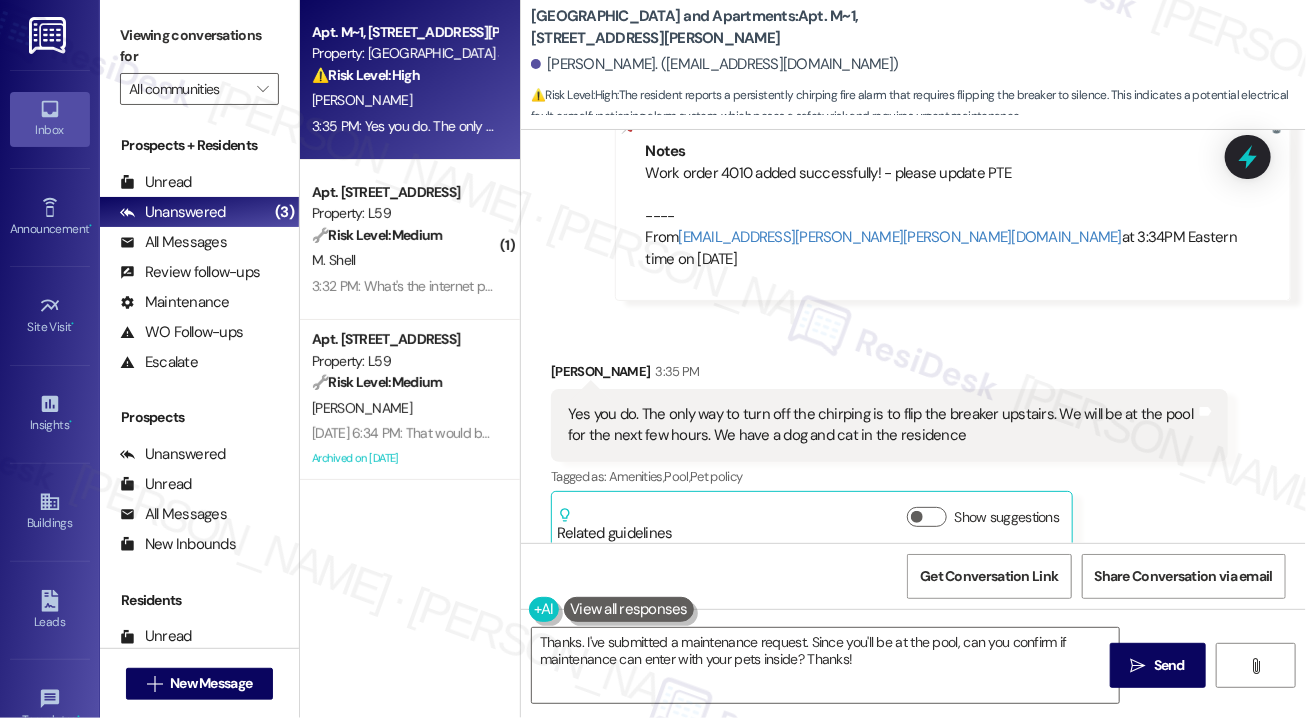 click on "Received via SMS [PERSON_NAME] 3:35 PM Yes you do. The only way to turn off the chirping is to flip the breaker upstairs. We will be at the pool for the next few hours. We have a dog and cat in the residence  Tags and notes Tagged as:   Amenities ,  Click to highlight conversations about Amenities Pool ,  Click to highlight conversations about Pool Pet policy Click to highlight conversations about Pet policy  Related guidelines Show suggestions" at bounding box center [913, 441] 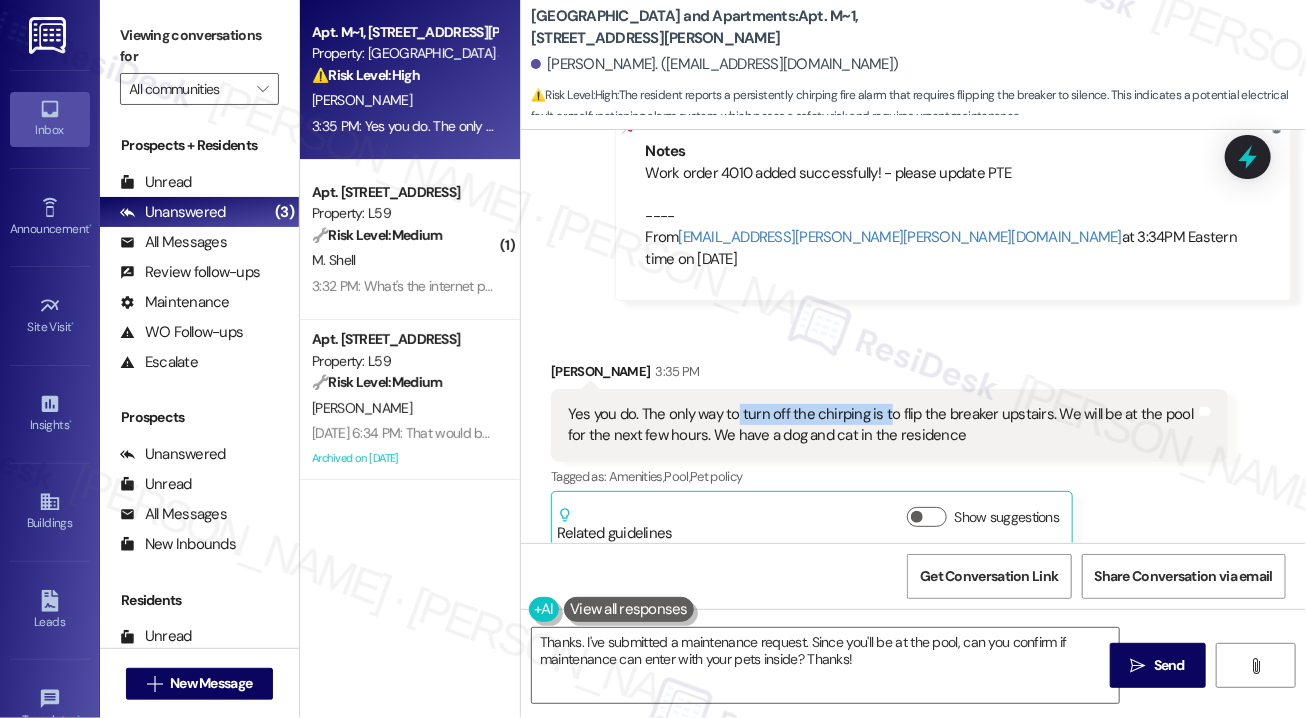 drag, startPoint x: 736, startPoint y: 392, endPoint x: 889, endPoint y: 400, distance: 153.20901 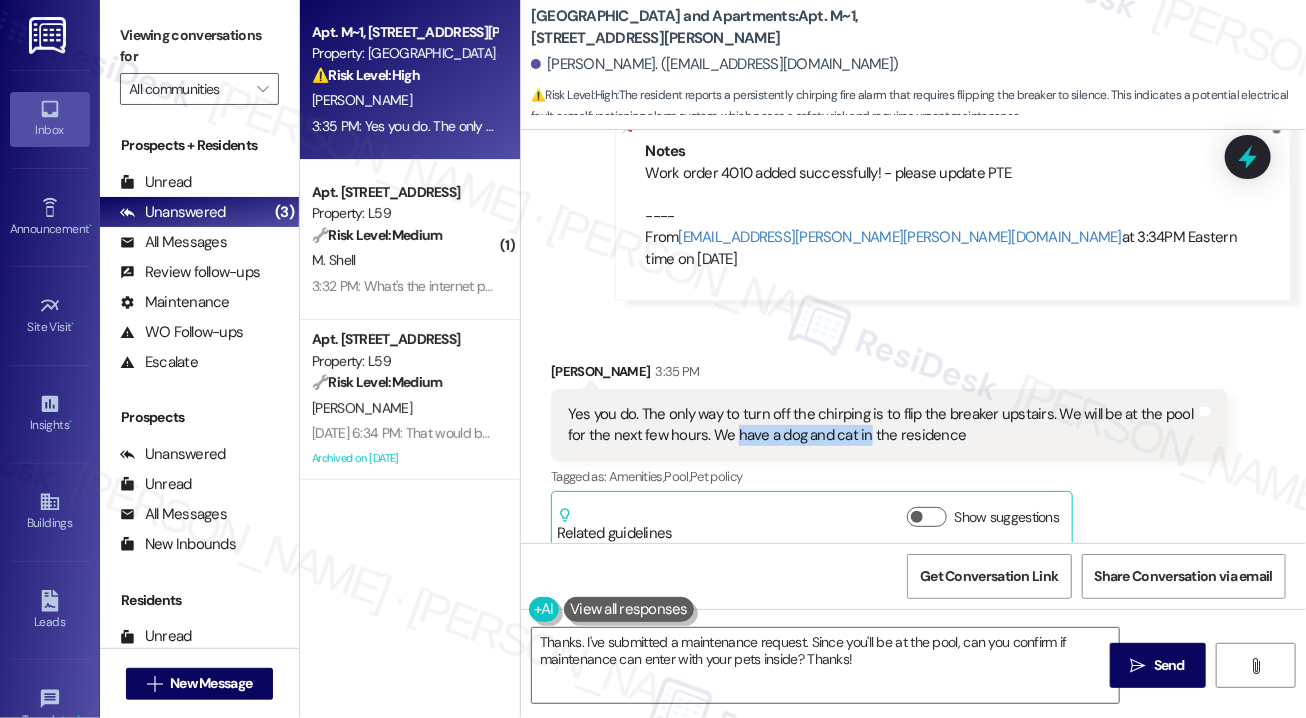 drag, startPoint x: 732, startPoint y: 412, endPoint x: 866, endPoint y: 409, distance: 134.03358 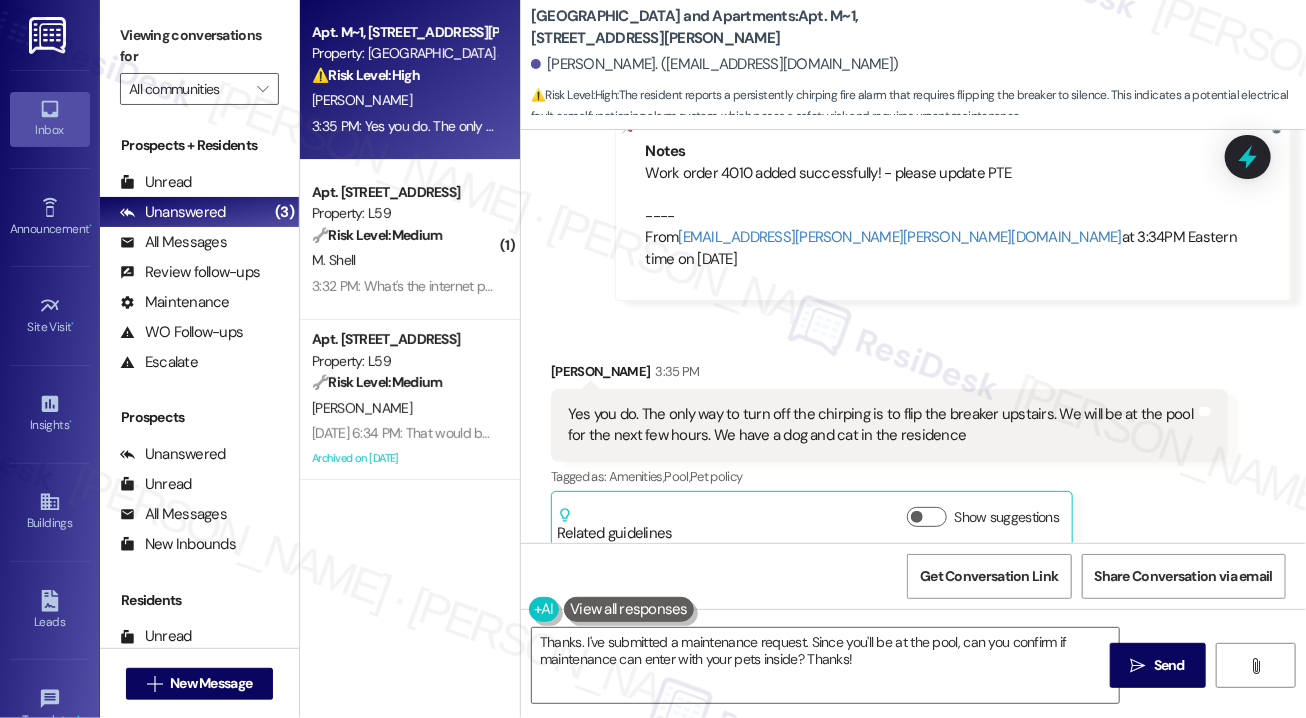 click on "Received via SMS [PERSON_NAME] 3:35 PM Yes you do. The only way to turn off the chirping is to flip the breaker upstairs. We will be at the pool for the next few hours. We have a dog and cat in the residence  Tags and notes Tagged as:   Amenities ,  Click to highlight conversations about Amenities Pool ,  Click to highlight conversations about Pool Pet policy Click to highlight conversations about Pet policy  Related guidelines Show suggestions" at bounding box center (913, 441) 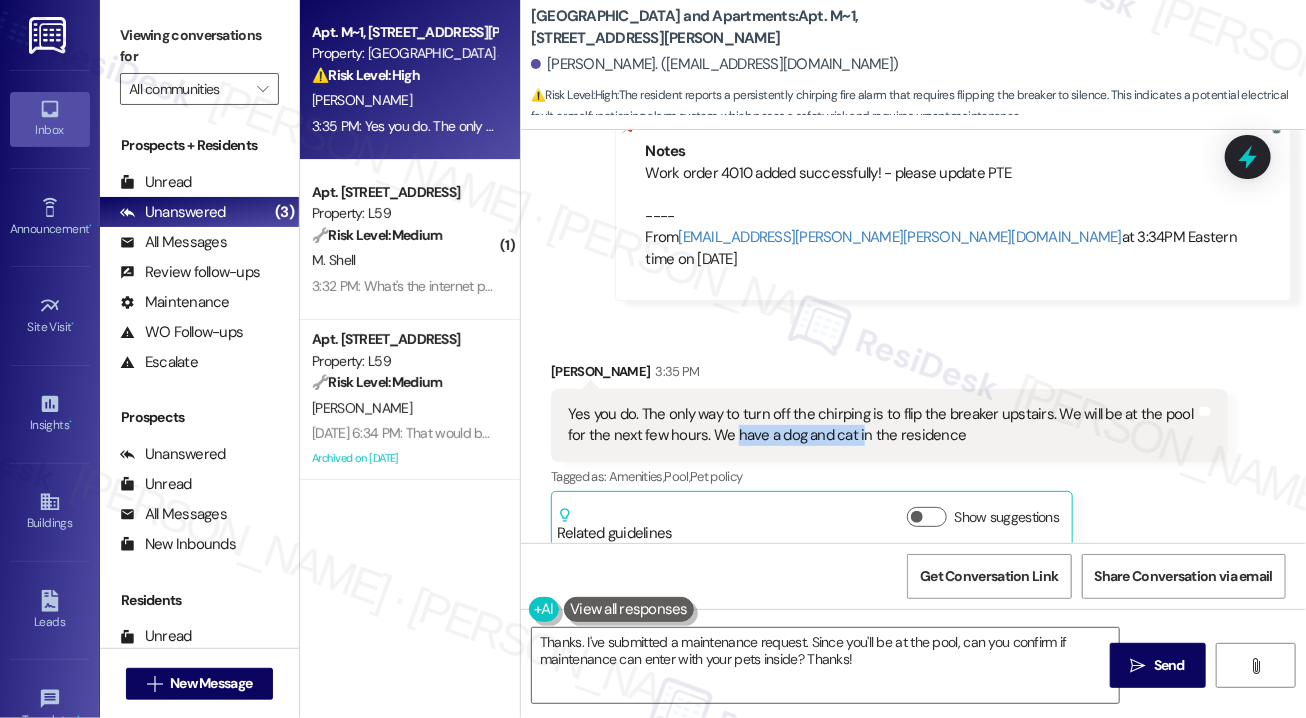drag, startPoint x: 731, startPoint y: 412, endPoint x: 856, endPoint y: 411, distance: 125.004 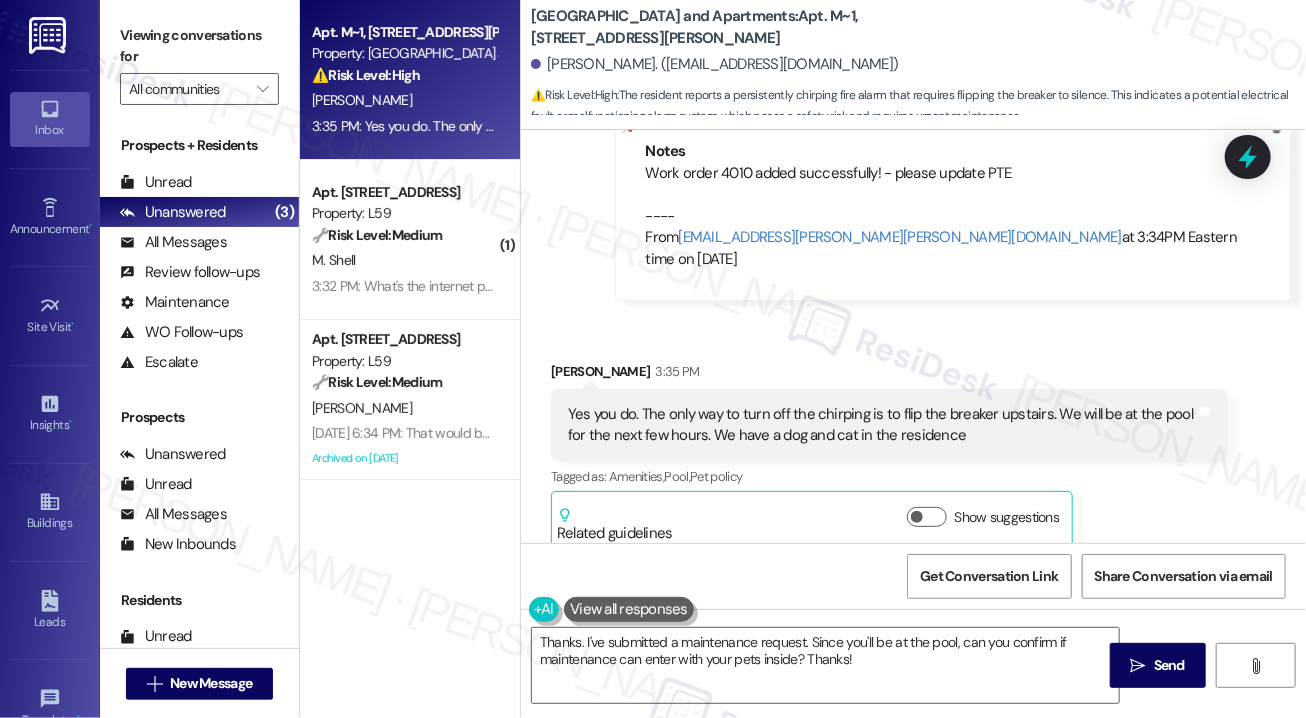 drag, startPoint x: 1226, startPoint y: 298, endPoint x: 1210, endPoint y: 301, distance: 16.27882 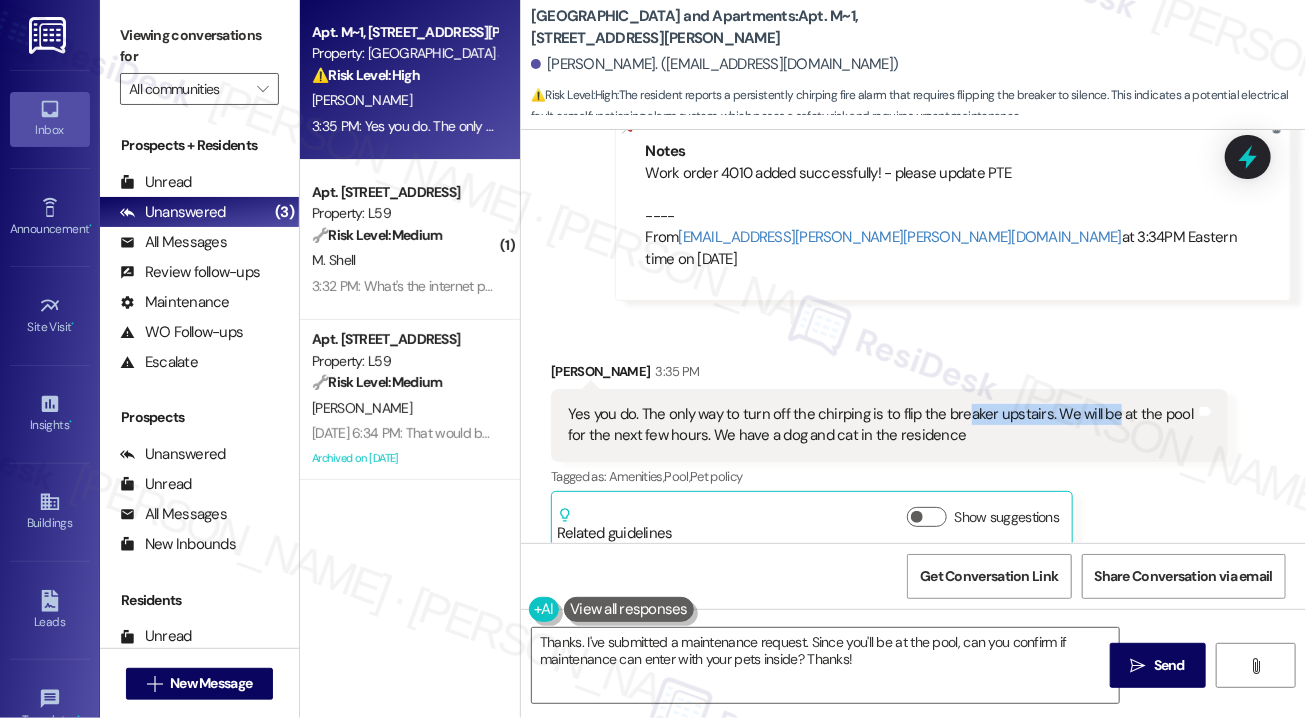 drag, startPoint x: 960, startPoint y: 393, endPoint x: 1108, endPoint y: 393, distance: 148 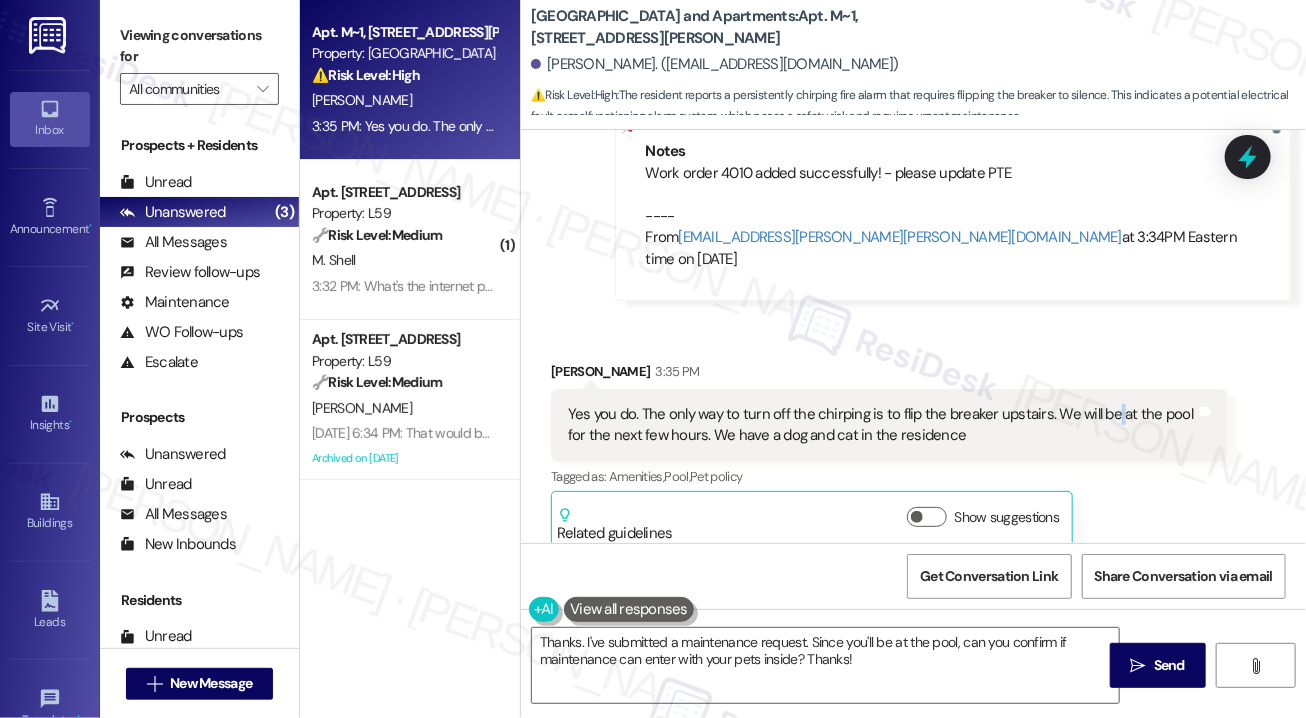 click on "Yes you do. The only way to turn off the chirping is to flip the breaker upstairs. We will be at the pool for the next few hours. We have a dog and cat in the residence" at bounding box center (882, 425) 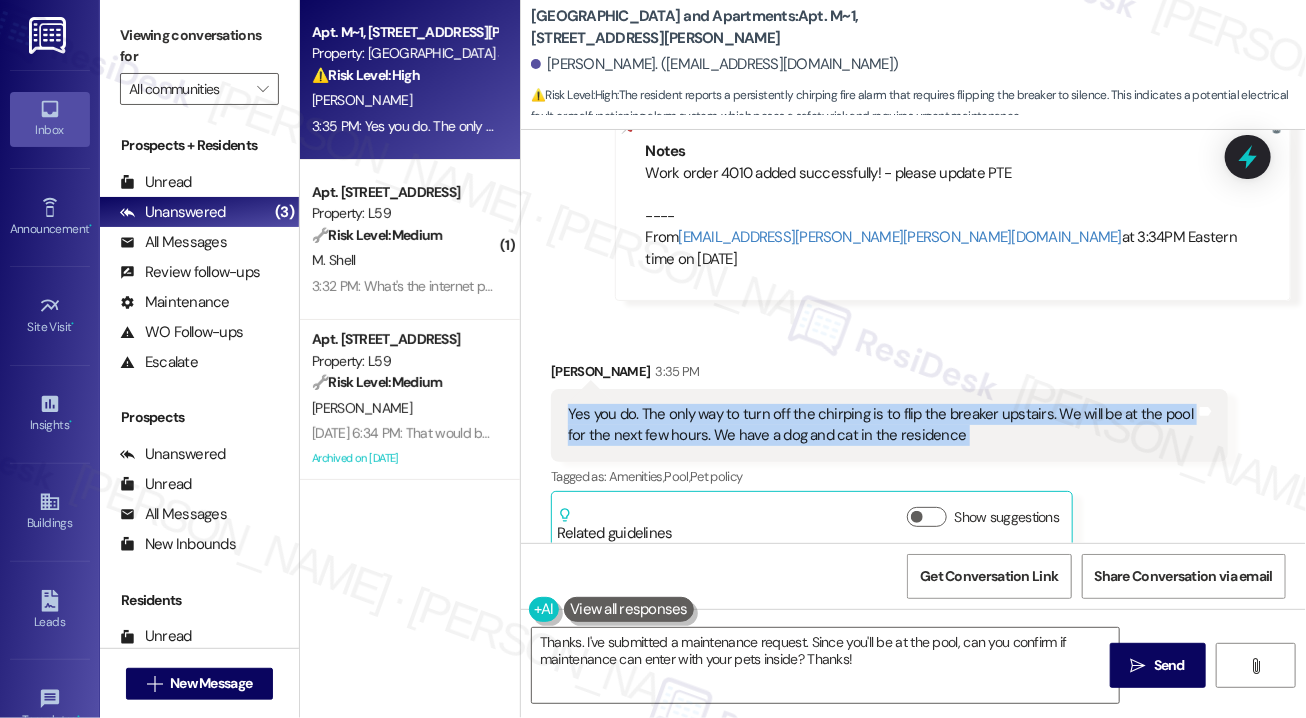 click on "Yes you do. The only way to turn off the chirping is to flip the breaker upstairs. We will be at the pool for the next few hours. We have a dog and cat in the residence" at bounding box center (882, 425) 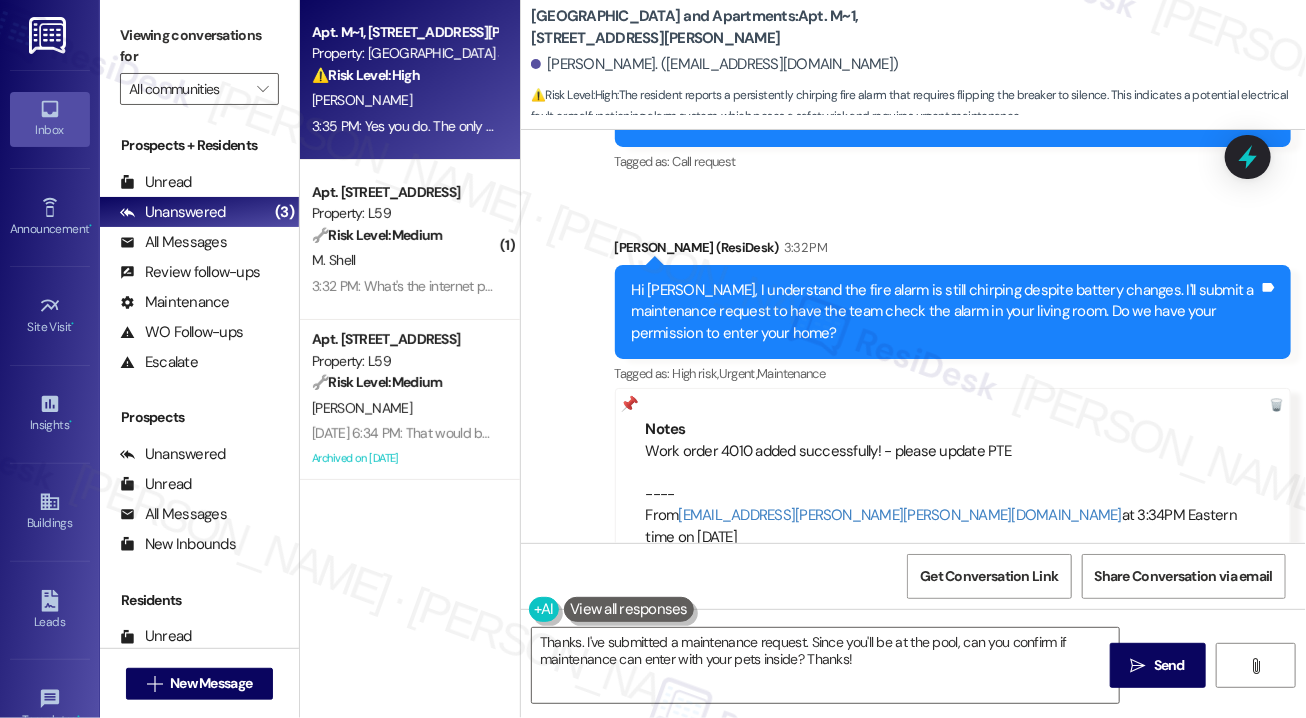 scroll, scrollTop: 4595, scrollLeft: 0, axis: vertical 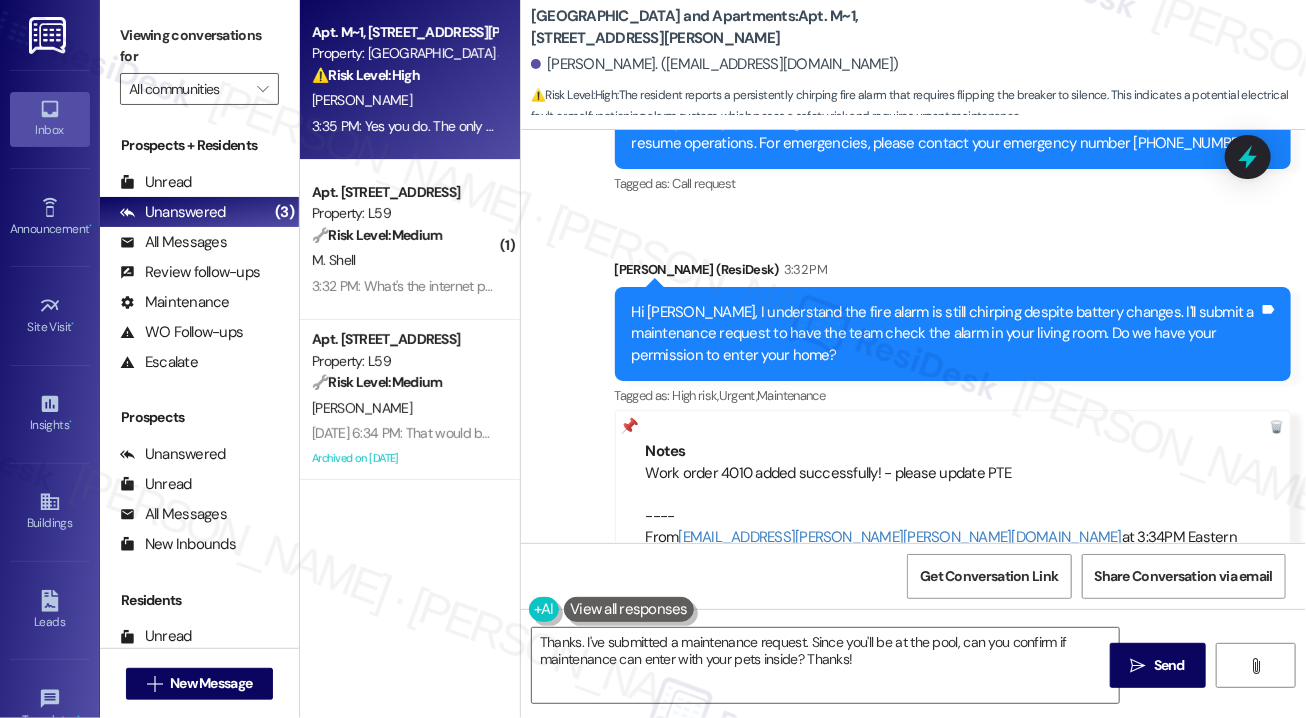 click on "Sent via SMS ResiDesk After Hours Assistant 9:02 AM Thank you for your message. Our offices are currently closed, but we will contact you when we resume operations. For emergencies, please contact your emergency number [PHONE_NUMBER] Tags and notes Tagged as:   Call request Click to highlight conversations about Call request" at bounding box center (953, 134) 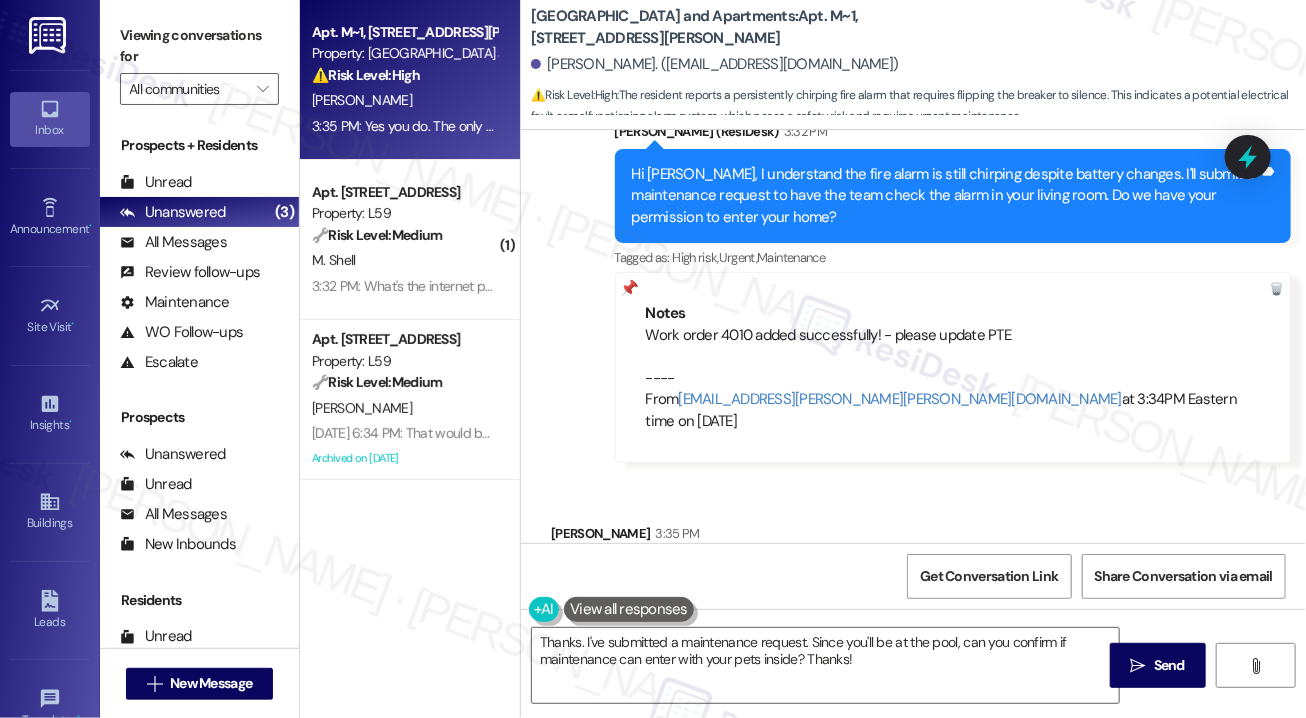 scroll, scrollTop: 4895, scrollLeft: 0, axis: vertical 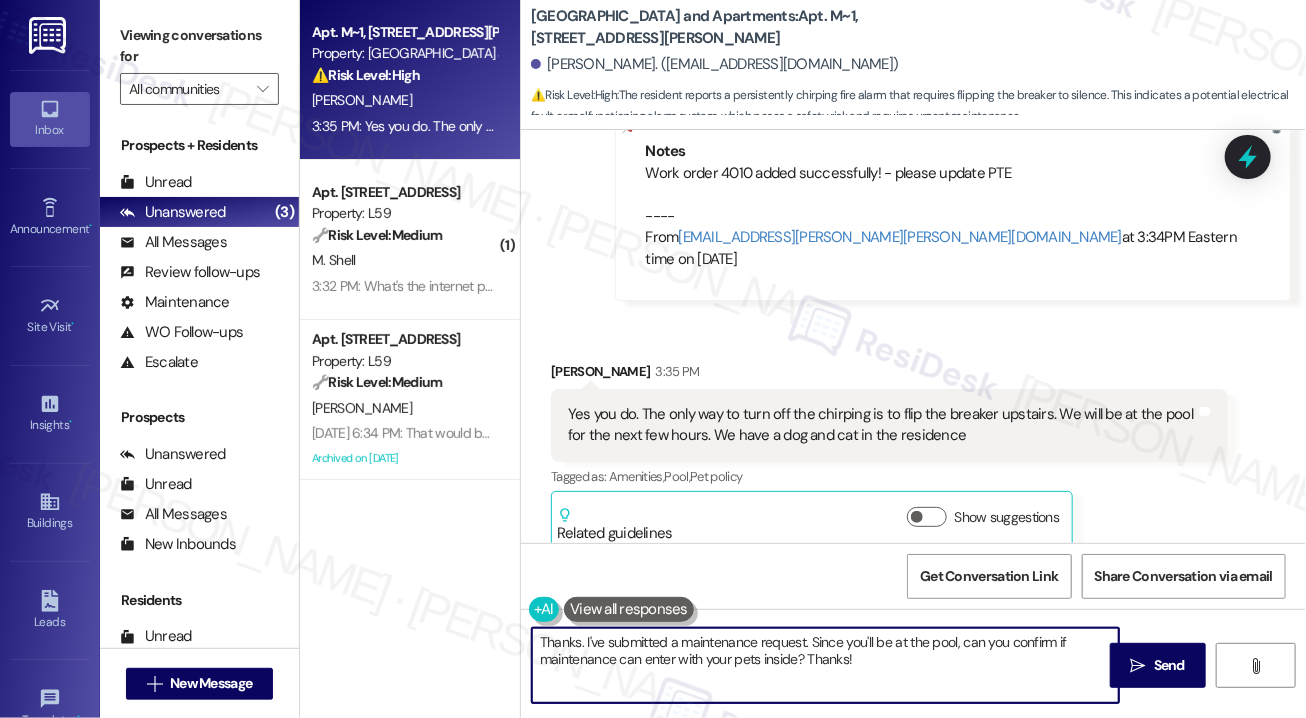 drag, startPoint x: 868, startPoint y: 656, endPoint x: 806, endPoint y: 635, distance: 65.459915 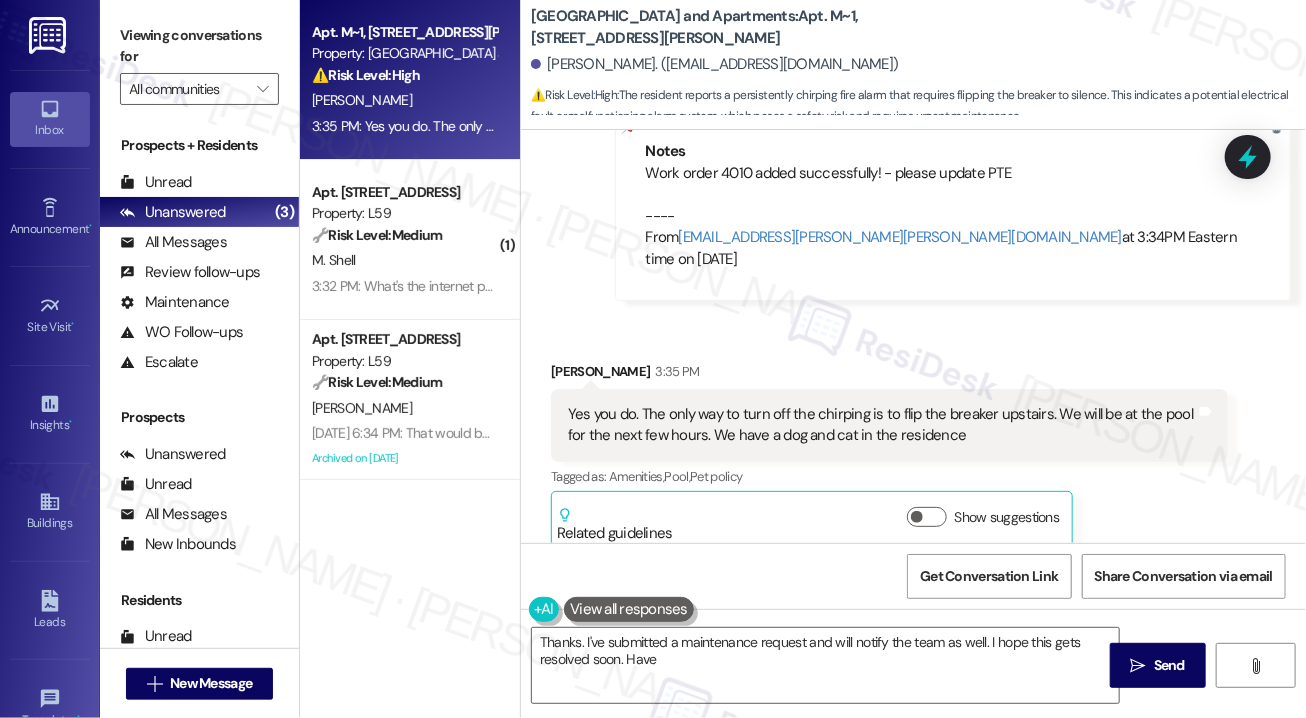 click on "Yes you do. The only way to turn off the chirping is to flip the breaker upstairs. We will be at the pool for the next few hours. We have a dog and cat in the residence" at bounding box center [882, 425] 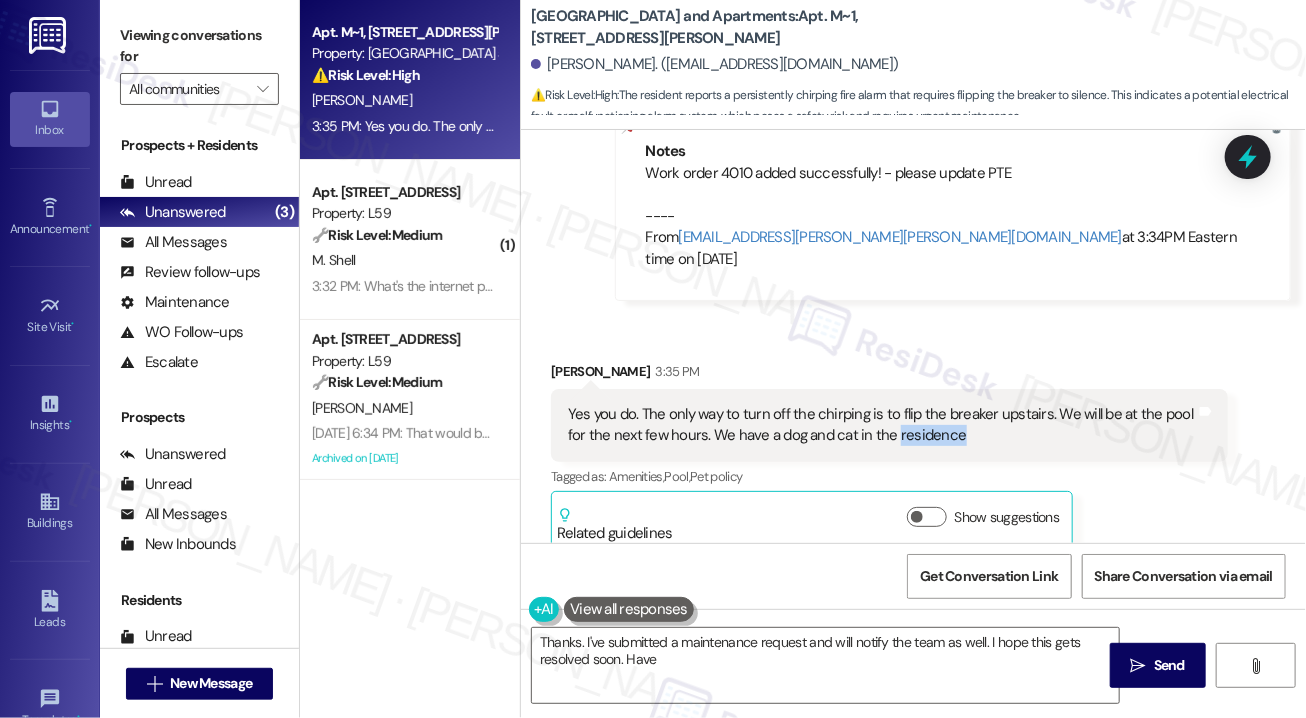 click on "Yes you do. The only way to turn off the chirping is to flip the breaker upstairs. We will be at the pool for the next few hours. We have a dog and cat in the residence" at bounding box center (882, 425) 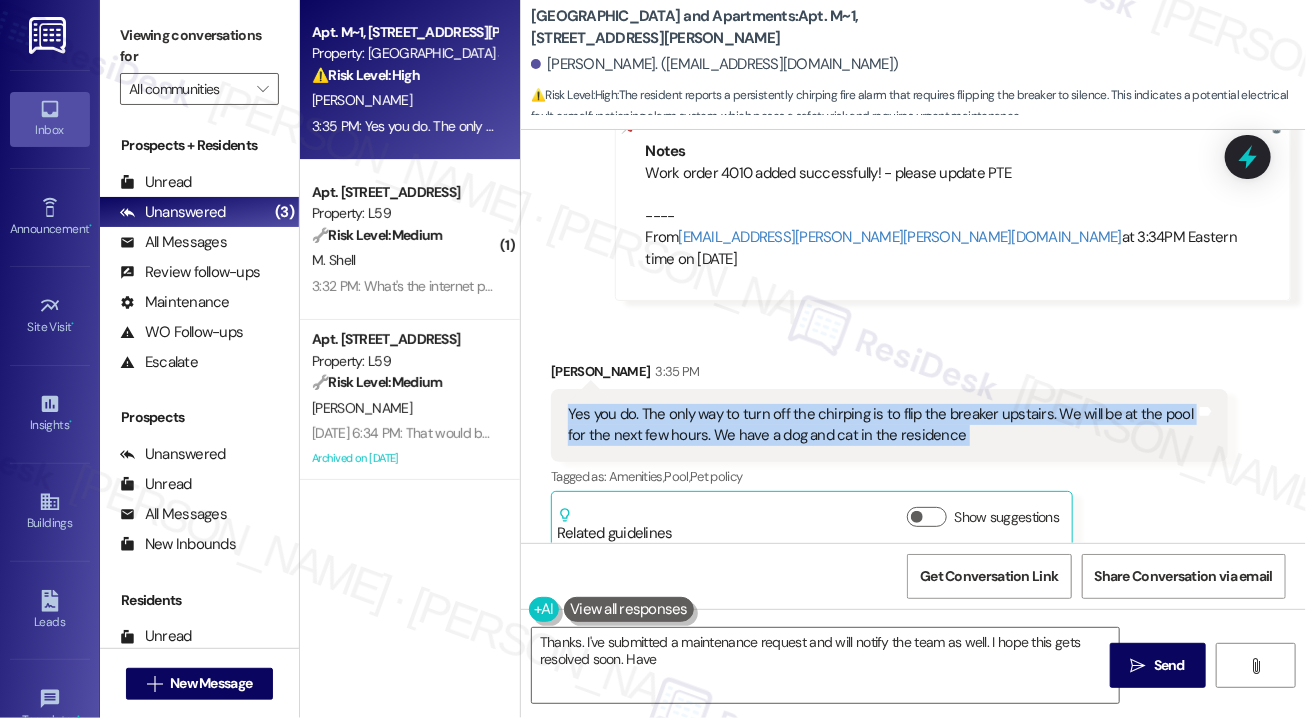 click on "Yes you do. The only way to turn off the chirping is to flip the breaker upstairs. We will be at the pool for the next few hours. We have a dog and cat in the residence" at bounding box center (882, 425) 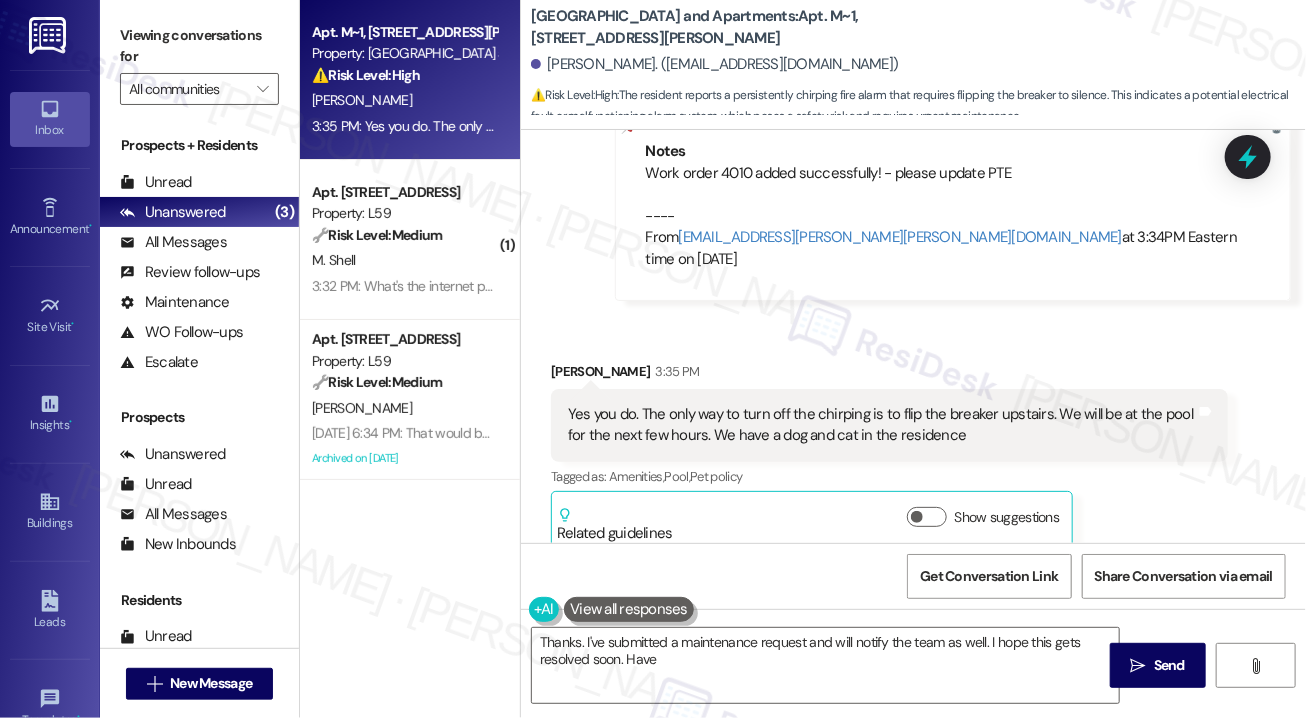 click on "Received via SMS [PERSON_NAME] 3:35 PM Yes you do. The only way to turn off the chirping is to flip the breaker upstairs. We will be at the pool for the next few hours. We have a dog and cat in the residence  Tags and notes Tagged as:   Amenities ,  Click to highlight conversations about Amenities Pool ,  Click to highlight conversations about Pool Pet policy Click to highlight conversations about Pet policy  Related guidelines Show suggestions" at bounding box center (913, 441) 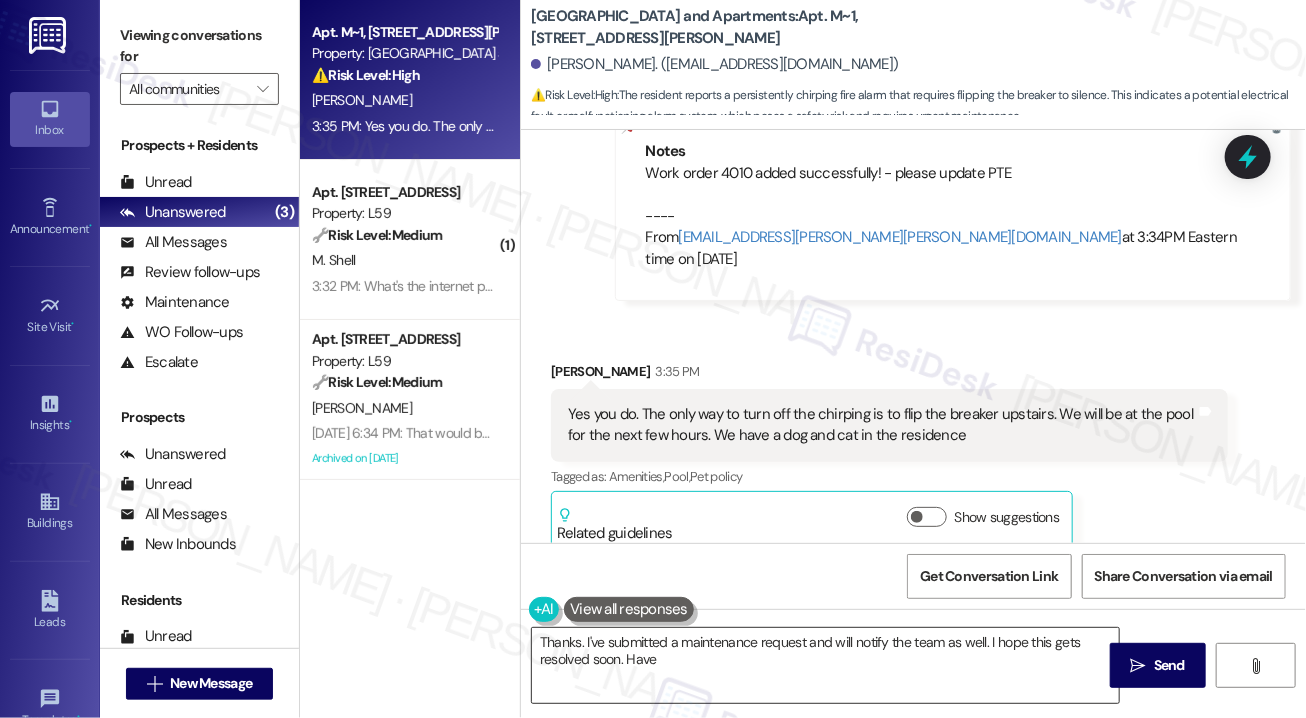 click on "Thanks. I've submitted a maintenance request and will notify the team as well. I hope this gets resolved soon. Have" at bounding box center [825, 665] 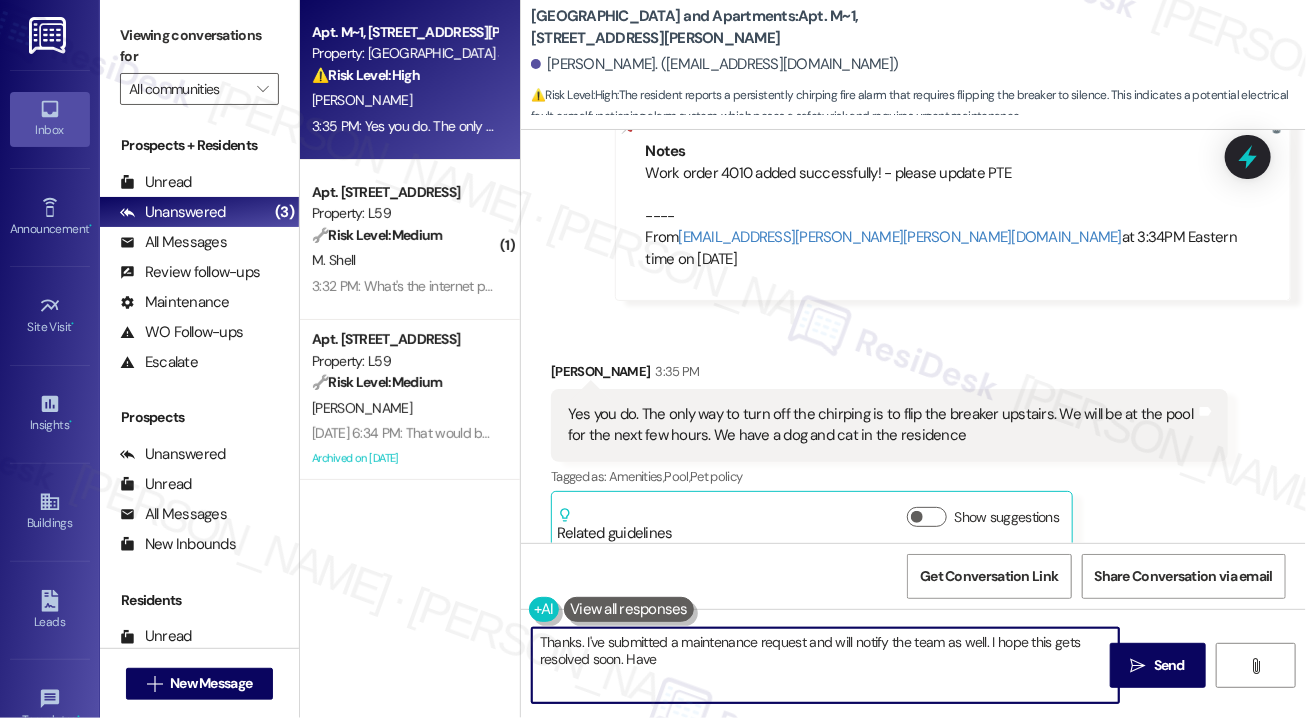 drag, startPoint x: 686, startPoint y: 660, endPoint x: 653, endPoint y: 660, distance: 33 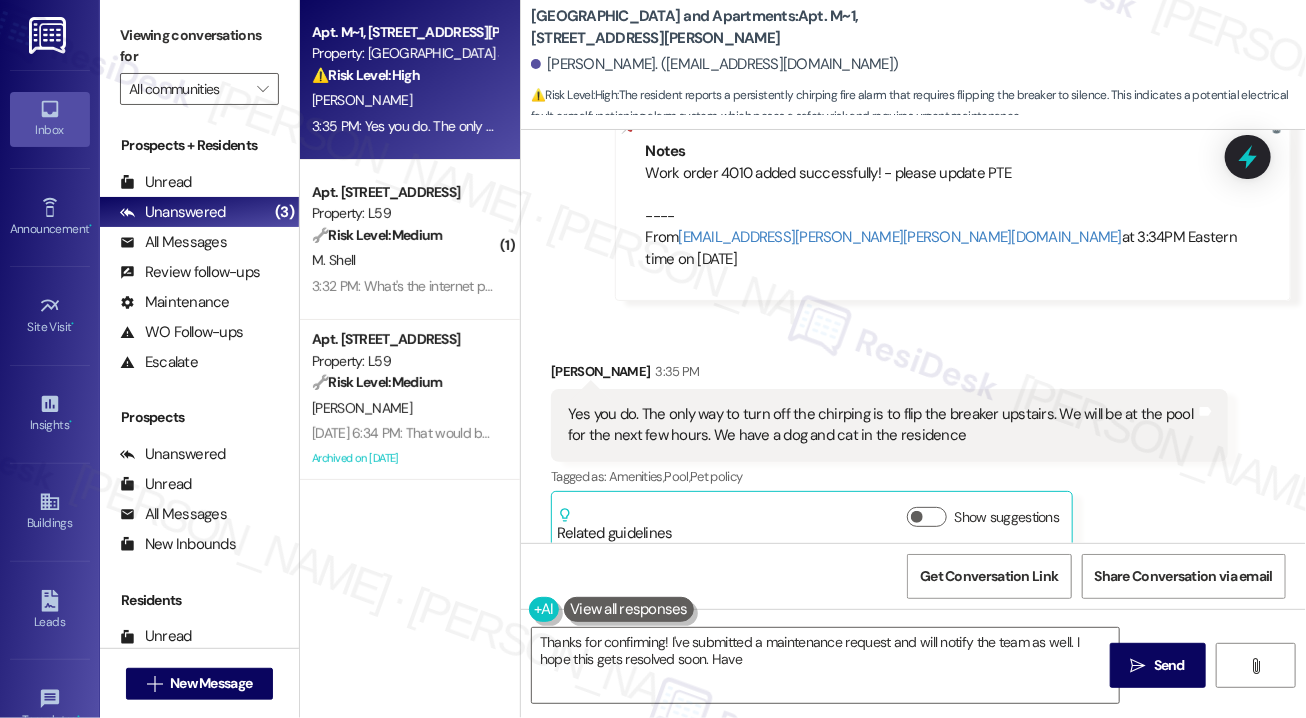 click on "Received via SMS [PERSON_NAME] 3:35 PM Yes you do. The only way to turn off the chirping is to flip the breaker upstairs. We will be at the pool for the next few hours. We have a dog and cat in the residence  Tags and notes Tagged as:   Amenities ,  Click to highlight conversations about Amenities Pool ,  Click to highlight conversations about Pool Pet policy Click to highlight conversations about Pet policy  Related guidelines Show suggestions" at bounding box center [913, 441] 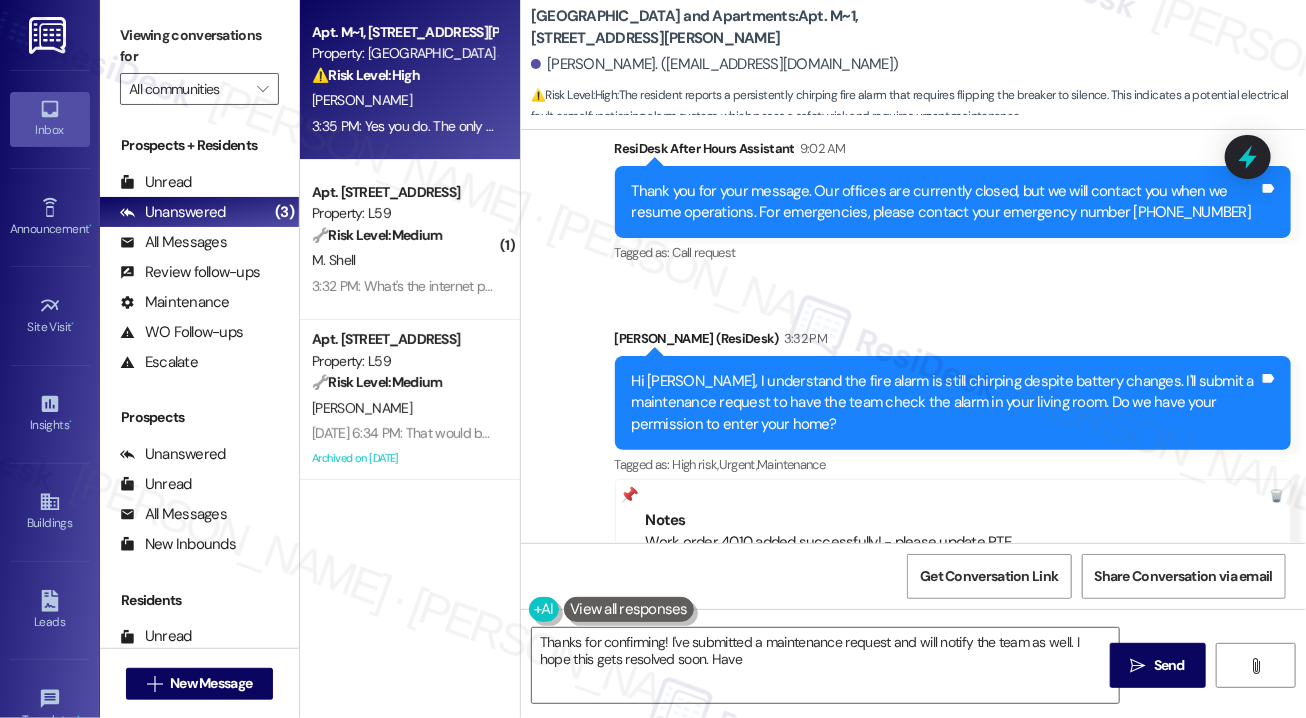 scroll, scrollTop: 4495, scrollLeft: 0, axis: vertical 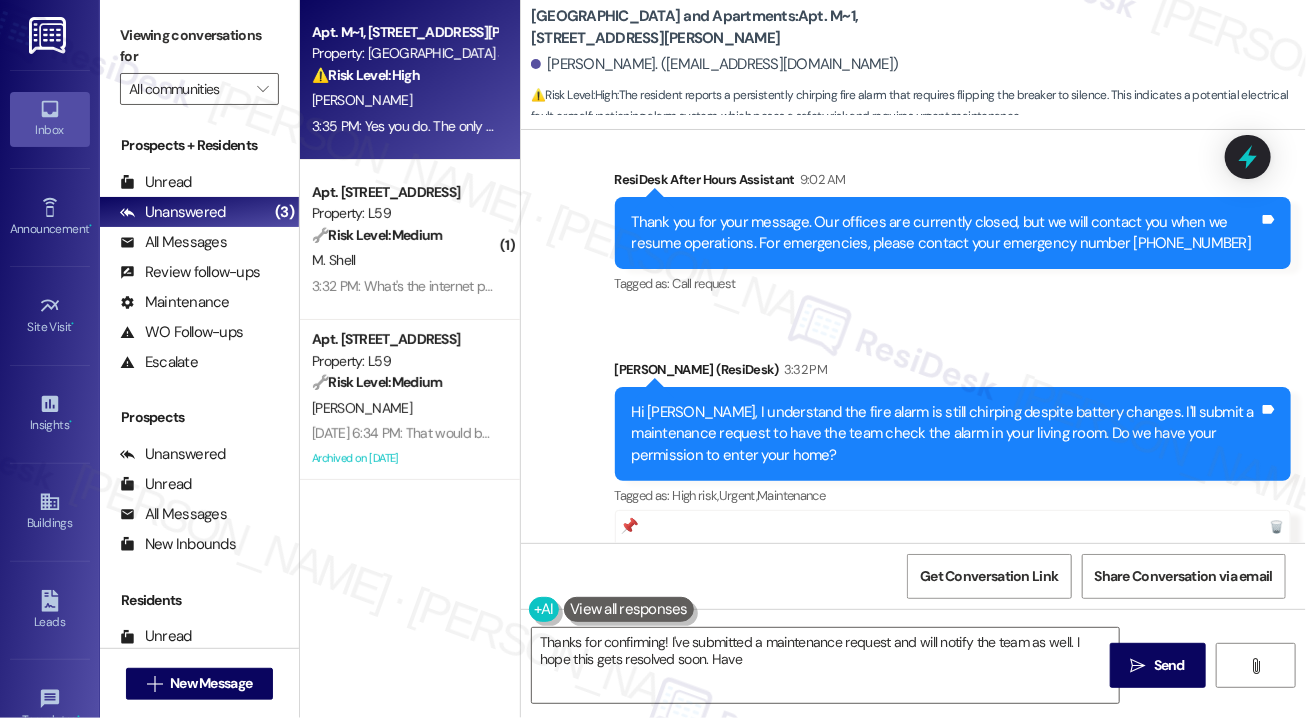click on "Sent via SMS ResiDesk After Hours Assistant 9:02 AM Thank you for your message. Our offices are currently closed, but we will contact you when we resume operations. For emergencies, please contact your emergency number [PHONE_NUMBER] Tags and notes Tagged as:   Call request Click to highlight conversations about Call request Sent via SMS [PERSON_NAME]   (ResiDesk) 3:32 PM Hi [PERSON_NAME], I understand the fire alarm is still chirping despite battery changes. I'll submit a maintenance request to have the team check the alarm in your living room. Do we have your permission to enter your home? Tags and notes Tagged as:   High risk ,  Click to highlight conversations about High risk Urgent ,  Click to highlight conversations about Urgent Maintenance Click to highlight conversations about Maintenance Notes Work order 4010 added successfully! - please update PTE
----
From  [EMAIL_ADDRESS][PERSON_NAME][PERSON_NAME][DOMAIN_NAME]  at 3:34PM Eastern time on [DATE]" at bounding box center [913, 420] 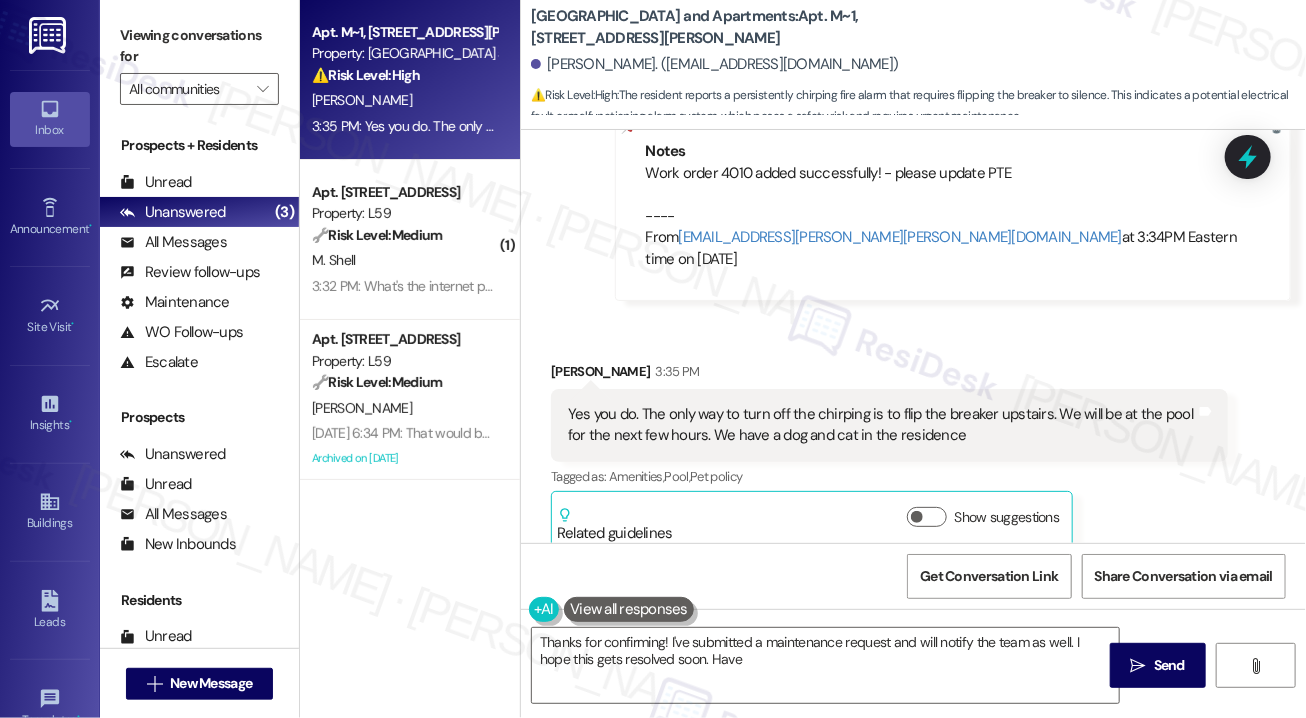 click on "[PERSON_NAME]. ([EMAIL_ADDRESS][DOMAIN_NAME])" at bounding box center (918, 65) 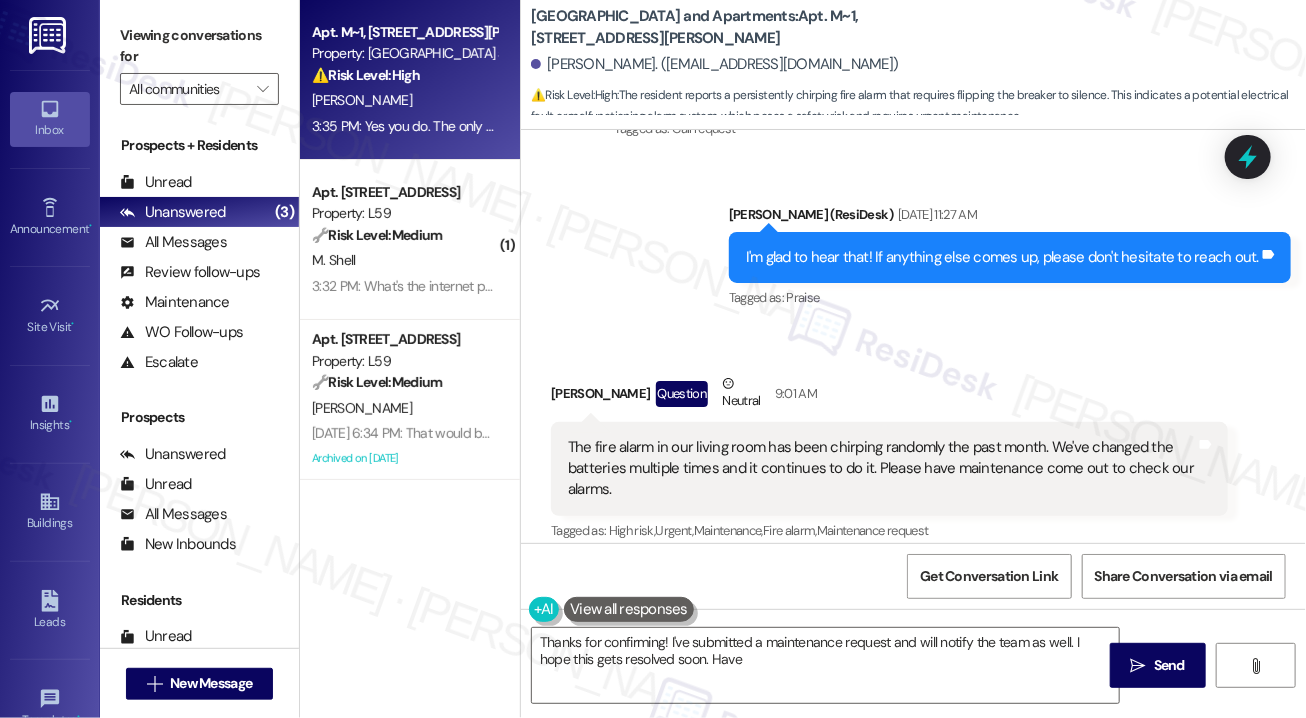scroll, scrollTop: 3995, scrollLeft: 0, axis: vertical 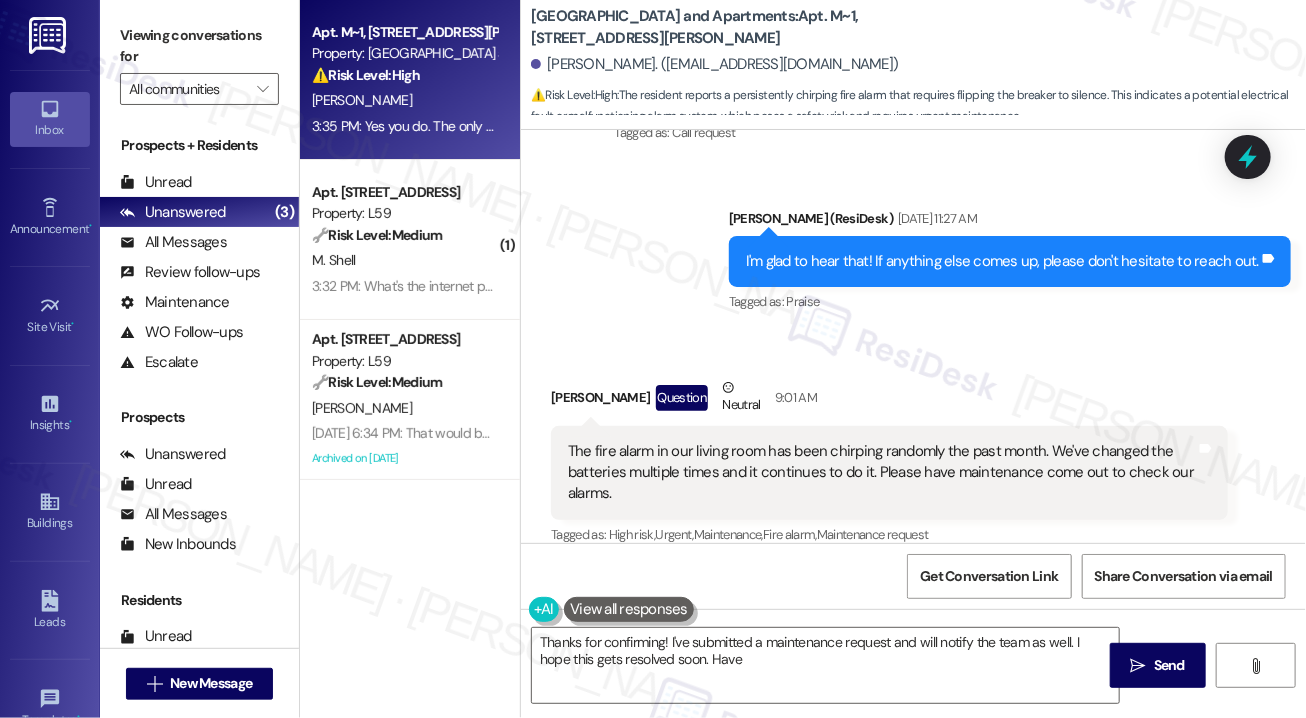 click on "Sent via SMS ResiDesk After Hours Assistant [DATE] 11:06 PM Thank you for your message. Our offices are currently closed, but we will contact you when we resume operations. For emergencies, please contact your emergency number [PHONE_NUMBER] Tags and notes Tagged as:   Call request Click to highlight conversations about Call request Sent via SMS [PERSON_NAME]   (ResiDesk) [DATE] 11:27 AM I'm glad to hear that! If anything else comes up, please don't hesitate to reach out. Tags and notes Tagged as:   Praise Click to highlight conversations about Praise" at bounding box center [913, 152] 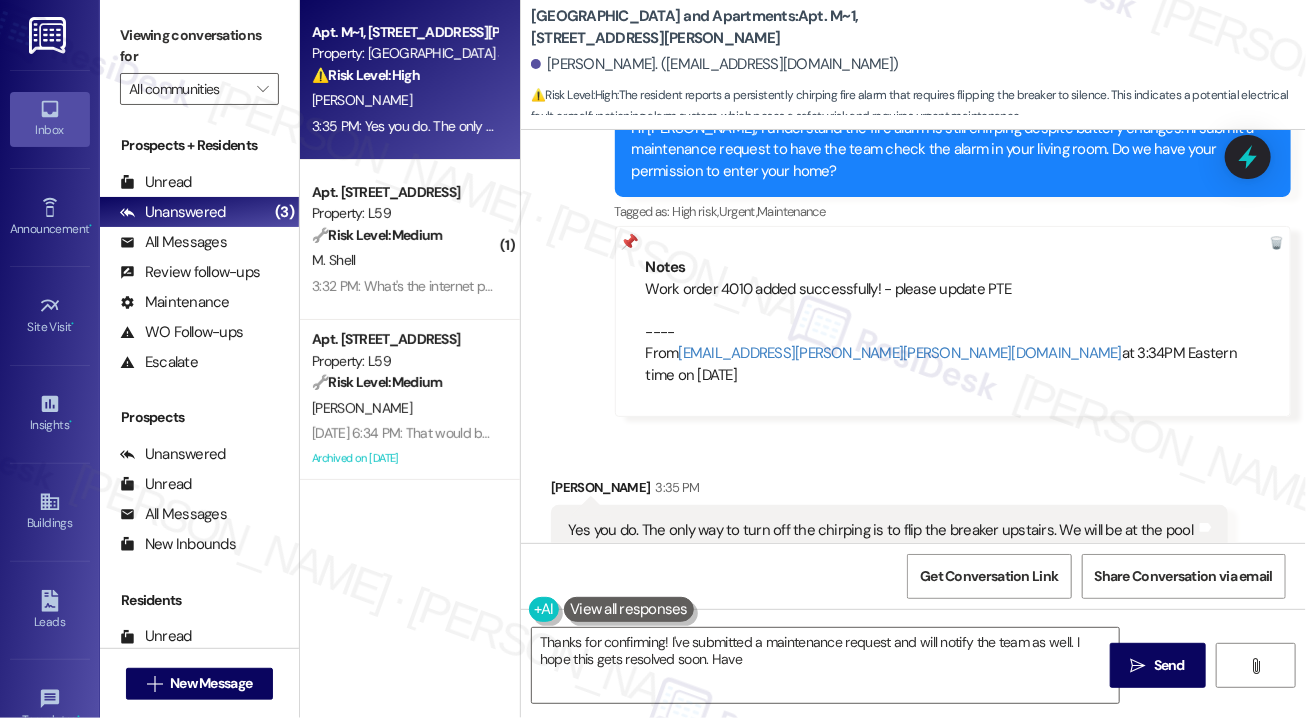 scroll, scrollTop: 4895, scrollLeft: 0, axis: vertical 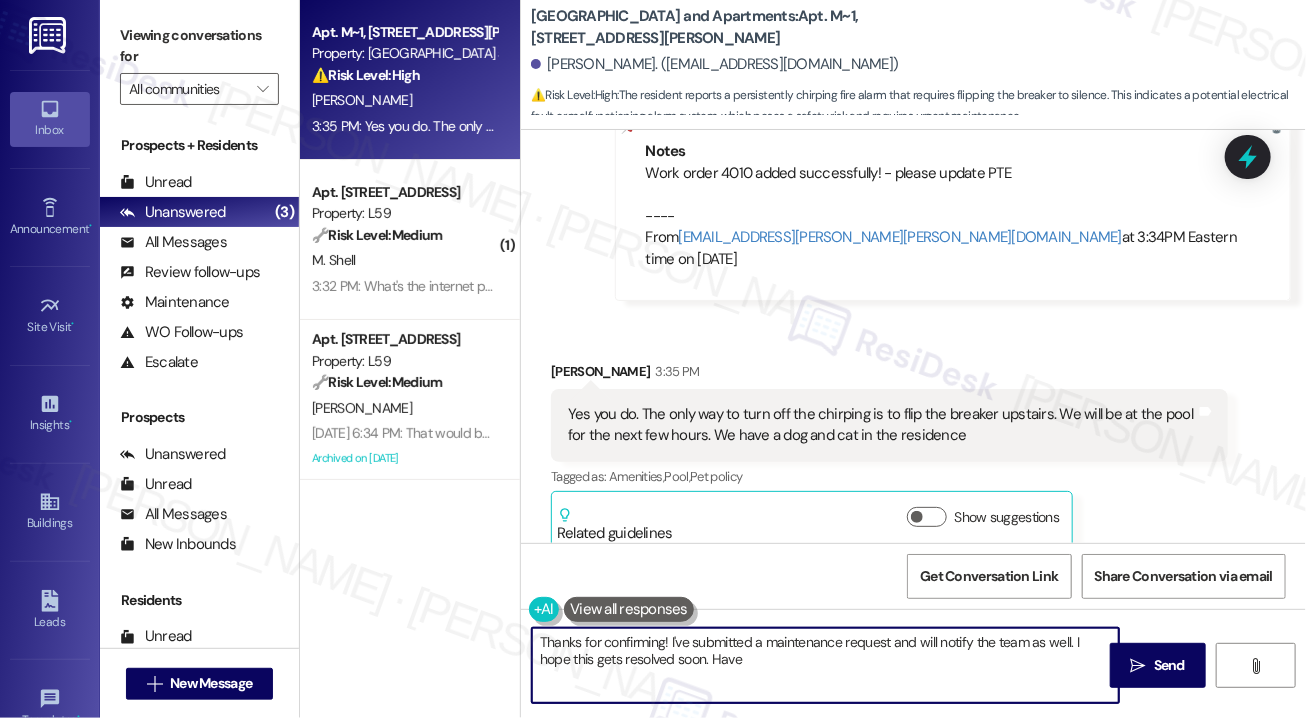 click on "Thanks for confirming! I've submitted a maintenance request and will notify the team as well. I hope this gets resolved soon. Have" at bounding box center (825, 665) 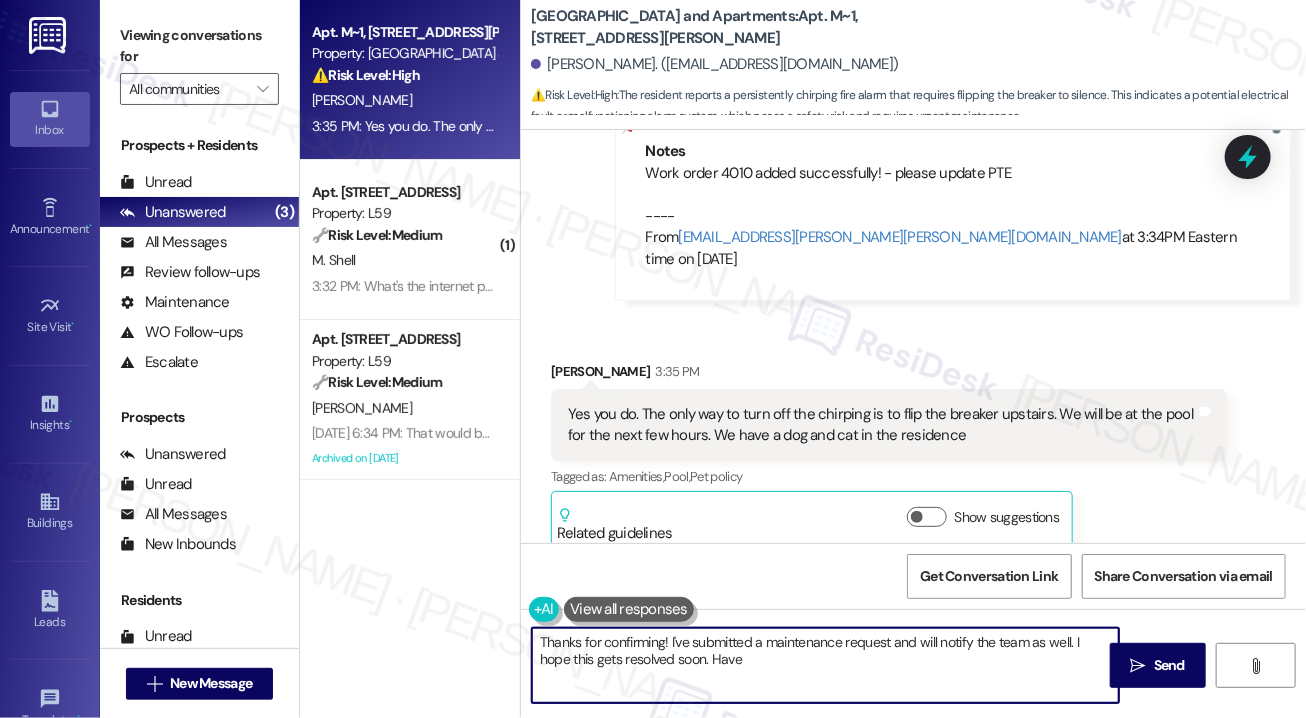 click on "Thanks for confirming! I've submitted a maintenance request and will notify the team as well. I hope this gets resolved soon. Have" at bounding box center (825, 665) 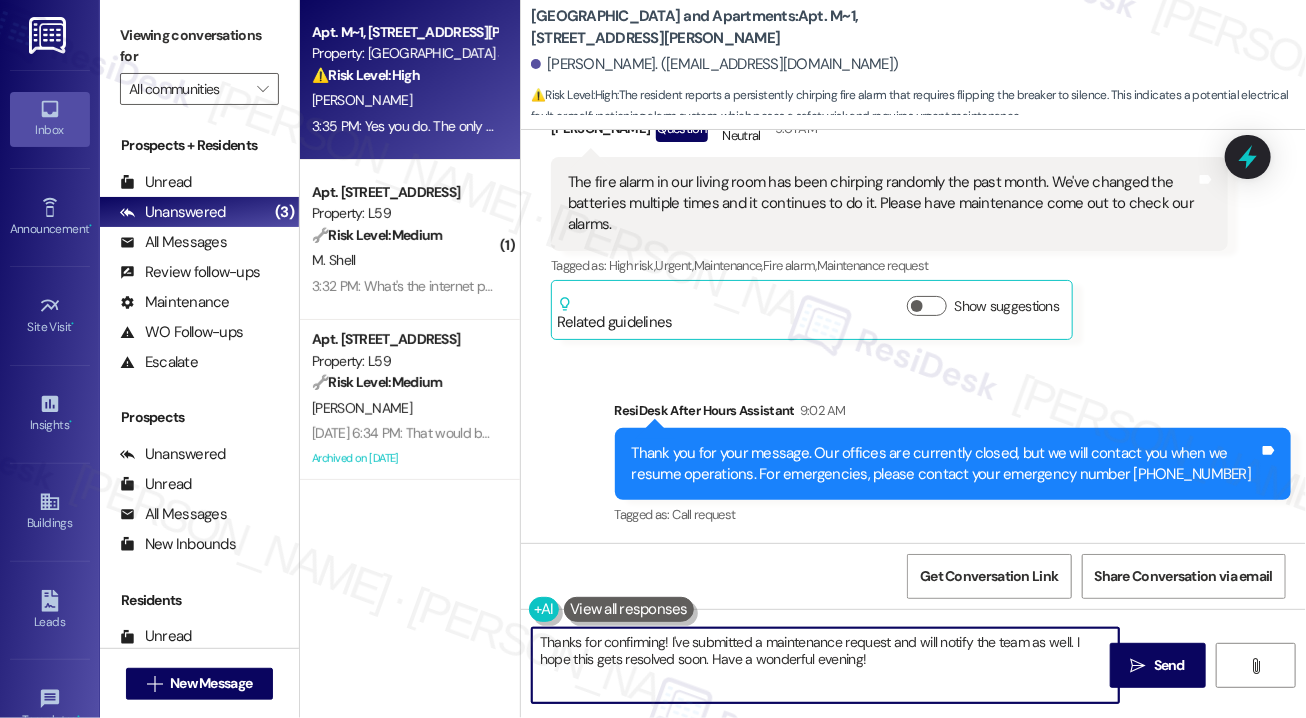 scroll, scrollTop: 4195, scrollLeft: 0, axis: vertical 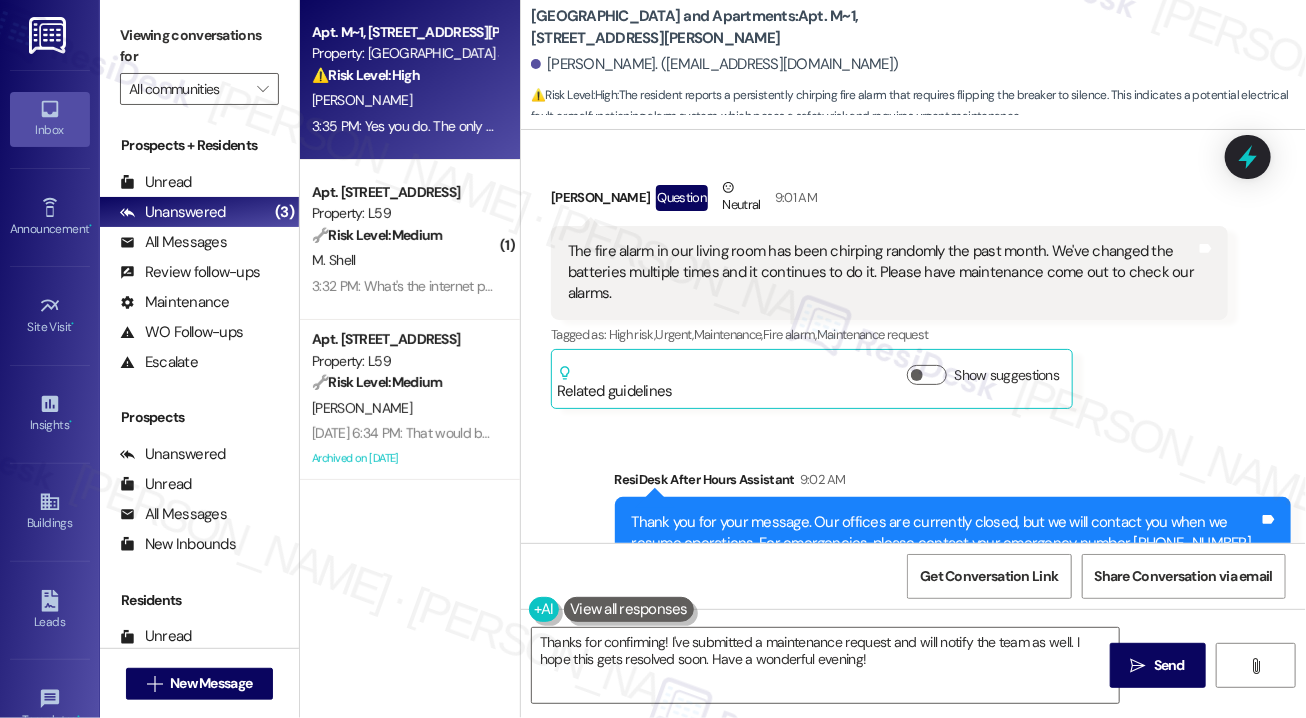 click on "The fire alarm in our living room has been chirping randomly the past month. We've changed the batteries multiple times and it continues to do it. Please have maintenance come out to check our alarms." at bounding box center (882, 273) 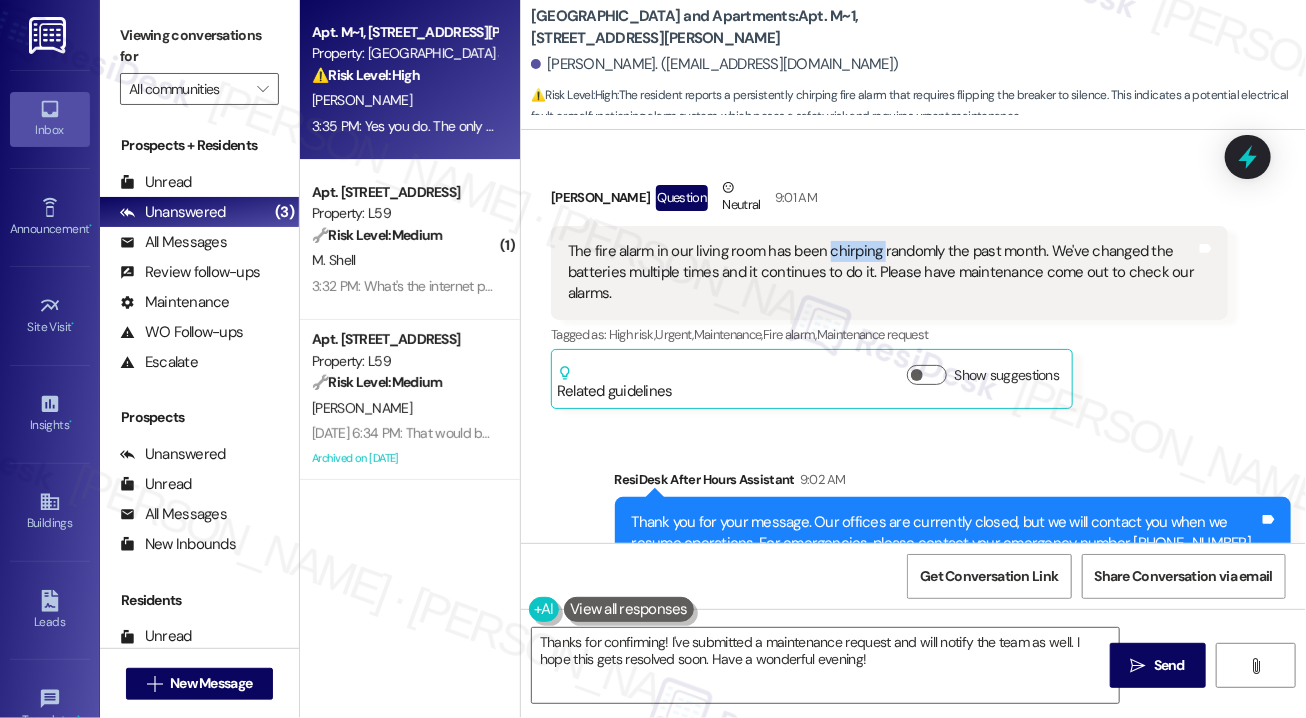 click on "The fire alarm in our living room has been chirping randomly the past month. We've changed the batteries multiple times and it continues to do it. Please have maintenance come out to check our alarms." at bounding box center (882, 273) 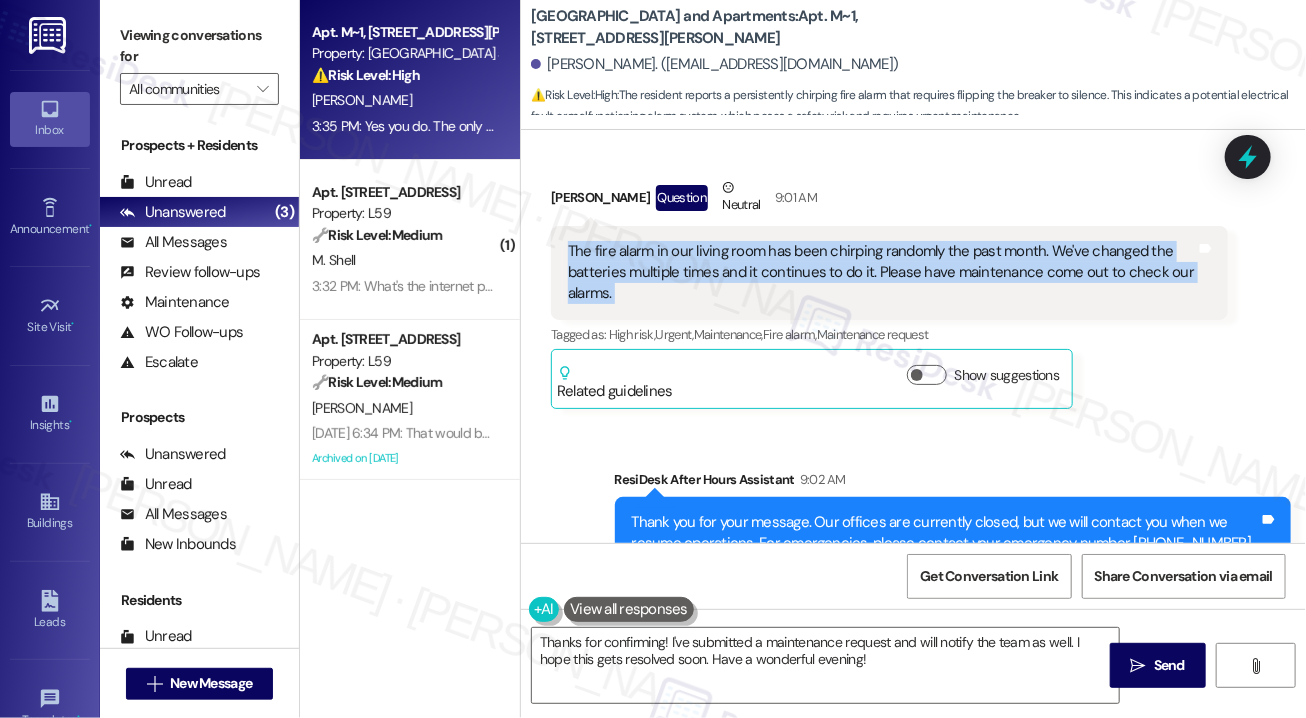 click on "The fire alarm in our living room has been chirping randomly the past month. We've changed the batteries multiple times and it continues to do it. Please have maintenance come out to check our alarms." at bounding box center [882, 273] 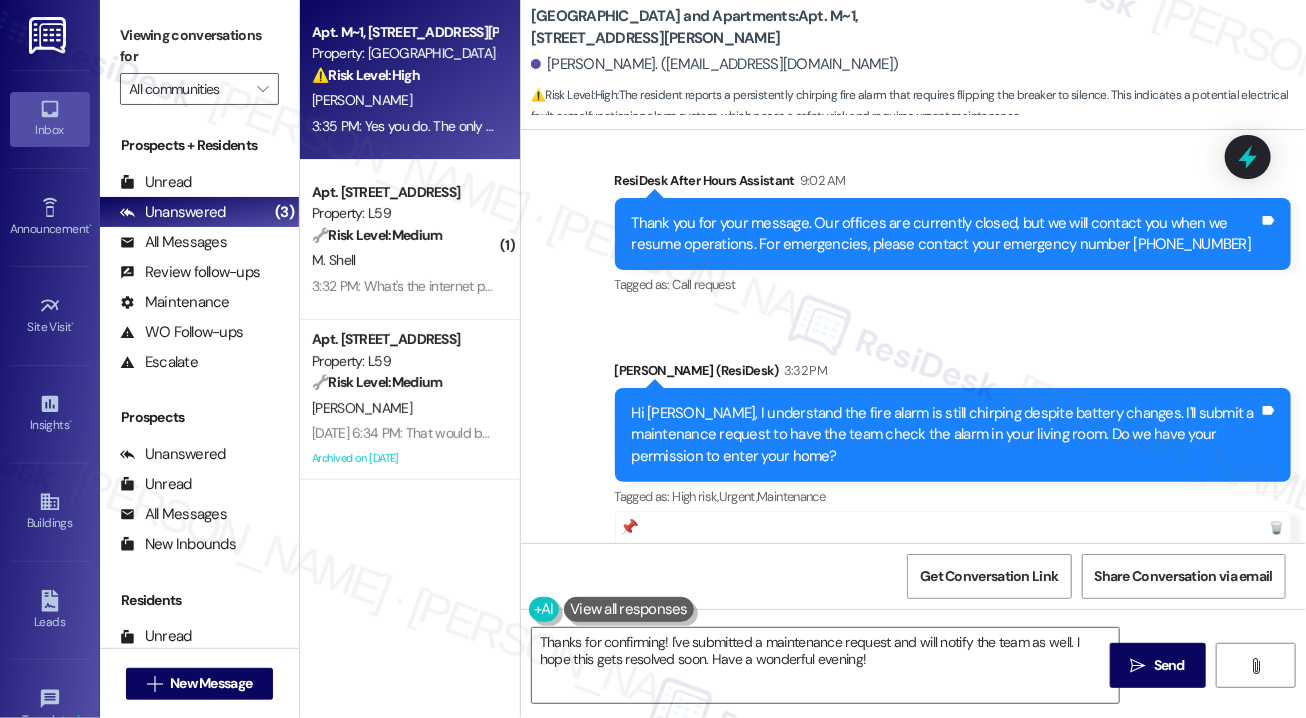 scroll, scrollTop: 4495, scrollLeft: 0, axis: vertical 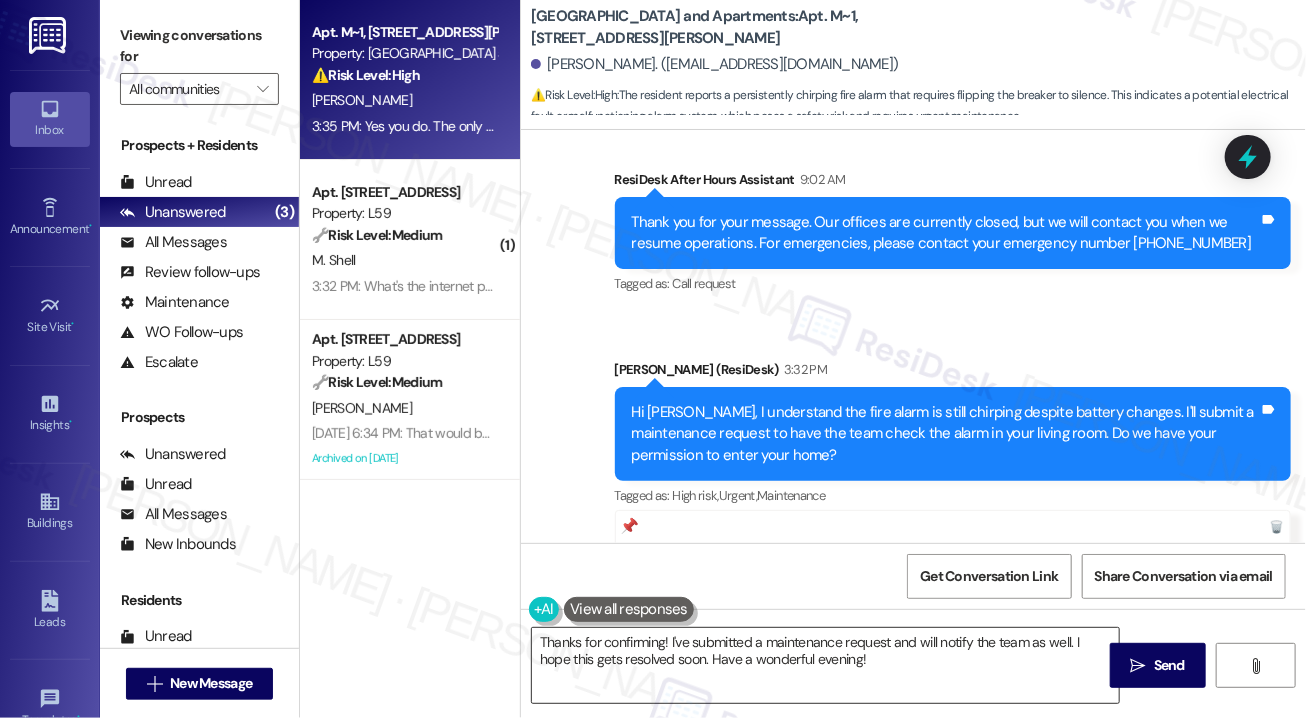 click on "Thanks for confirming! I've submitted a maintenance request and will notify the team as well. I hope this gets resolved soon. Have a wonderful evening!" at bounding box center (825, 665) 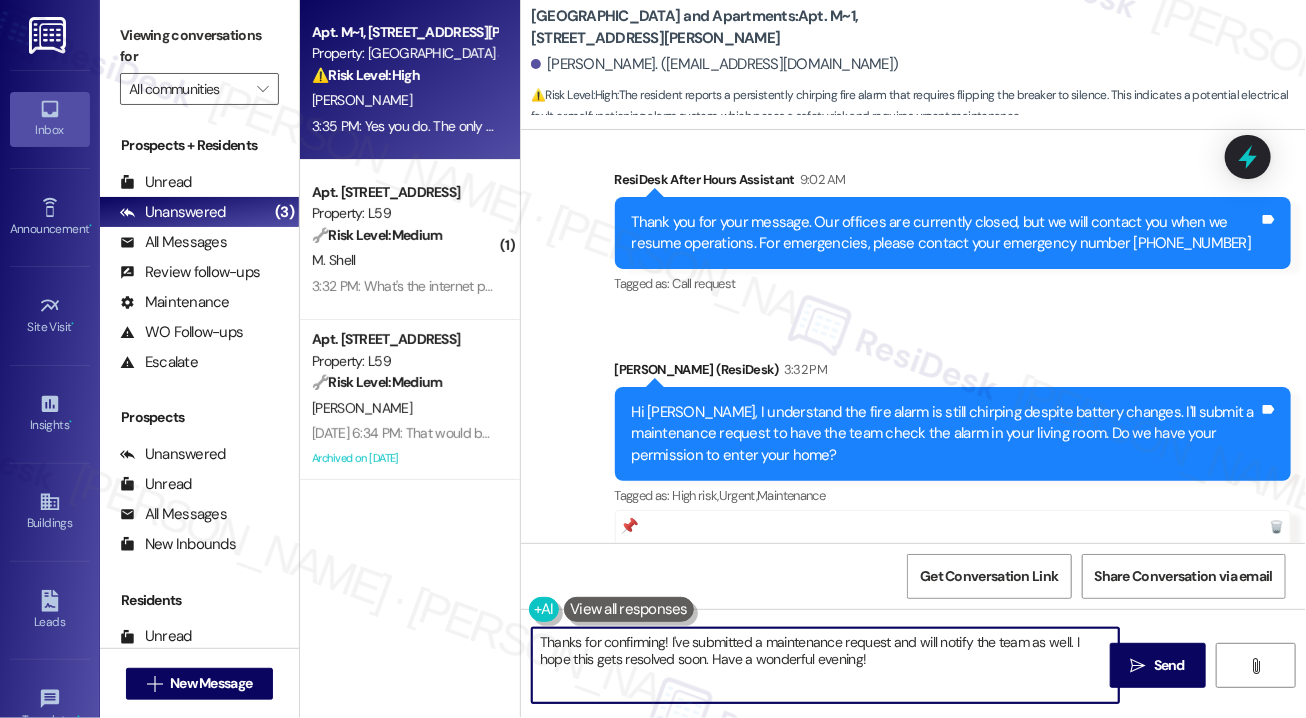 click on "Thanks for confirming! I've submitted a maintenance request and will notify the team as well. I hope this gets resolved soon. Have a wonderful evening!" at bounding box center (825, 665) 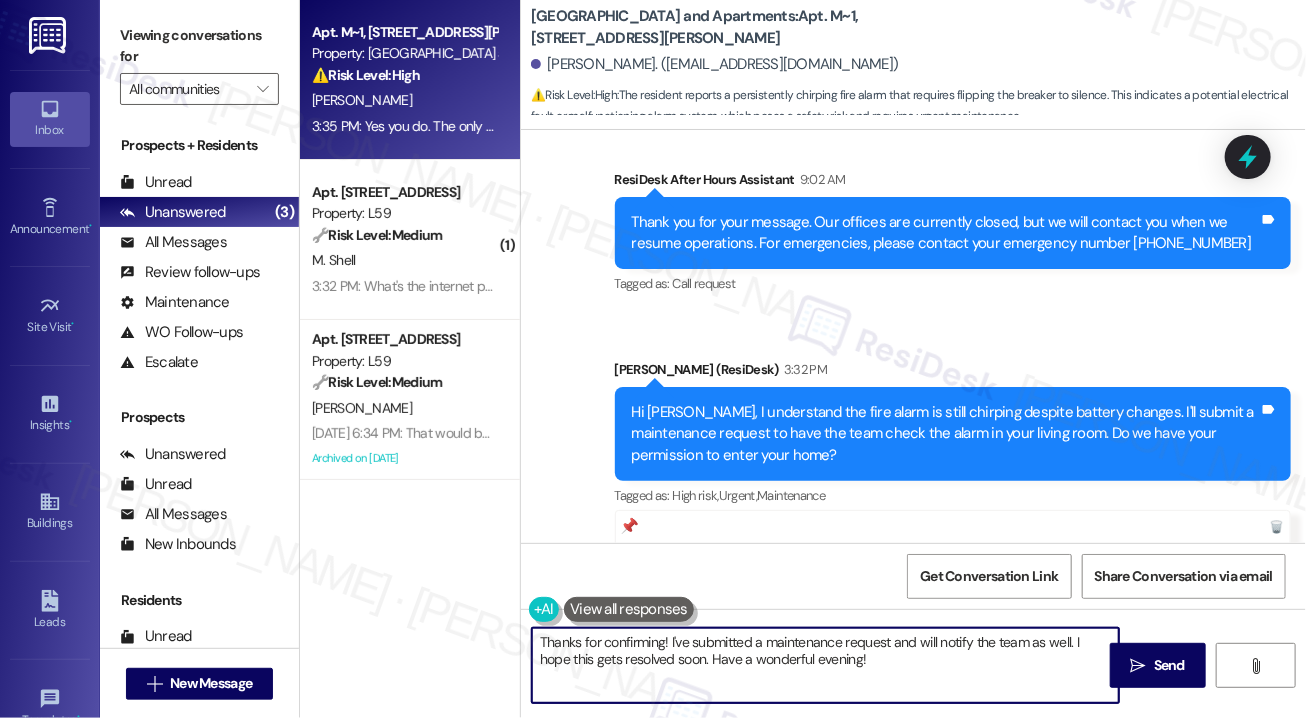 drag, startPoint x: 889, startPoint y: 643, endPoint x: 1072, endPoint y: 646, distance: 183.02458 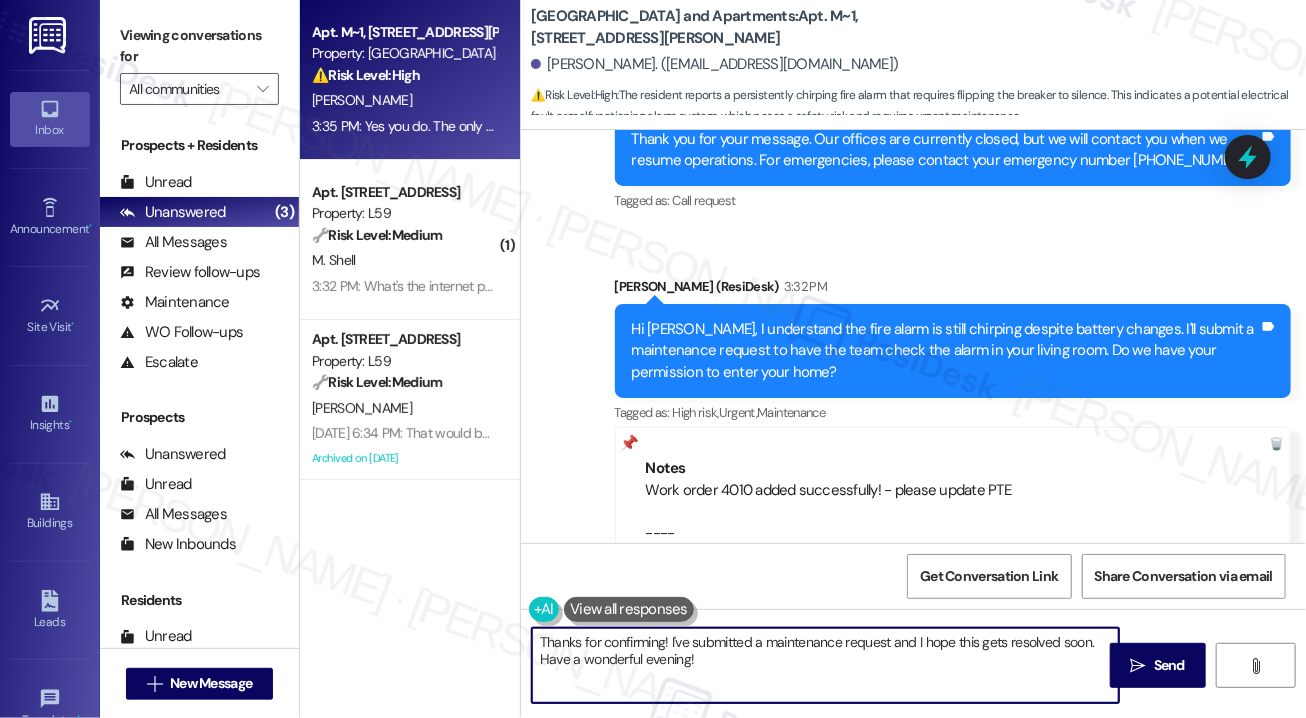 scroll, scrollTop: 4695, scrollLeft: 0, axis: vertical 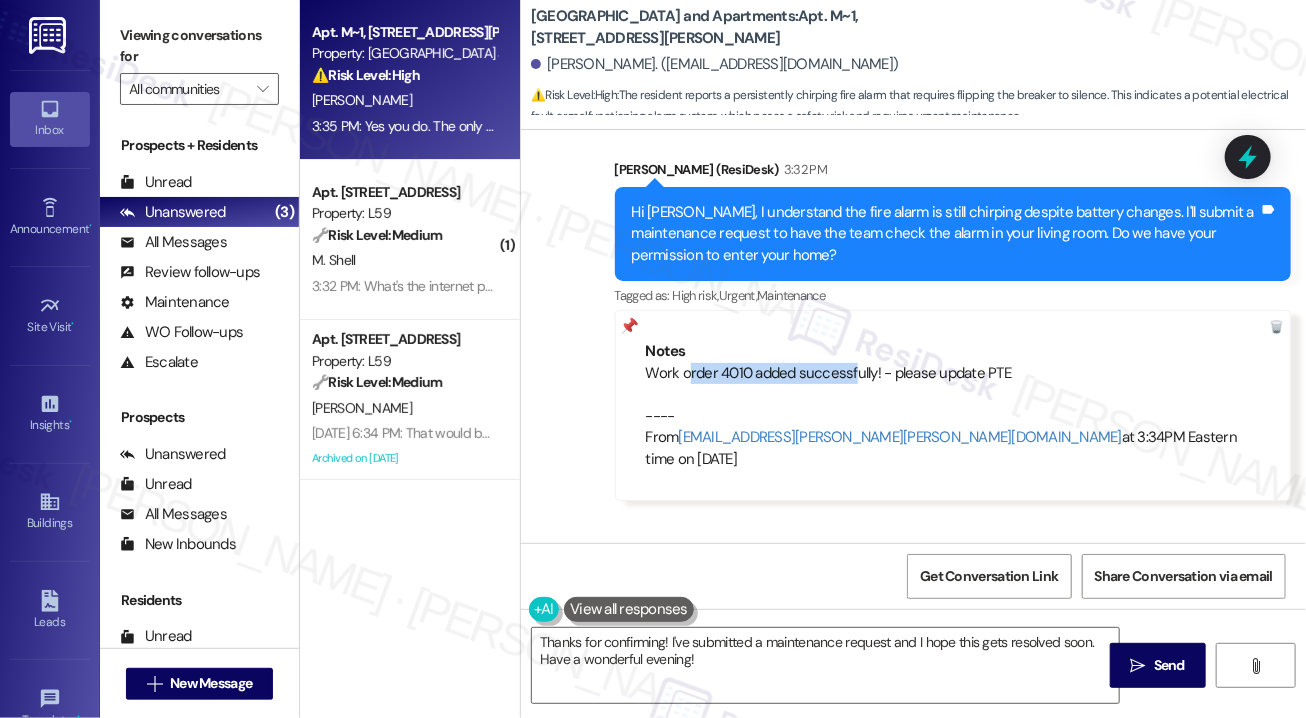 drag, startPoint x: 684, startPoint y: 371, endPoint x: 850, endPoint y: 381, distance: 166.30093 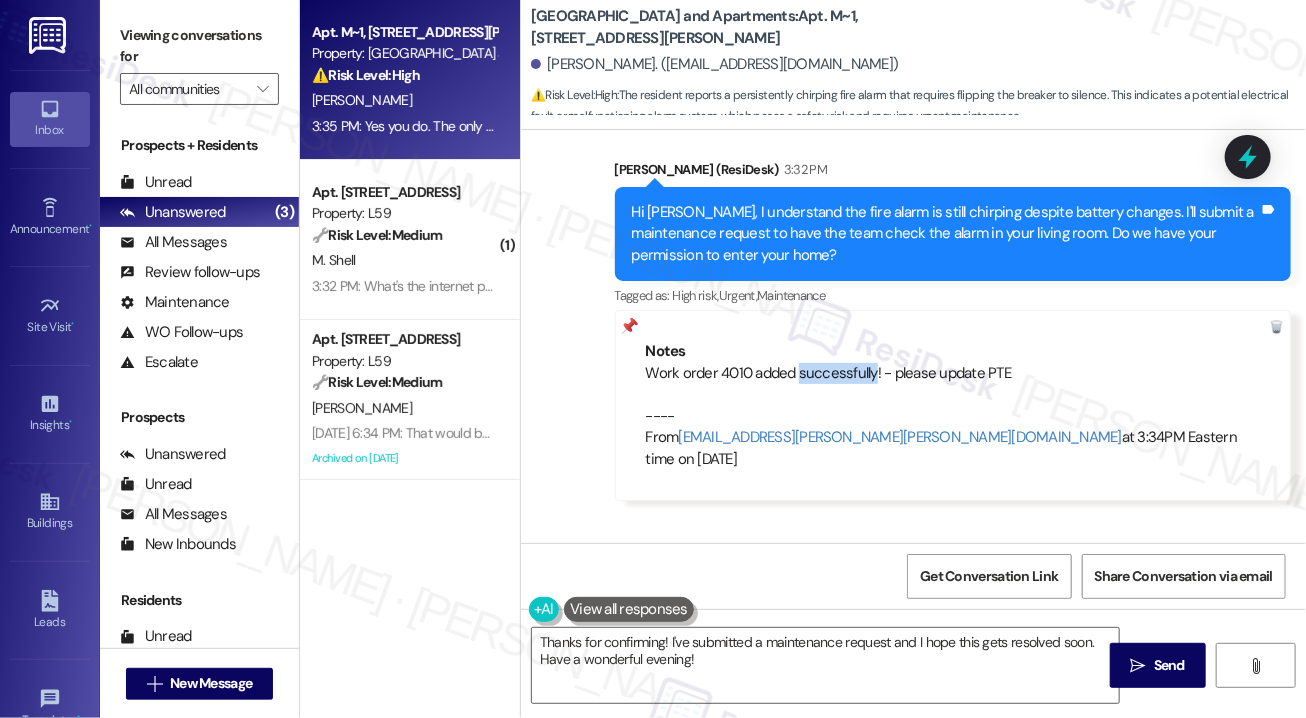 click on "Work order 4010 added successfully! - please update PTE
----
From  [EMAIL_ADDRESS][PERSON_NAME][PERSON_NAME][DOMAIN_NAME]  at 3:34PM Eastern time on [DATE]" at bounding box center [953, 416] 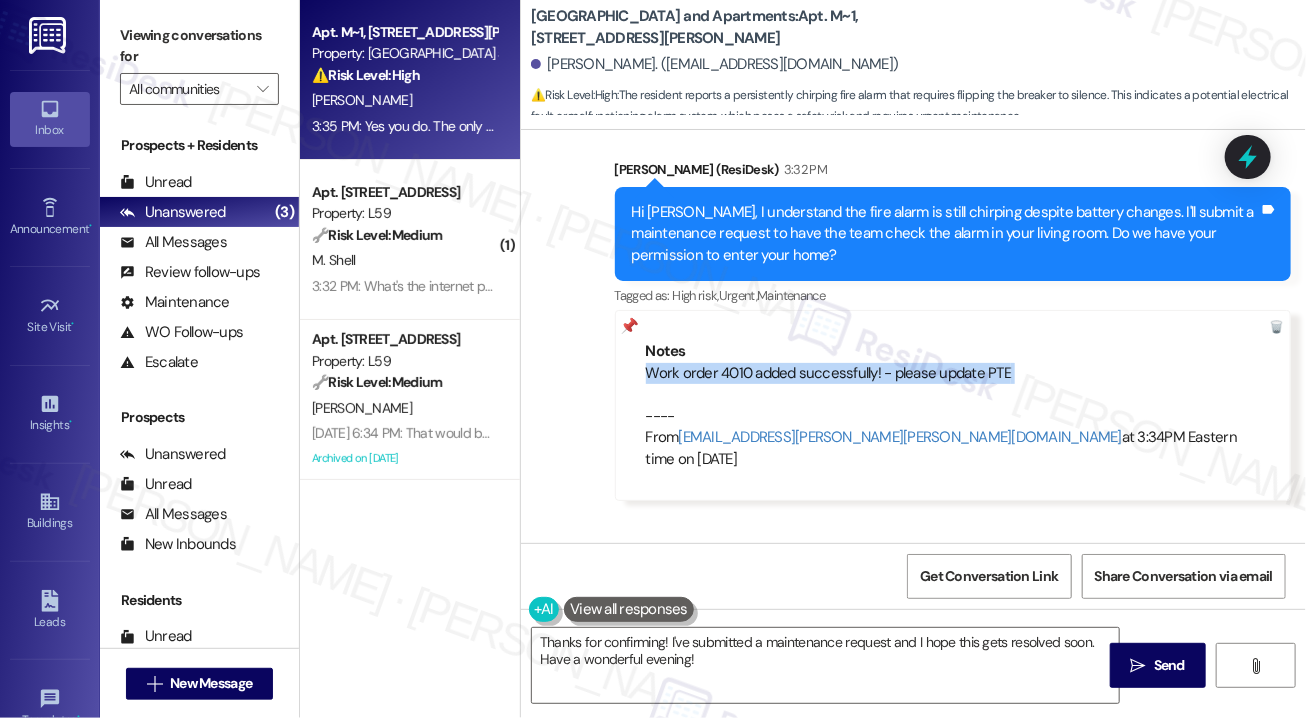 click on "Work order 4010 added successfully! - please update PTE
----
From  [EMAIL_ADDRESS][PERSON_NAME][PERSON_NAME][DOMAIN_NAME]  at 3:34PM Eastern time on [DATE]" at bounding box center (953, 416) 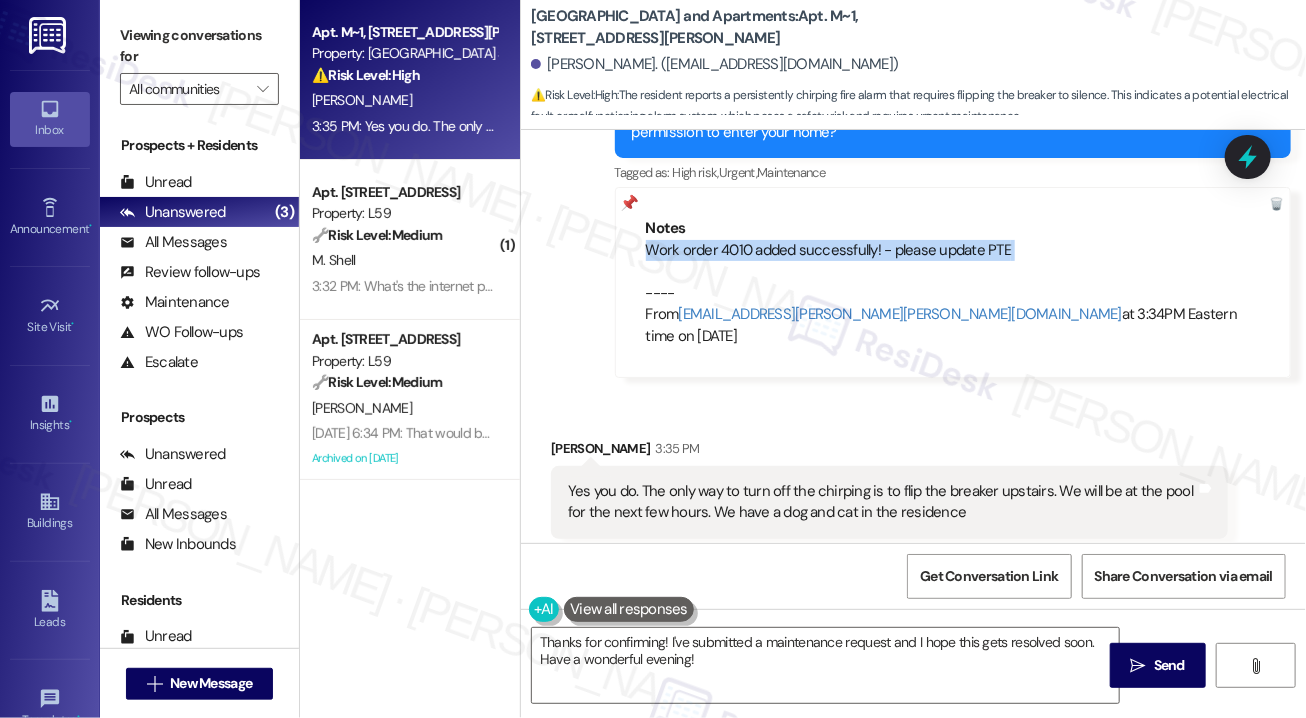 scroll, scrollTop: 4895, scrollLeft: 0, axis: vertical 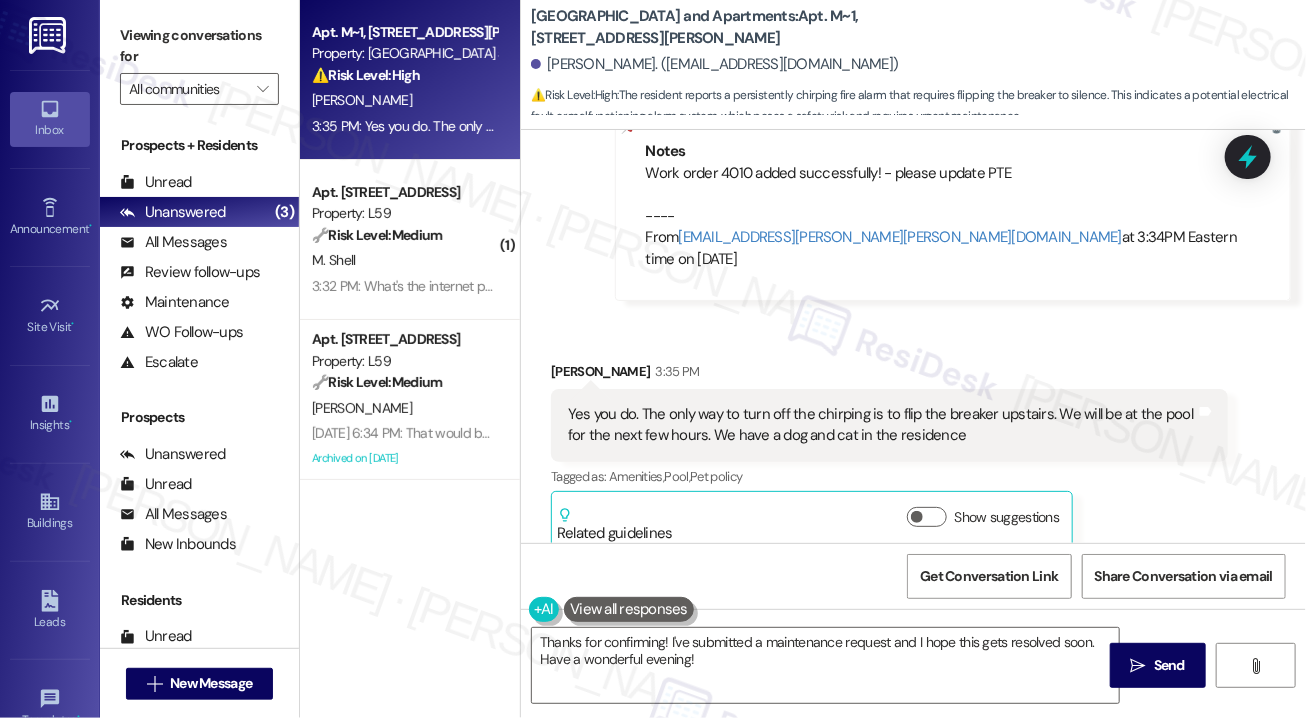 click on "Yes you do. The only way to turn off the chirping is to flip the breaker upstairs. We will be at the pool for the next few hours. We have a dog and cat in the residence" at bounding box center [882, 425] 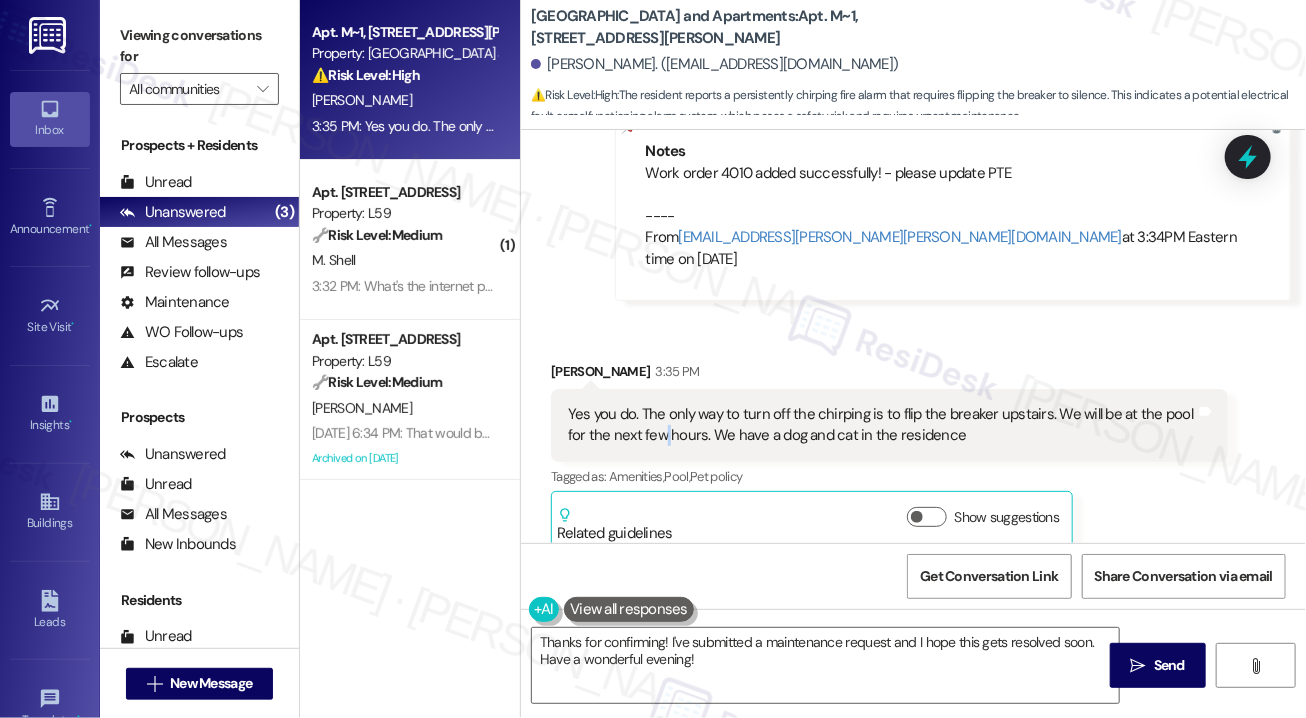 click on "Yes you do. The only way to turn off the chirping is to flip the breaker upstairs. We will be at the pool for the next few hours. We have a dog and cat in the residence" at bounding box center (882, 425) 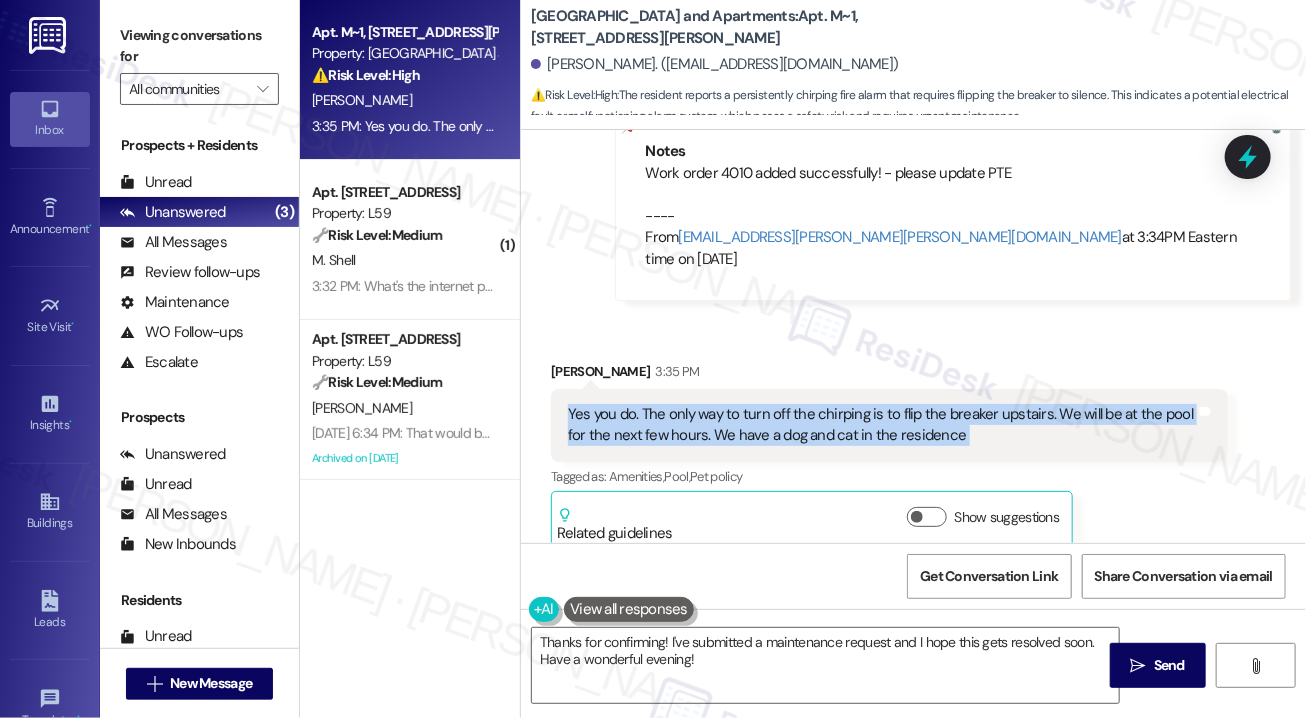 click on "Yes you do. The only way to turn off the chirping is to flip the breaker upstairs. We will be at the pool for the next few hours. We have a dog and cat in the residence" at bounding box center [882, 425] 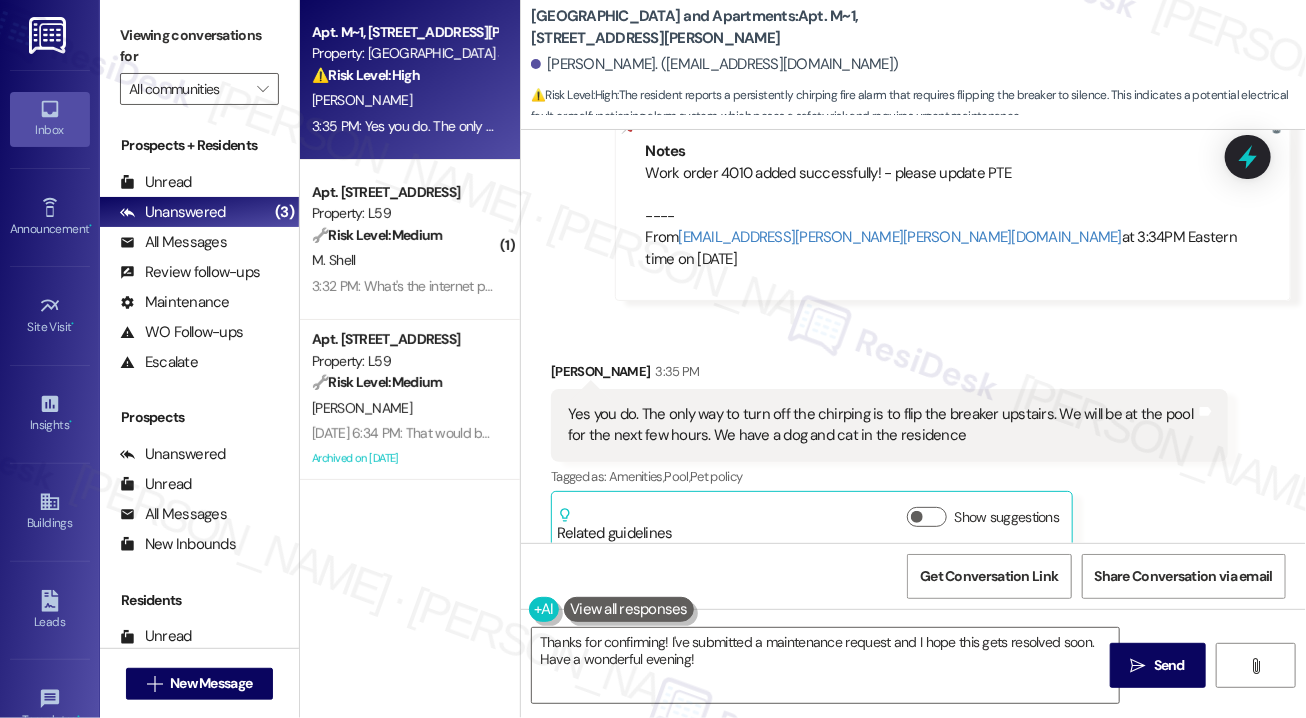 click on "[PERSON_NAME] 3:35 PM" at bounding box center [889, 375] 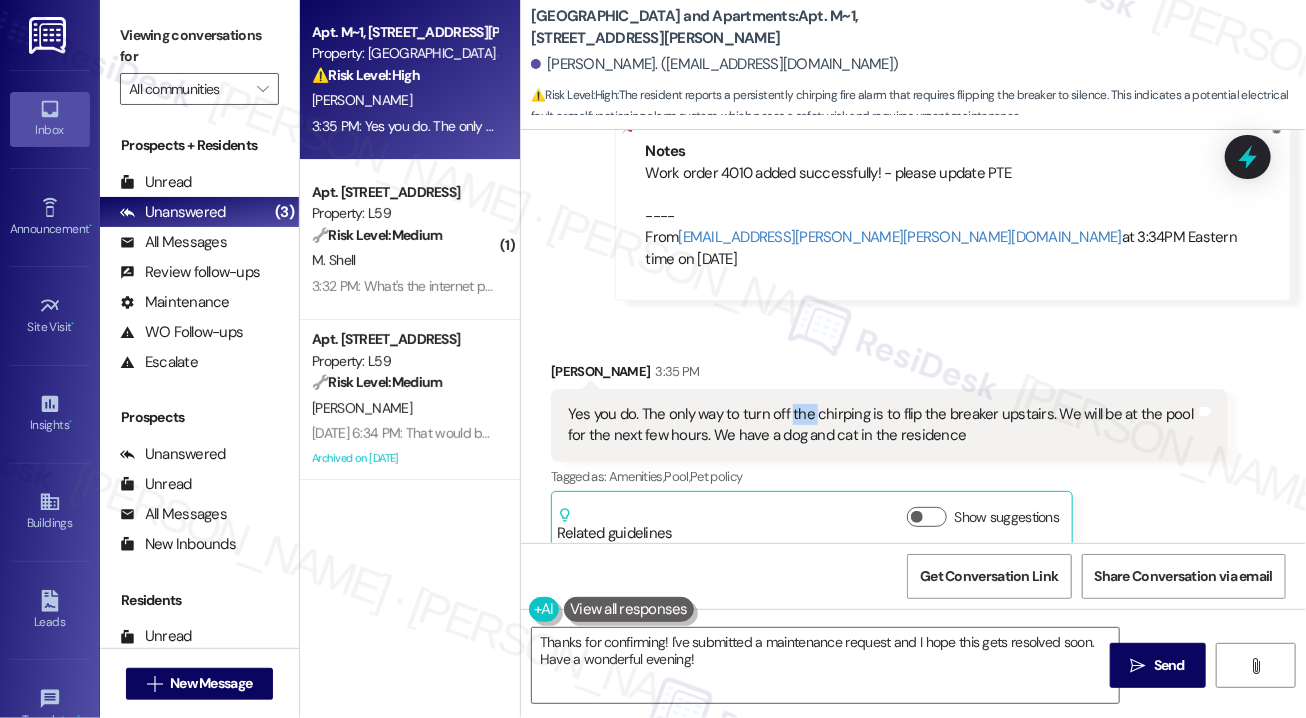 click on "Yes you do. The only way to turn off the chirping is to flip the breaker upstairs. We will be at the pool for the next few hours. We have a dog and cat in the residence" at bounding box center [882, 425] 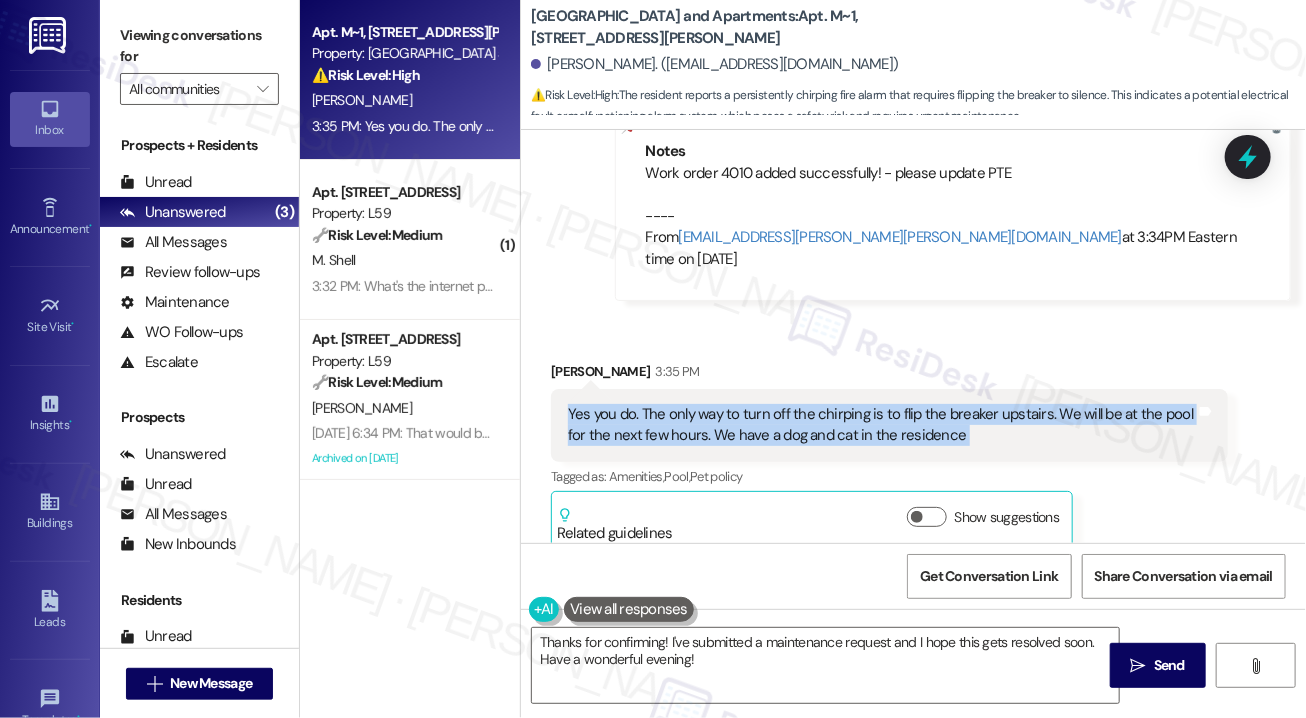 click on "Yes you do. The only way to turn off the chirping is to flip the breaker upstairs. We will be at the pool for the next few hours. We have a dog and cat in the residence" at bounding box center (882, 425) 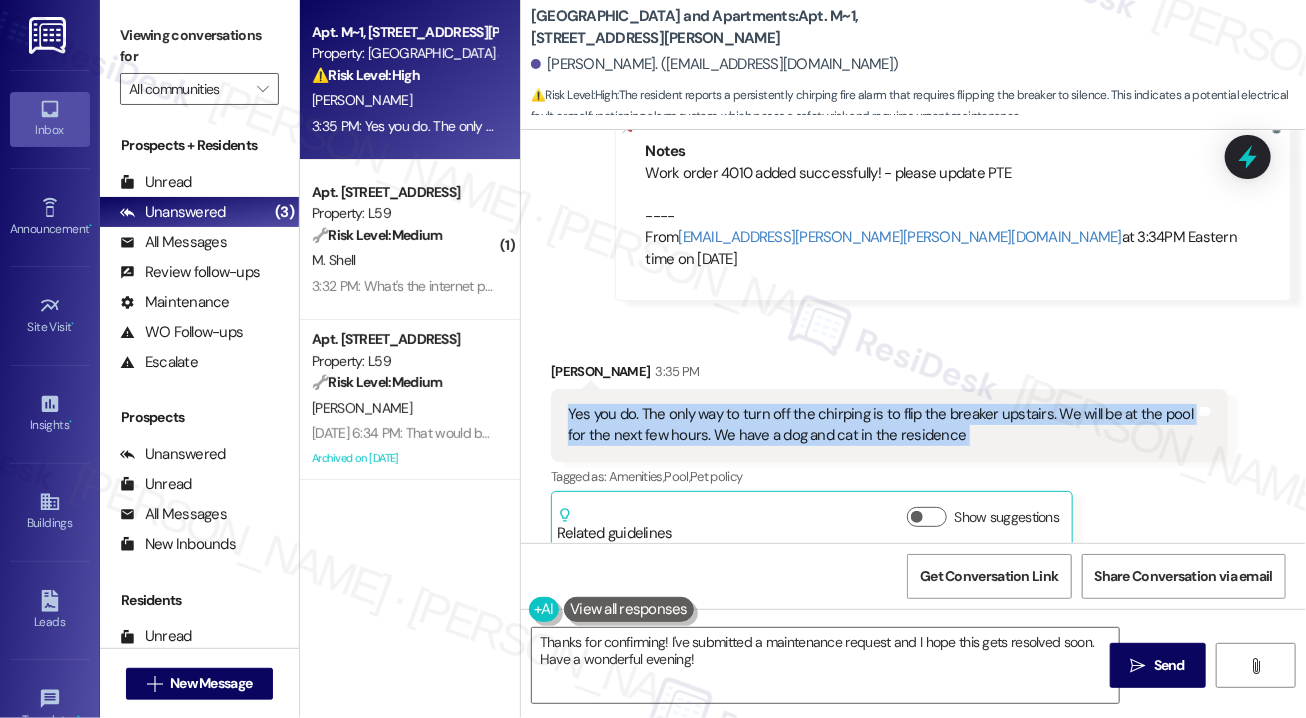 click on "Yes you do. The only way to turn off the chirping is to flip the breaker upstairs. We will be at the pool for the next few hours. We have a dog and cat in the residence" at bounding box center [882, 425] 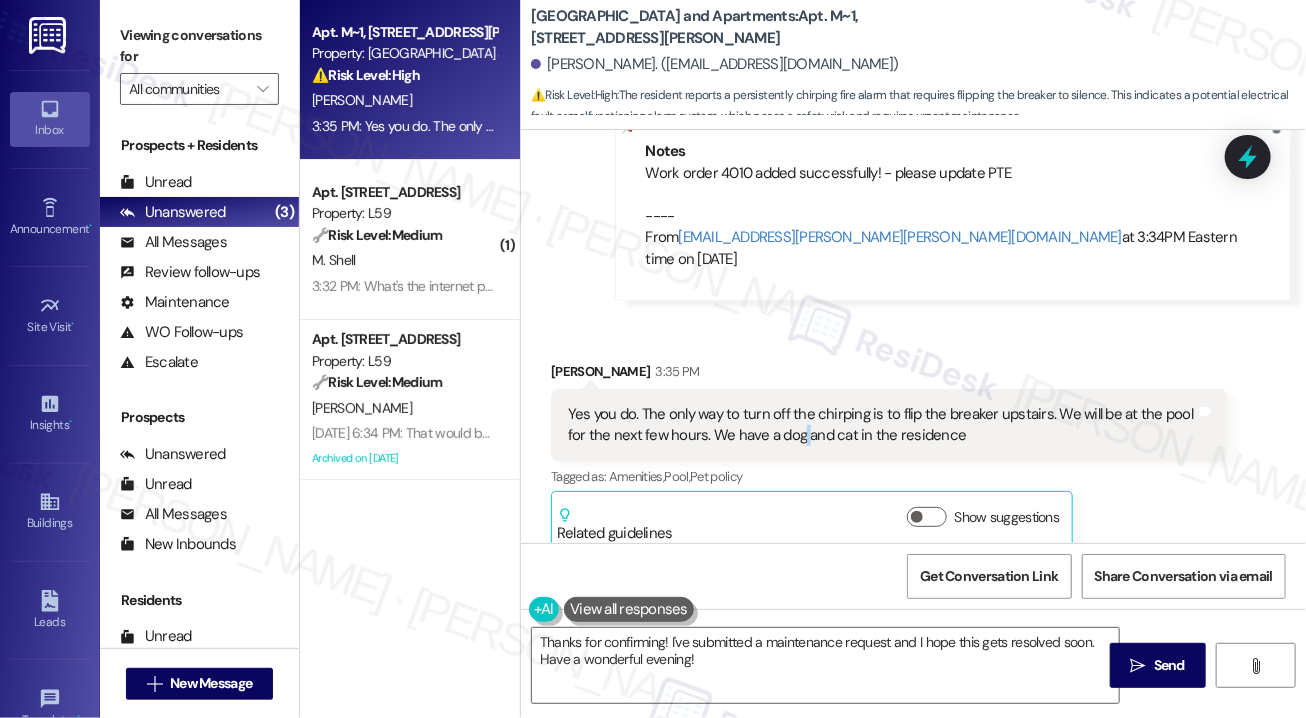 click on "Yes you do. The only way to turn off the chirping is to flip the breaker upstairs. We will be at the pool for the next few hours. We have a dog and cat in the residence" at bounding box center (882, 425) 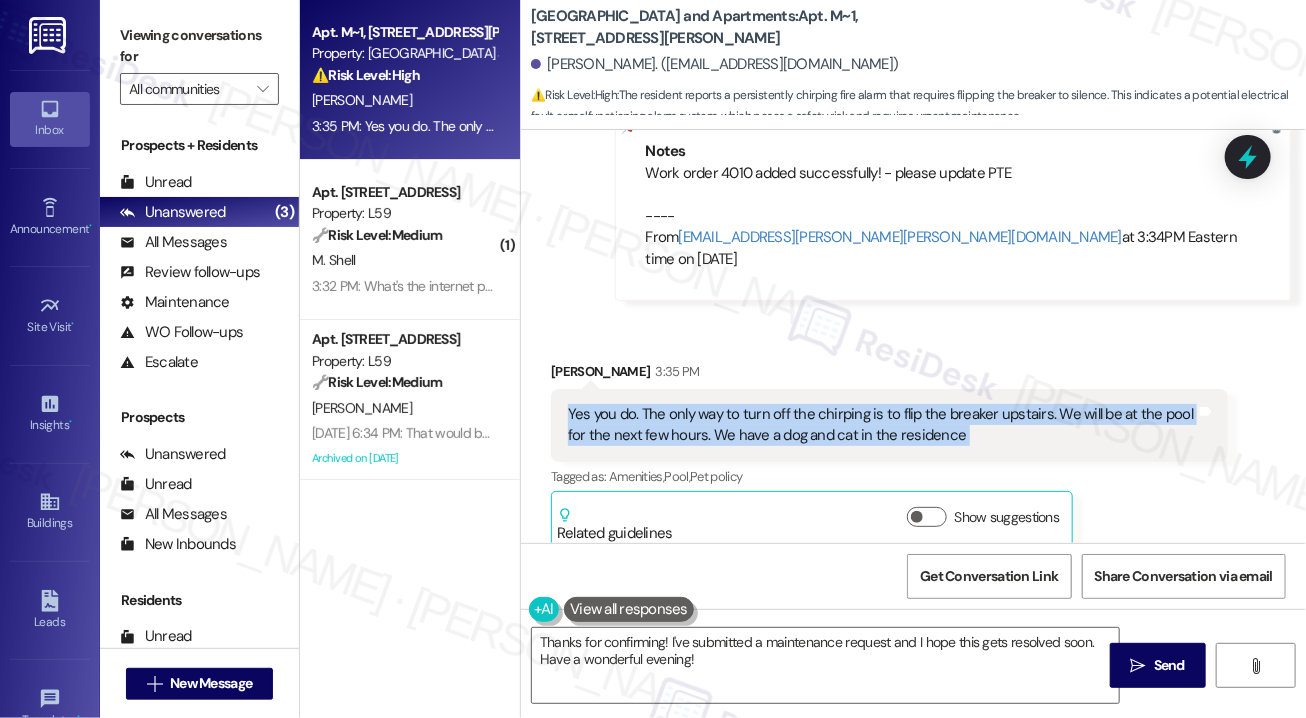 click on "Yes you do. The only way to turn off the chirping is to flip the breaker upstairs. We will be at the pool for the next few hours. We have a dog and cat in the residence" at bounding box center [882, 425] 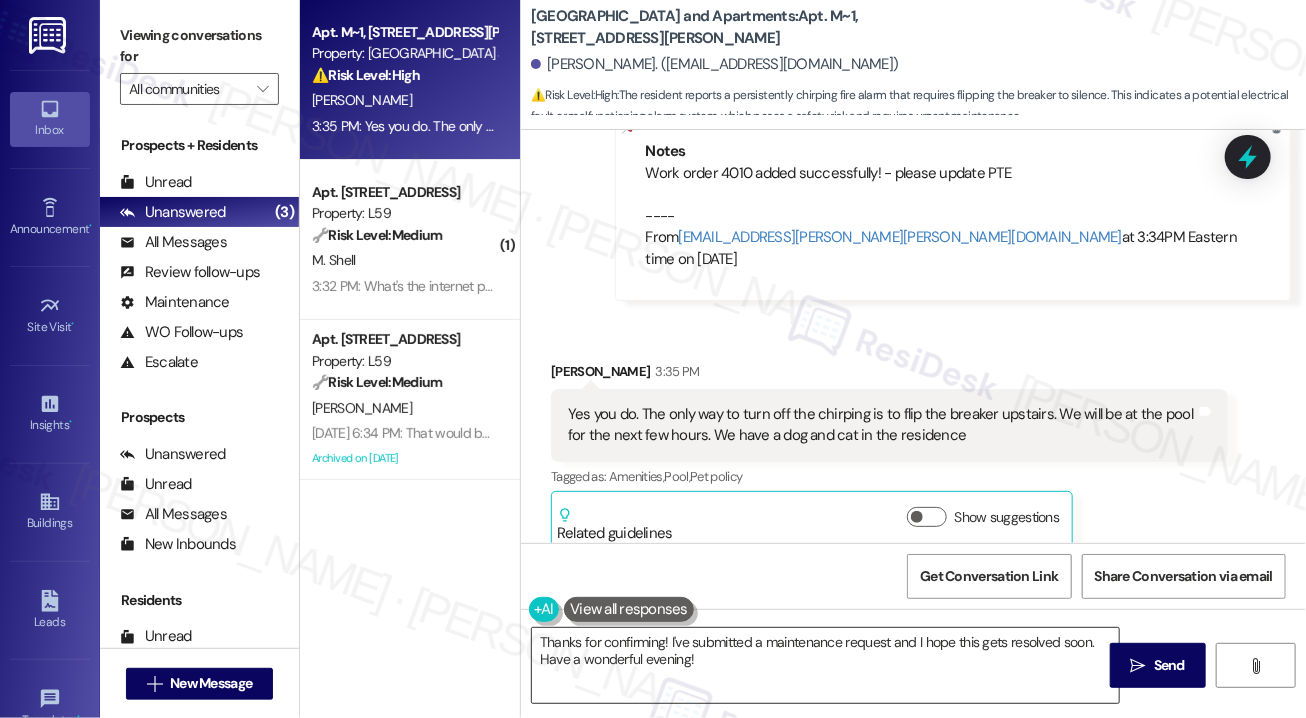 click on "Thanks for confirming! I've submitted a maintenance request and I hope this gets resolved soon. Have a wonderful evening!" at bounding box center [825, 665] 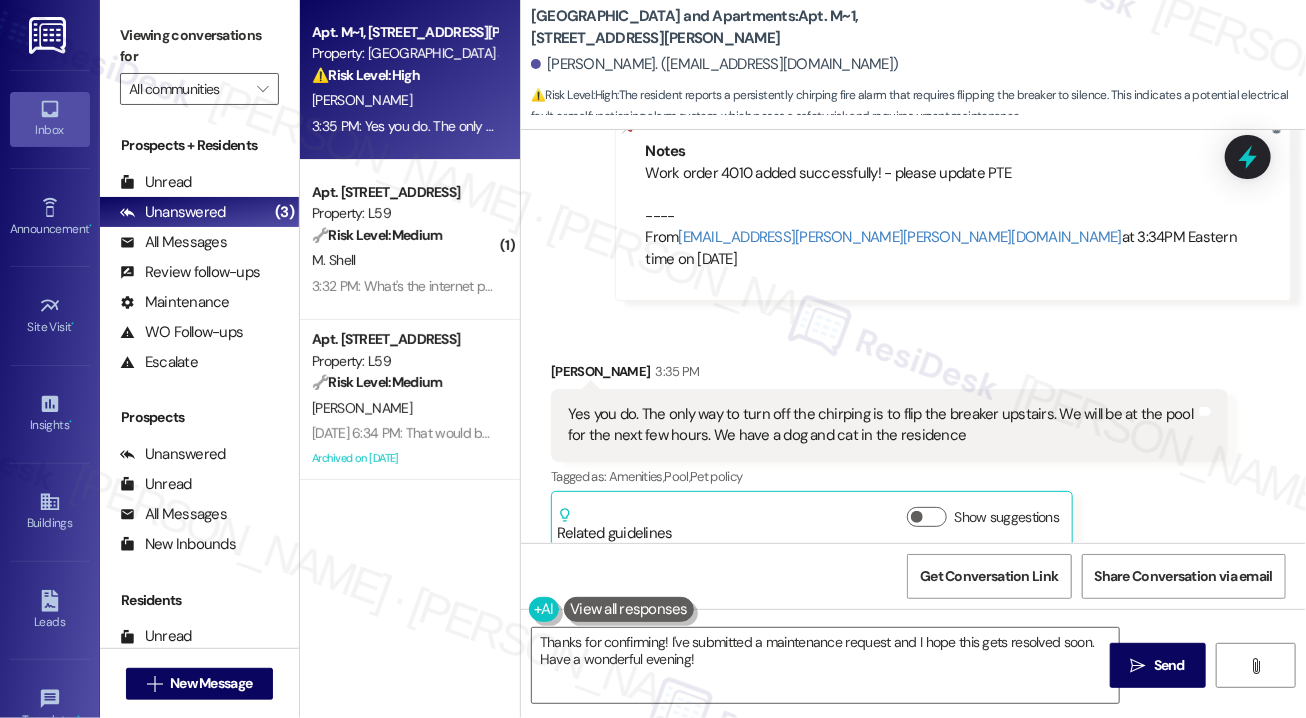 click on "Received via SMS [PERSON_NAME] 3:35 PM Yes you do. The only way to turn off the chirping is to flip the breaker upstairs. We will be at the pool for the next few hours. We have a dog and cat in the residence  Tags and notes Tagged as:   Amenities ,  Click to highlight conversations about Amenities Pool ,  Click to highlight conversations about Pool Pet policy Click to highlight conversations about Pet policy  Related guidelines Show suggestions" at bounding box center [889, 456] 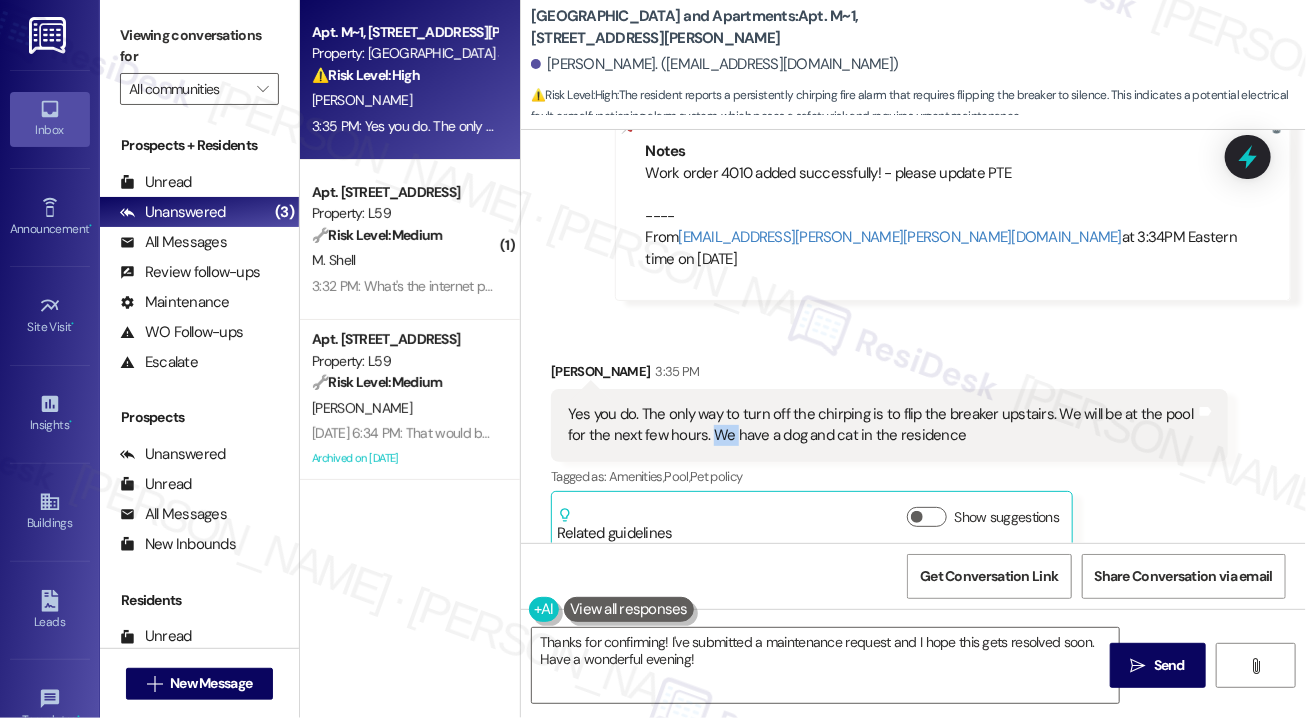 click on "Yes you do. The only way to turn off the chirping is to flip the breaker upstairs. We will be at the pool for the next few hours. We have a dog and cat in the residence" at bounding box center (882, 425) 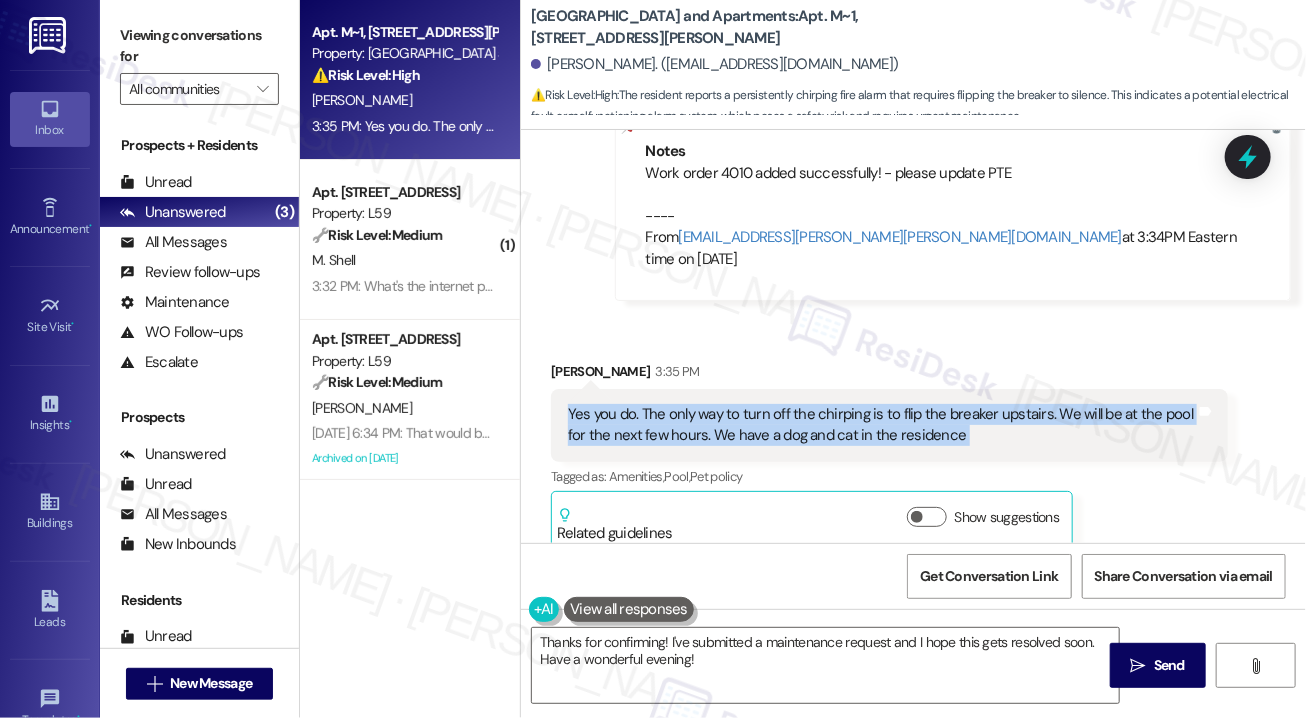 click on "Yes you do. The only way to turn off the chirping is to flip the breaker upstairs. We will be at the pool for the next few hours. We have a dog and cat in the residence" at bounding box center [882, 425] 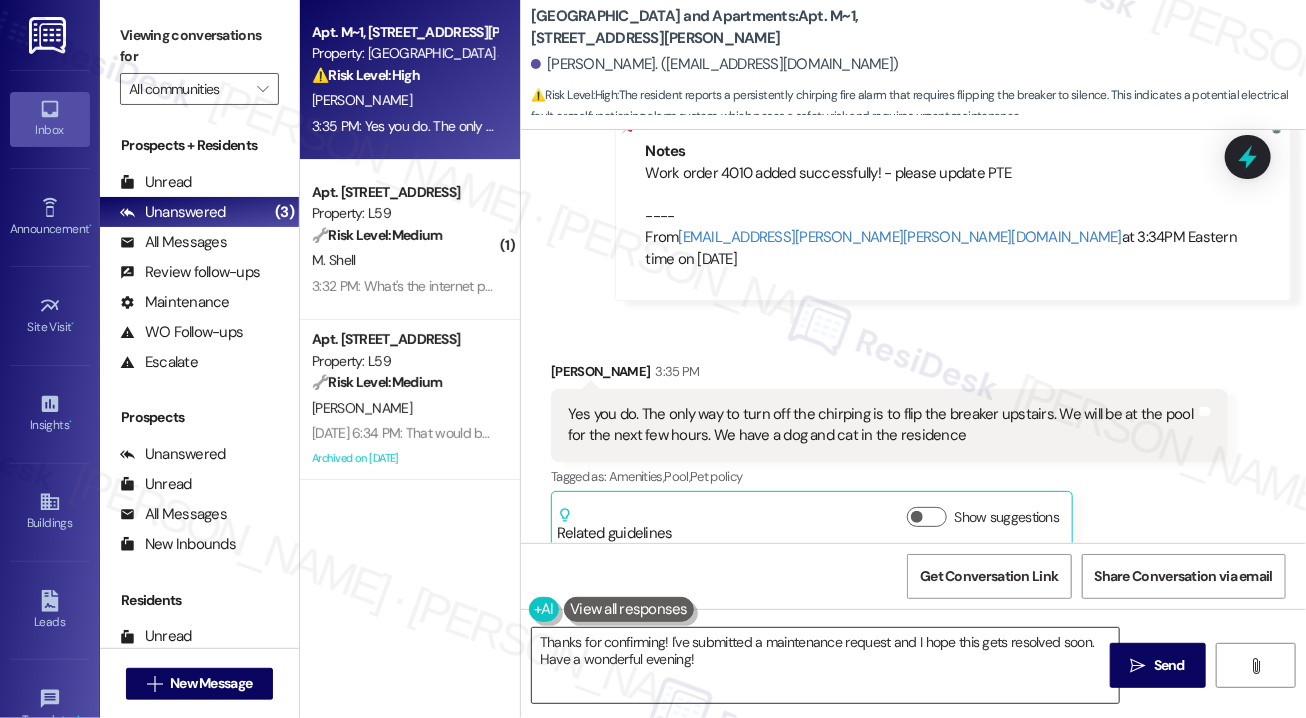 click on "Thanks for confirming! I've submitted a maintenance request and I hope this gets resolved soon. Have a wonderful evening!" at bounding box center (825, 665) 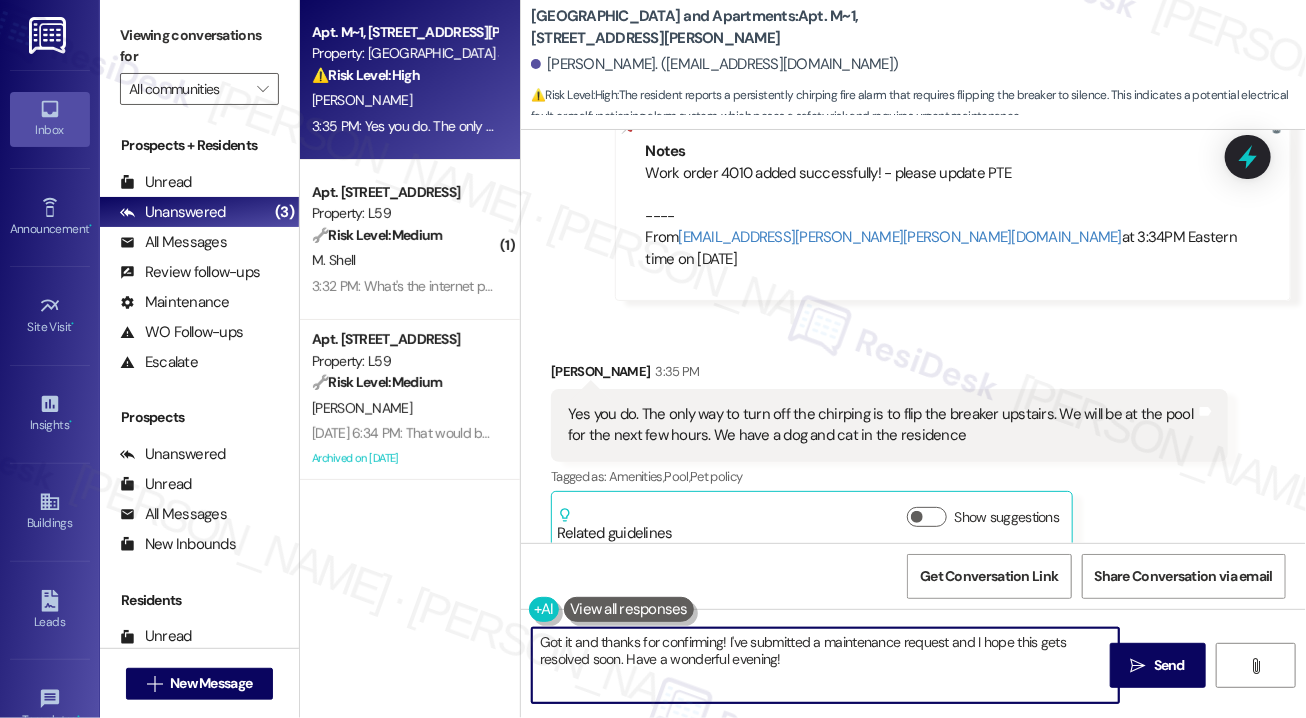 drag, startPoint x: 825, startPoint y: 641, endPoint x: 728, endPoint y: 639, distance: 97.020615 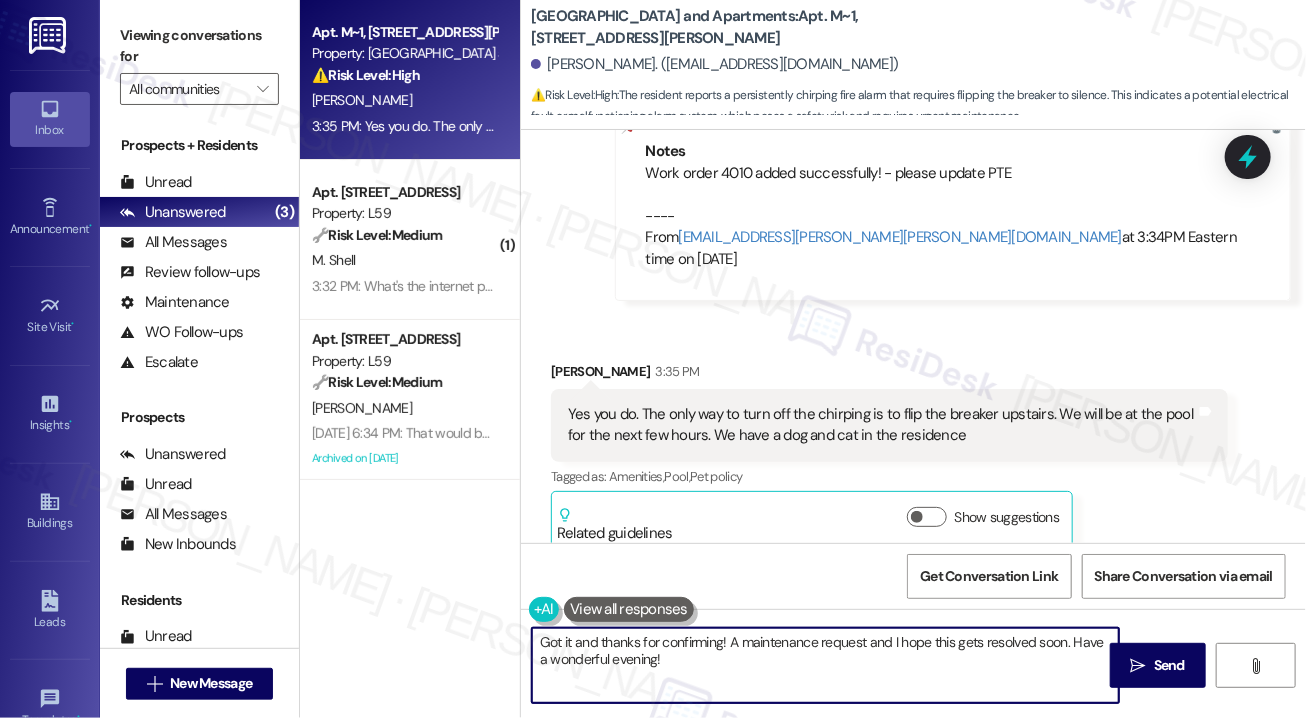 click on "Got it and thanks for confirming! A maintenance request and I hope this gets resolved soon. Have a wonderful evening!" at bounding box center (825, 665) 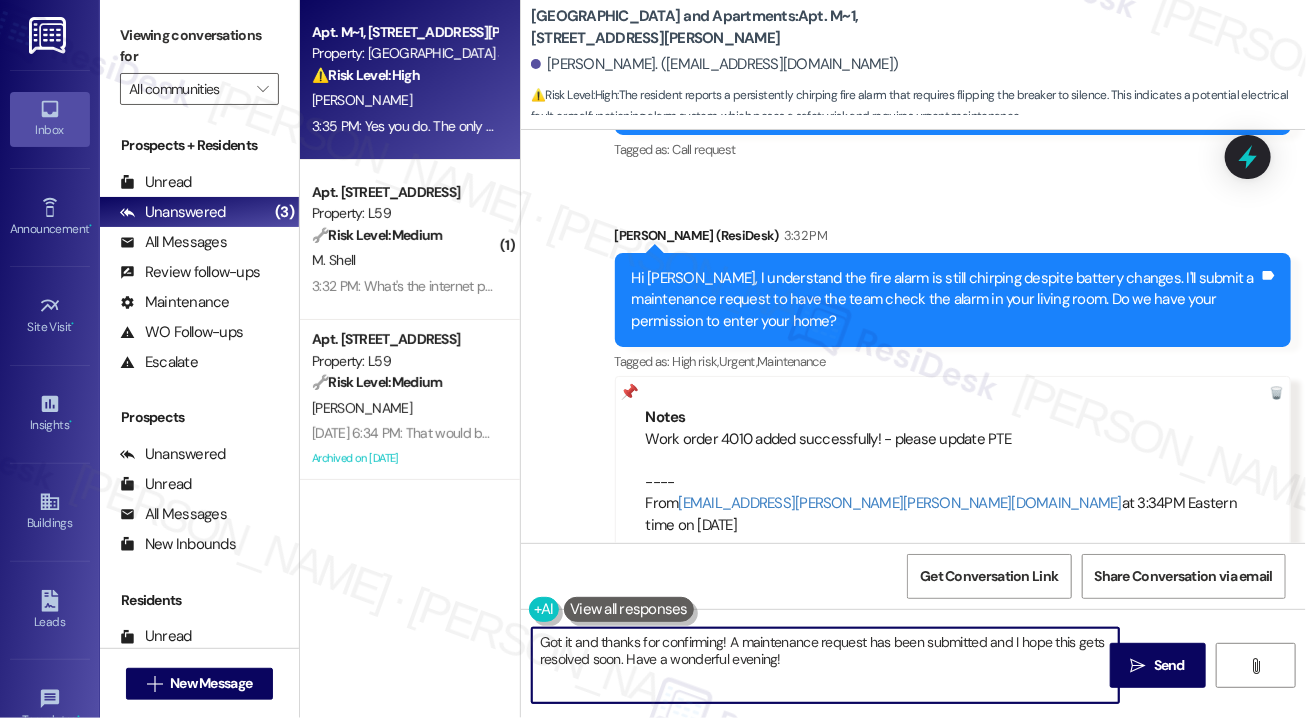 scroll, scrollTop: 4595, scrollLeft: 0, axis: vertical 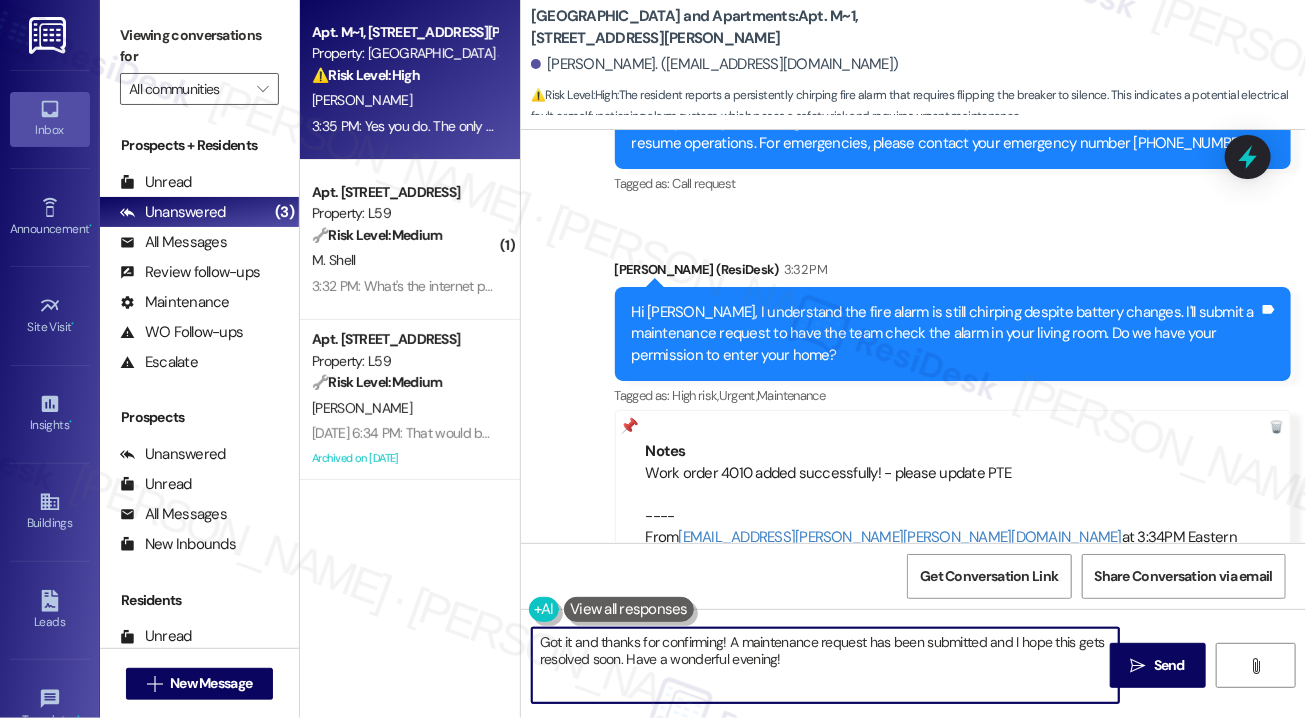 click on "Got it and thanks for confirming! A maintenance request has been submitted and I hope this gets resolved soon. Have a wonderful evening!" at bounding box center [825, 665] 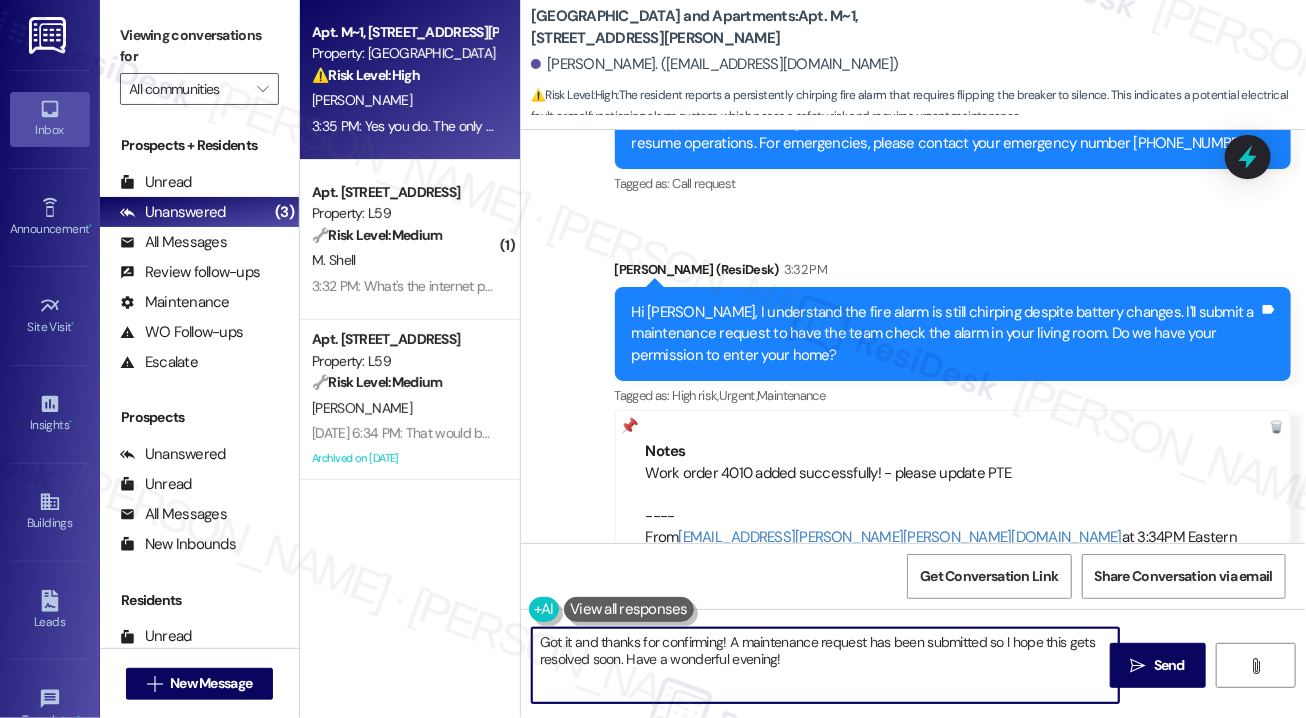 click on "Got it and thanks for confirming! A maintenance request has been submitted so I hope this gets resolved soon. Have a wonderful evening!" at bounding box center [825, 665] 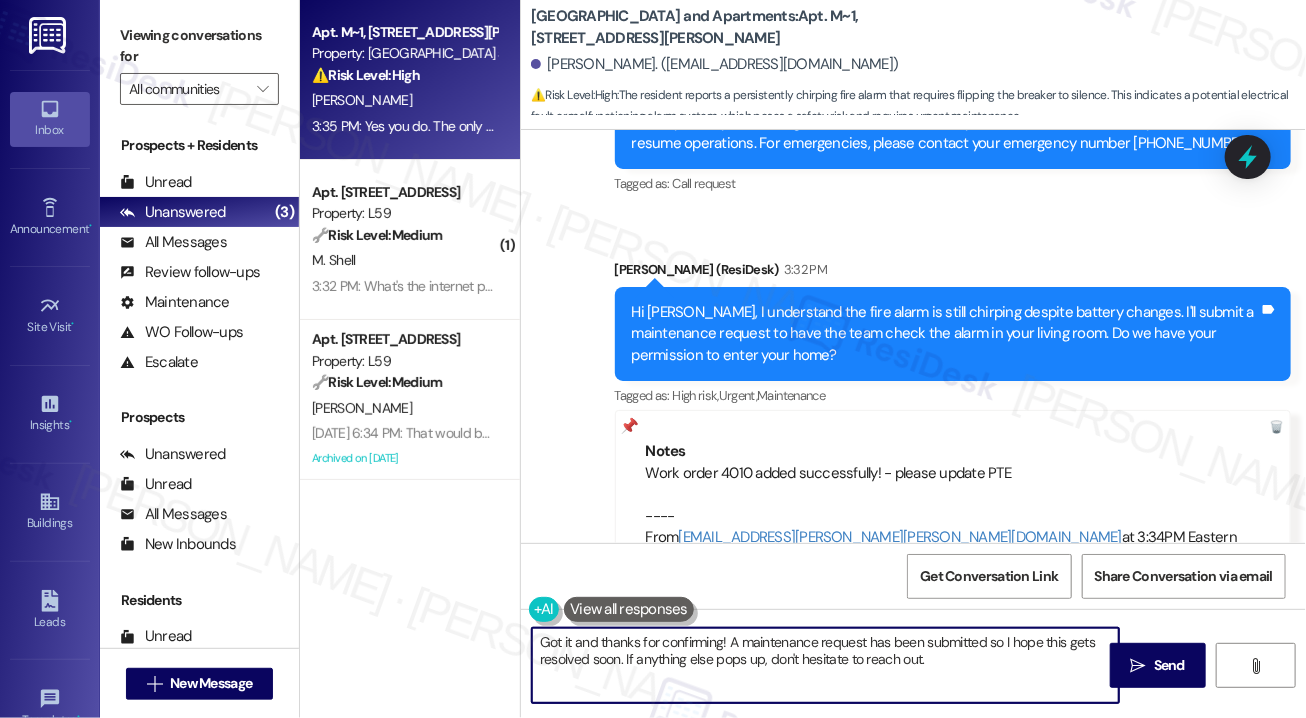 type on "Got it and thanks for confirming! A maintenance request has been submitted so I hope this gets resolved soon. If anything else pops up, don't hesitate to reach out." 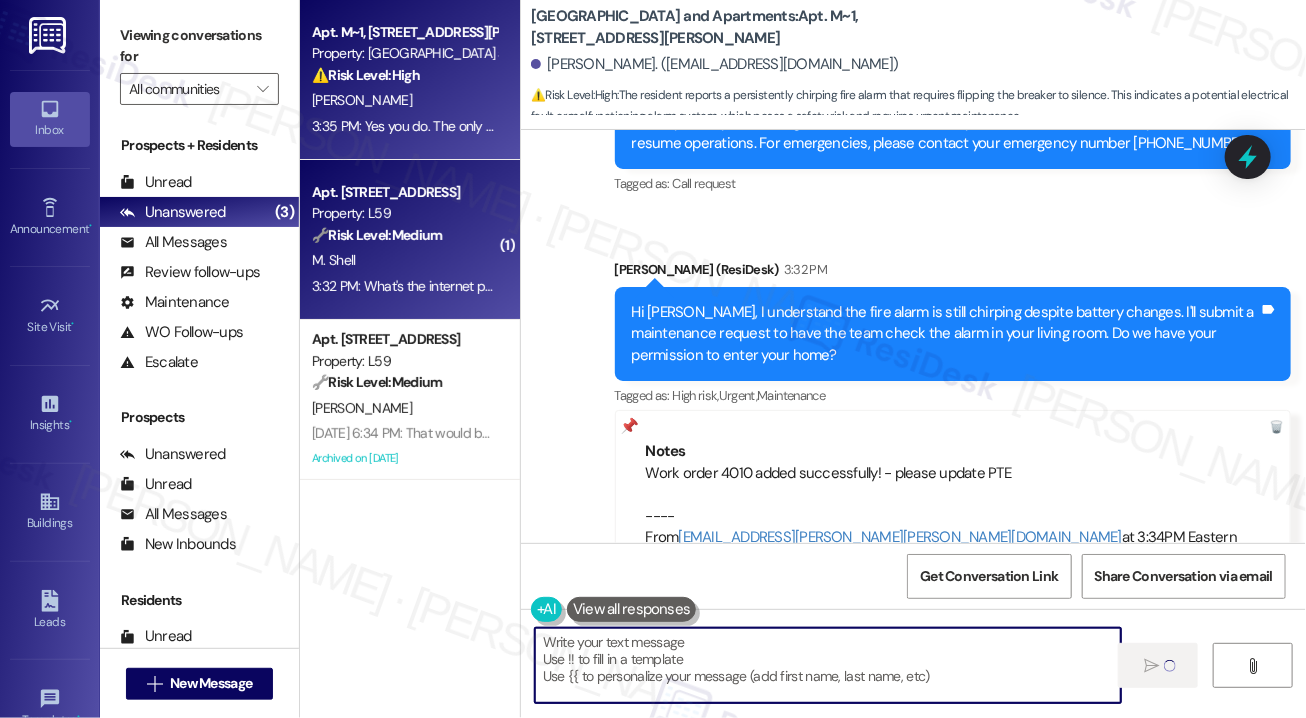 type 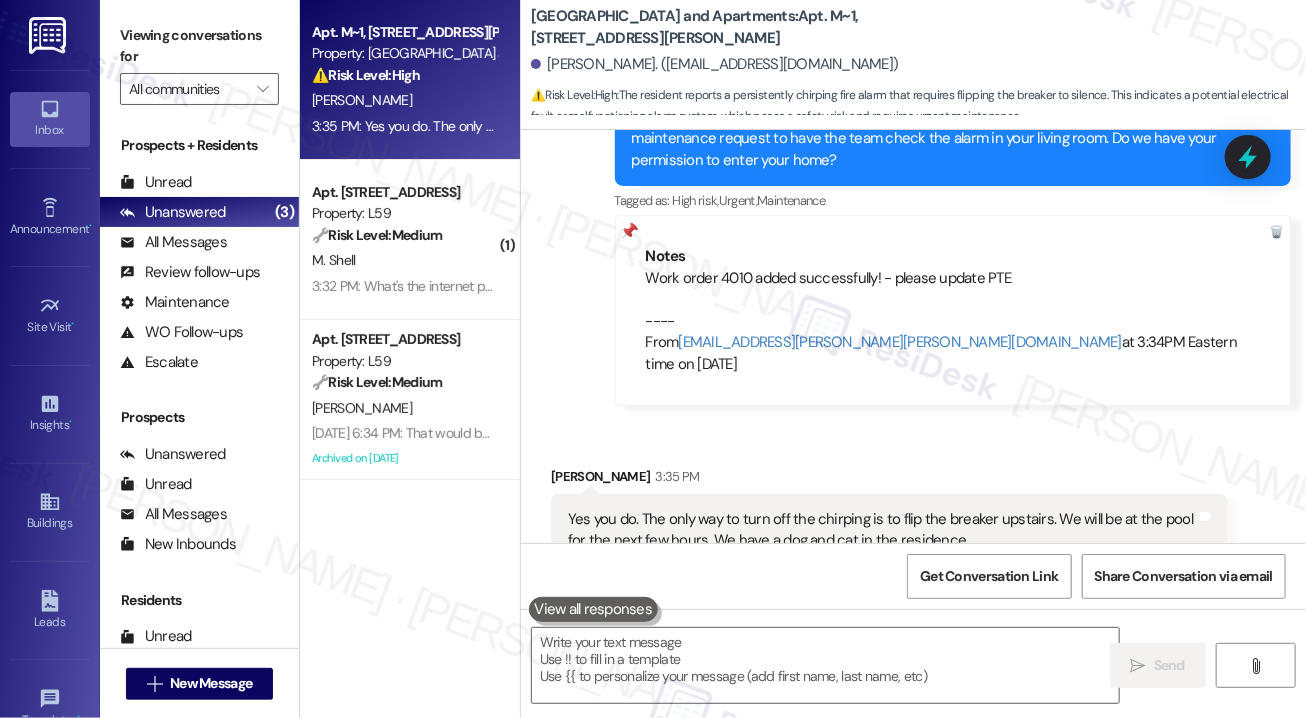 click on "Property: L59" at bounding box center (404, 213) 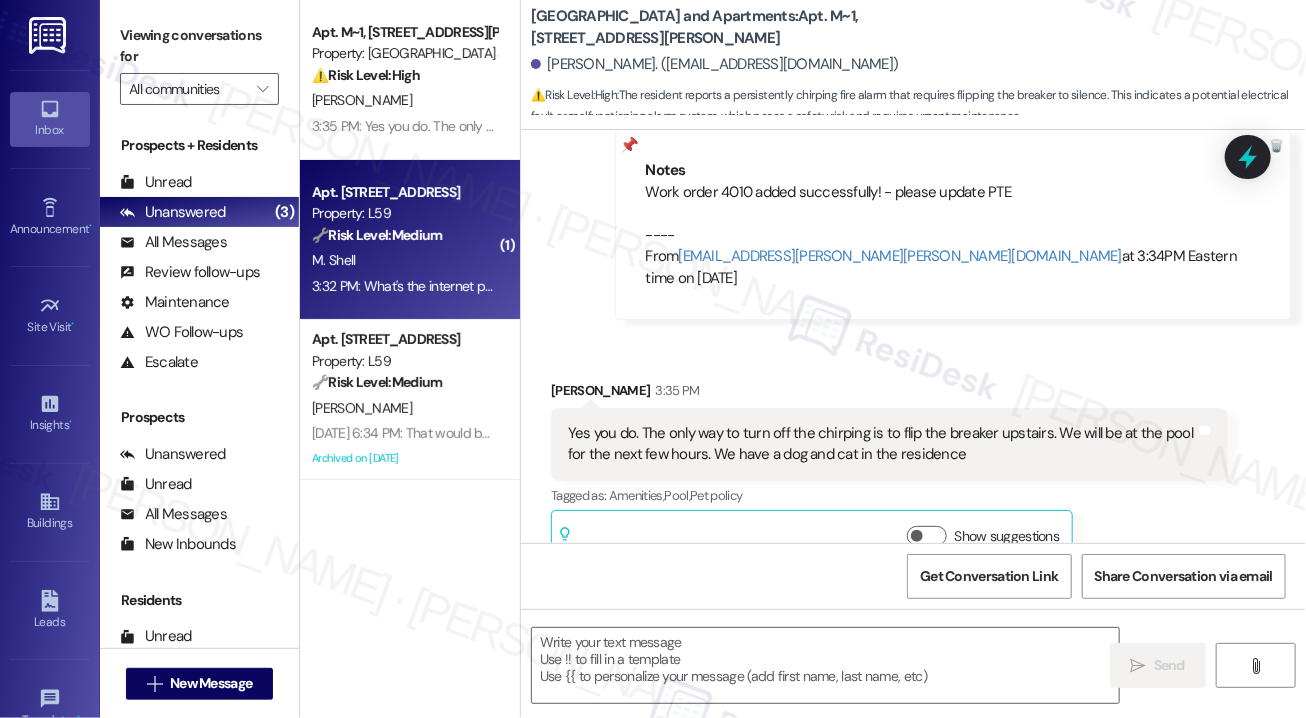 scroll, scrollTop: 4894, scrollLeft: 0, axis: vertical 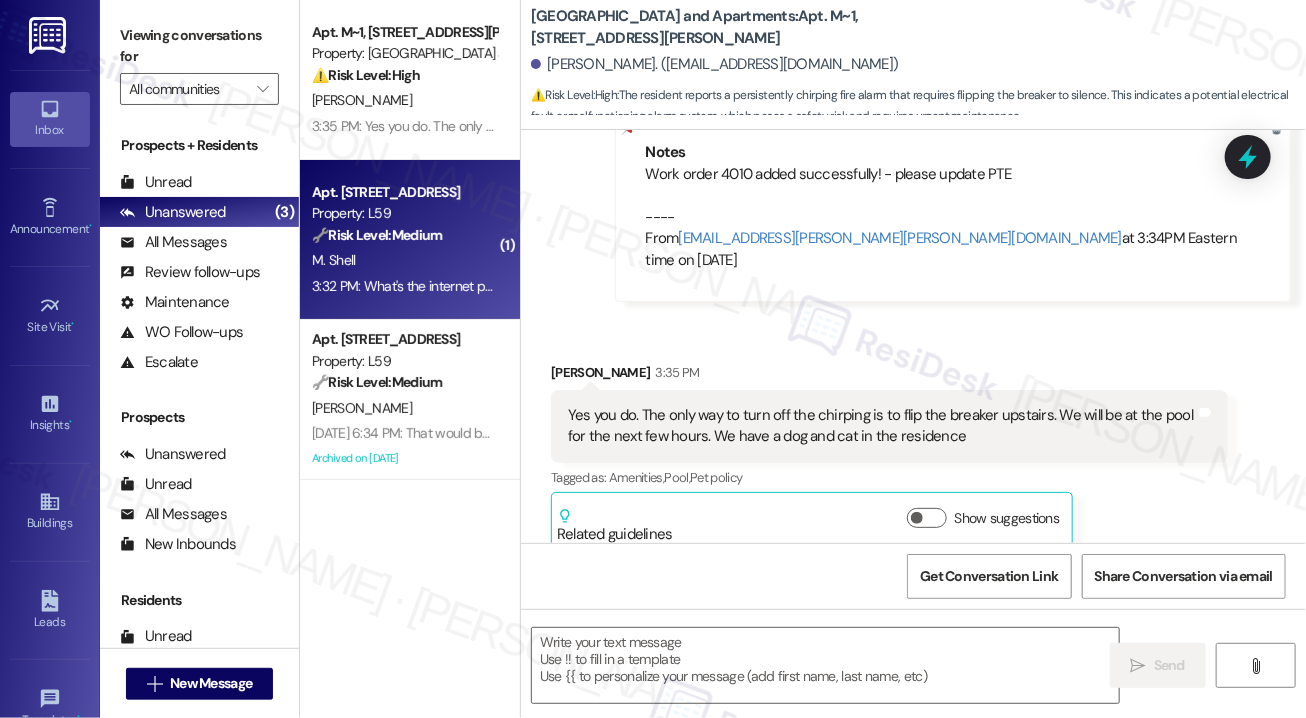 type on "Fetching suggested responses. Please feel free to read through the conversation in the meantime." 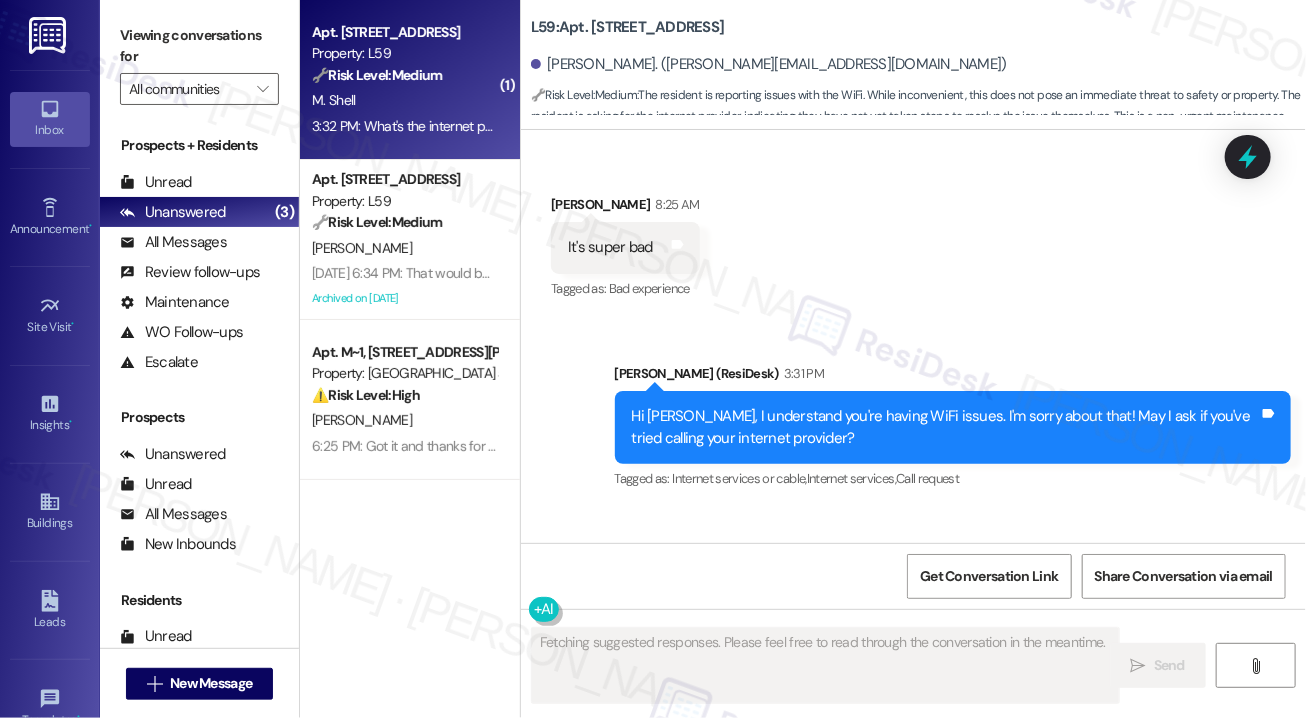 scroll, scrollTop: 2389, scrollLeft: 0, axis: vertical 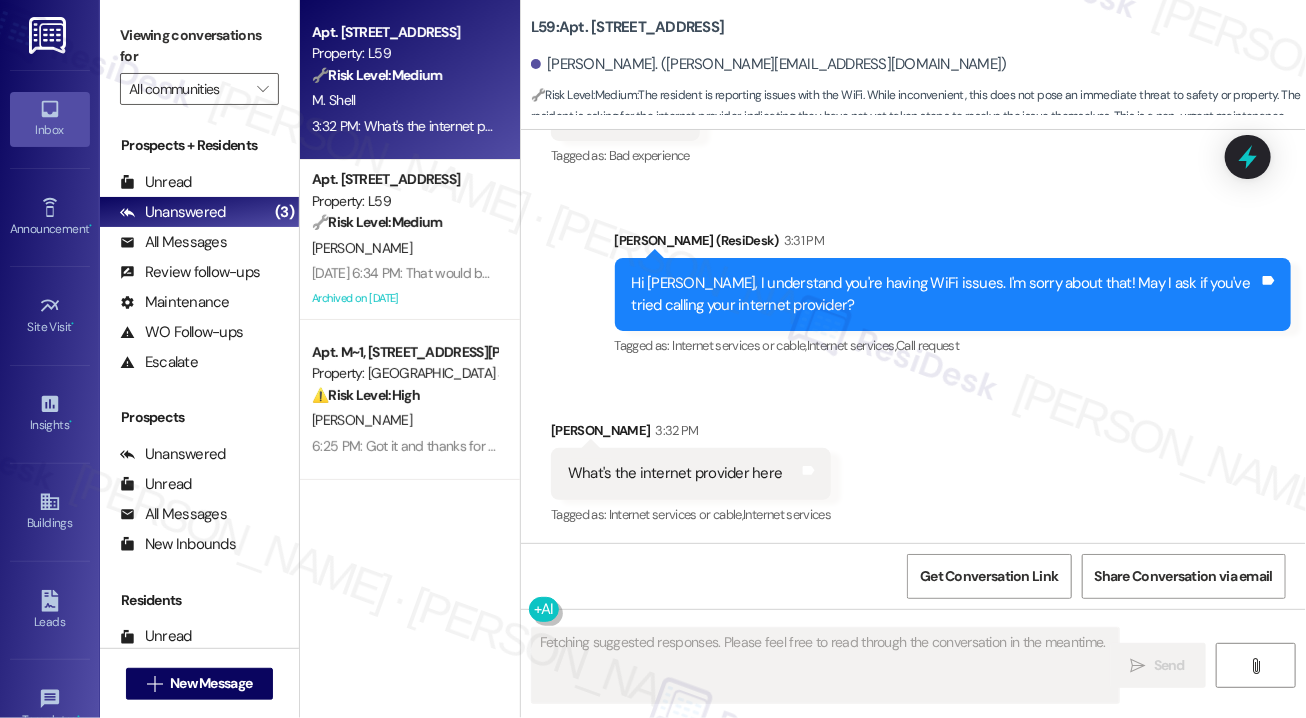click on "L59:  Apt. [STREET_ADDRESS]" at bounding box center (627, 27) 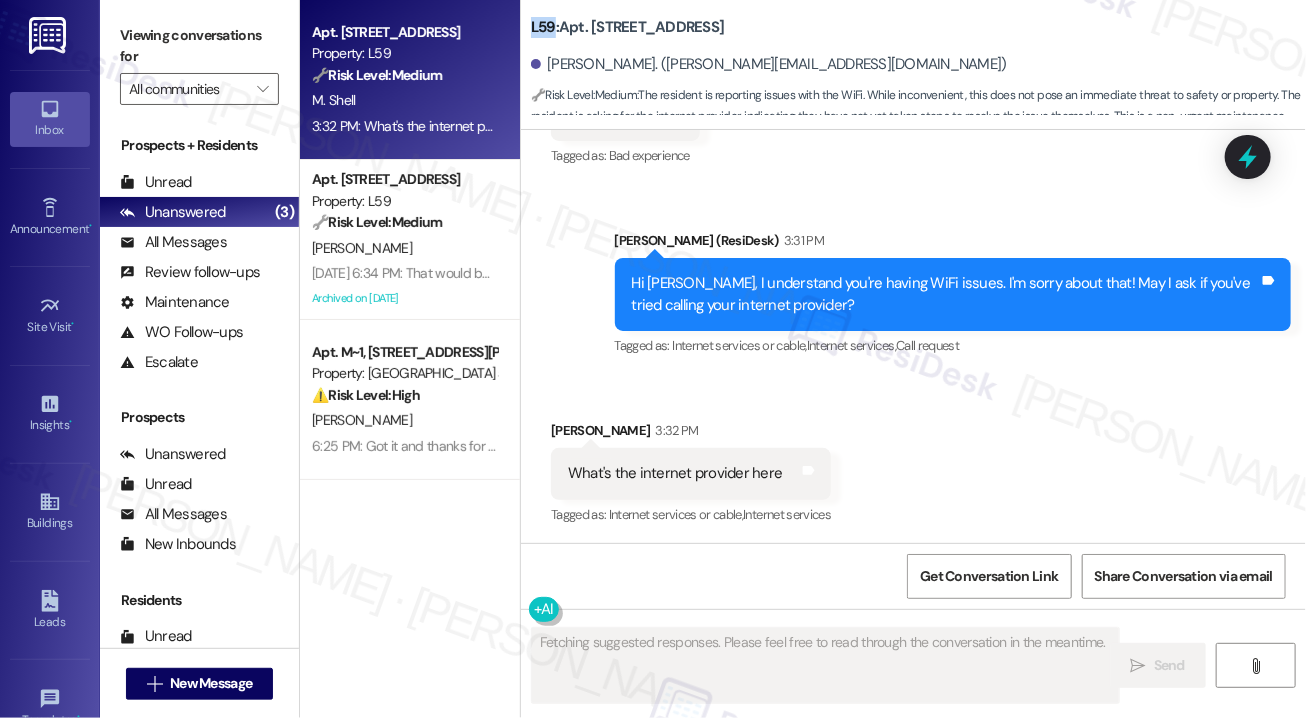 click on "L59:  Apt. [STREET_ADDRESS]" at bounding box center [627, 27] 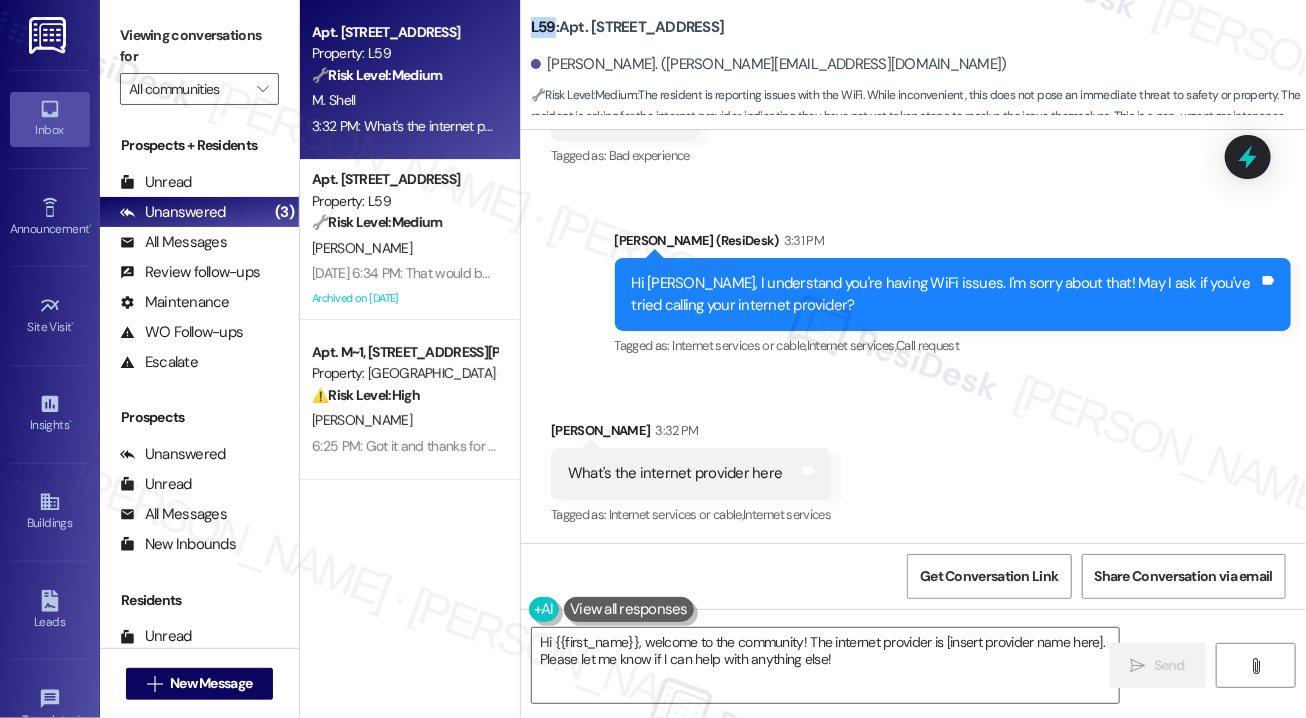 click on "[PERSON_NAME]. ([PERSON_NAME][EMAIL_ADDRESS][DOMAIN_NAME])" at bounding box center [918, 65] 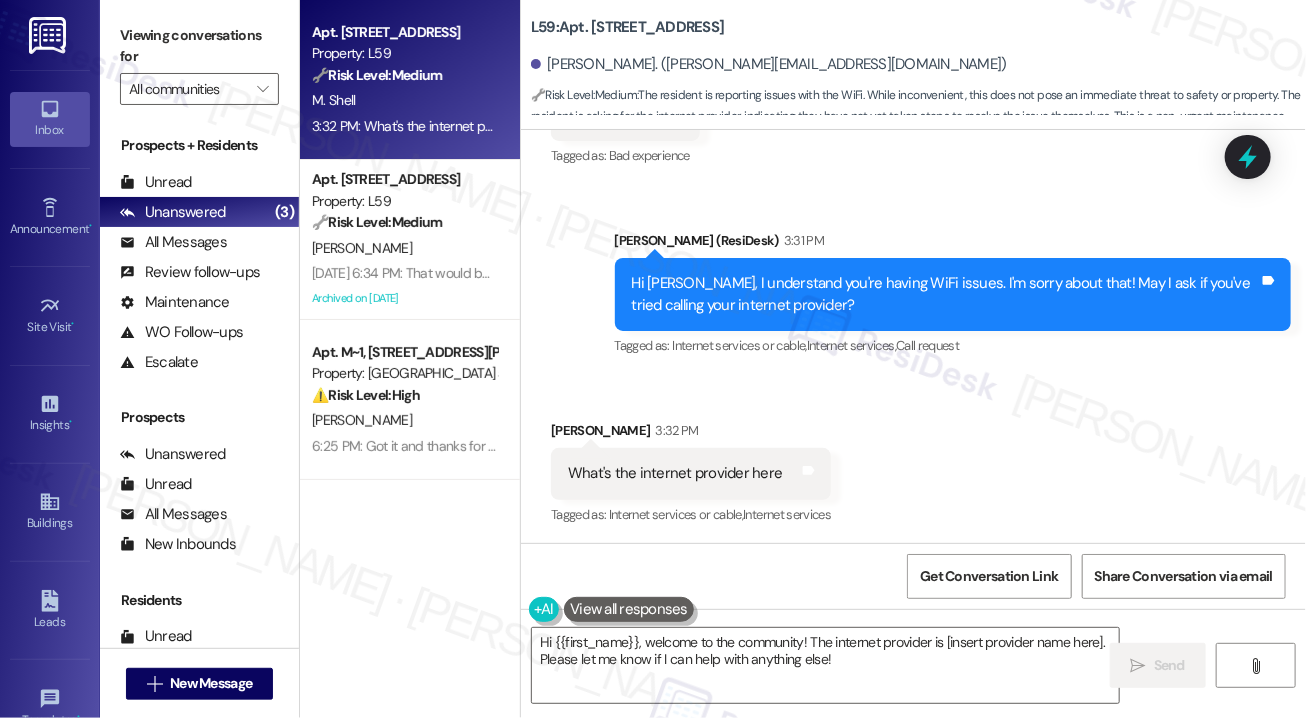 drag, startPoint x: 1187, startPoint y: 53, endPoint x: 1153, endPoint y: 65, distance: 36.05551 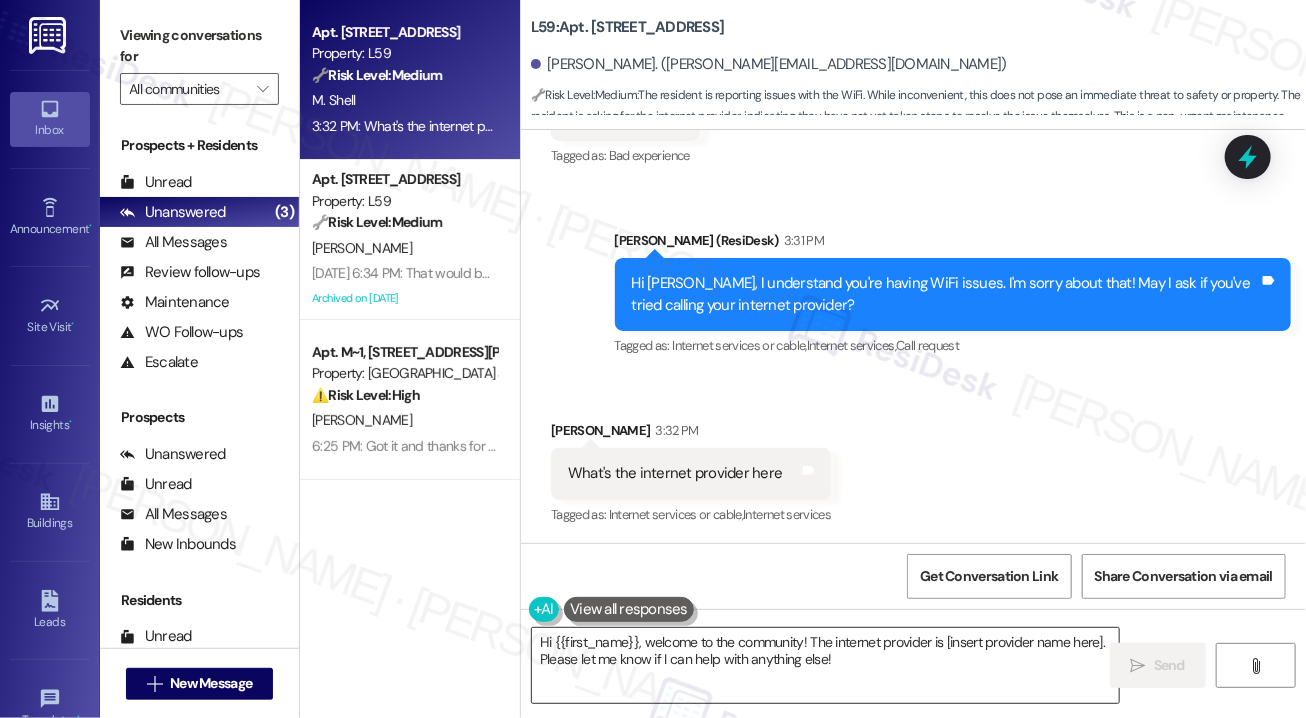 click on "Hi {{first_name}}, welcome to the community! The internet provider is [insert provider name here]. Please let me know if I can help with anything else!" at bounding box center [825, 665] 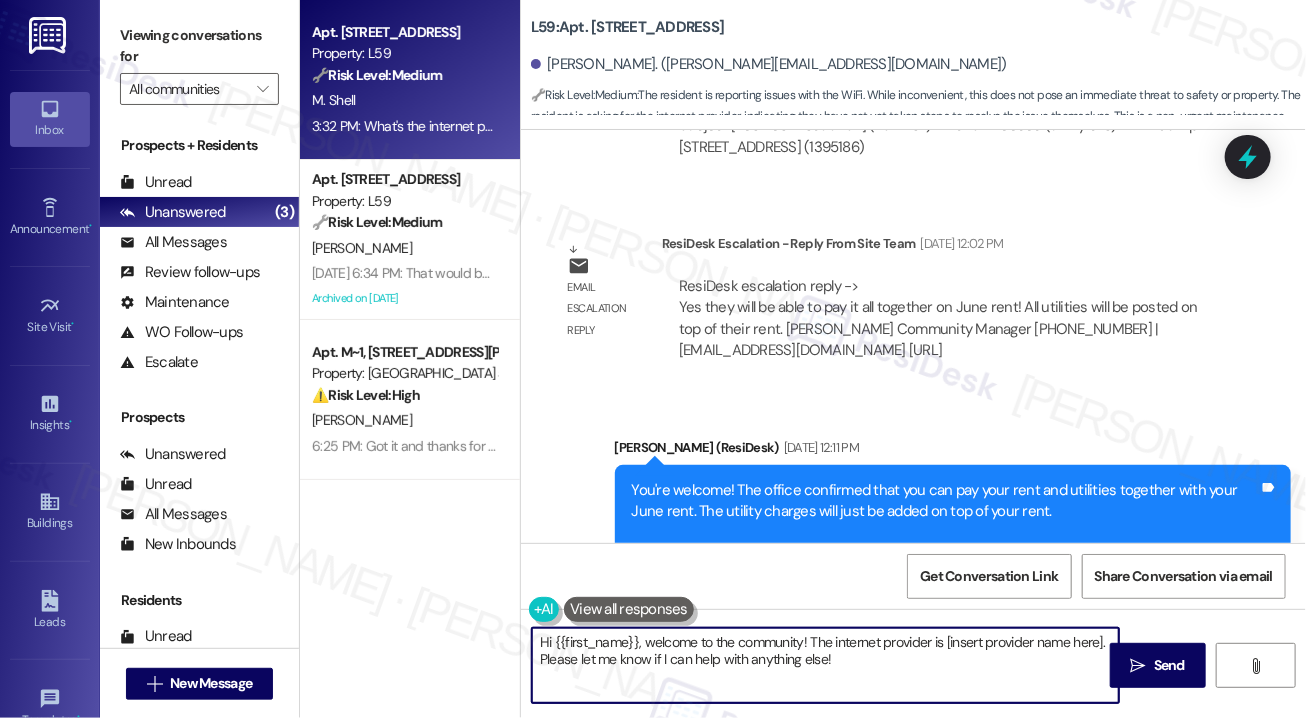 scroll, scrollTop: 1089, scrollLeft: 0, axis: vertical 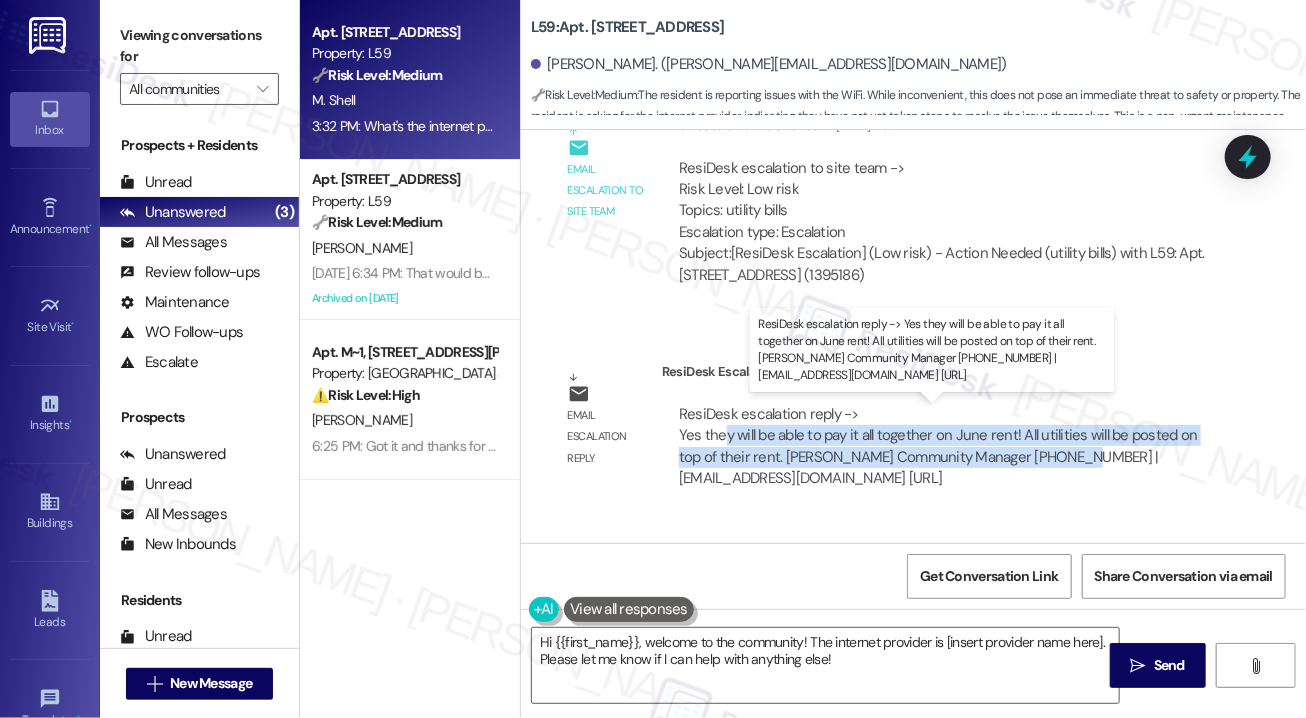 drag, startPoint x: 727, startPoint y: 439, endPoint x: 1056, endPoint y: 460, distance: 329.66953 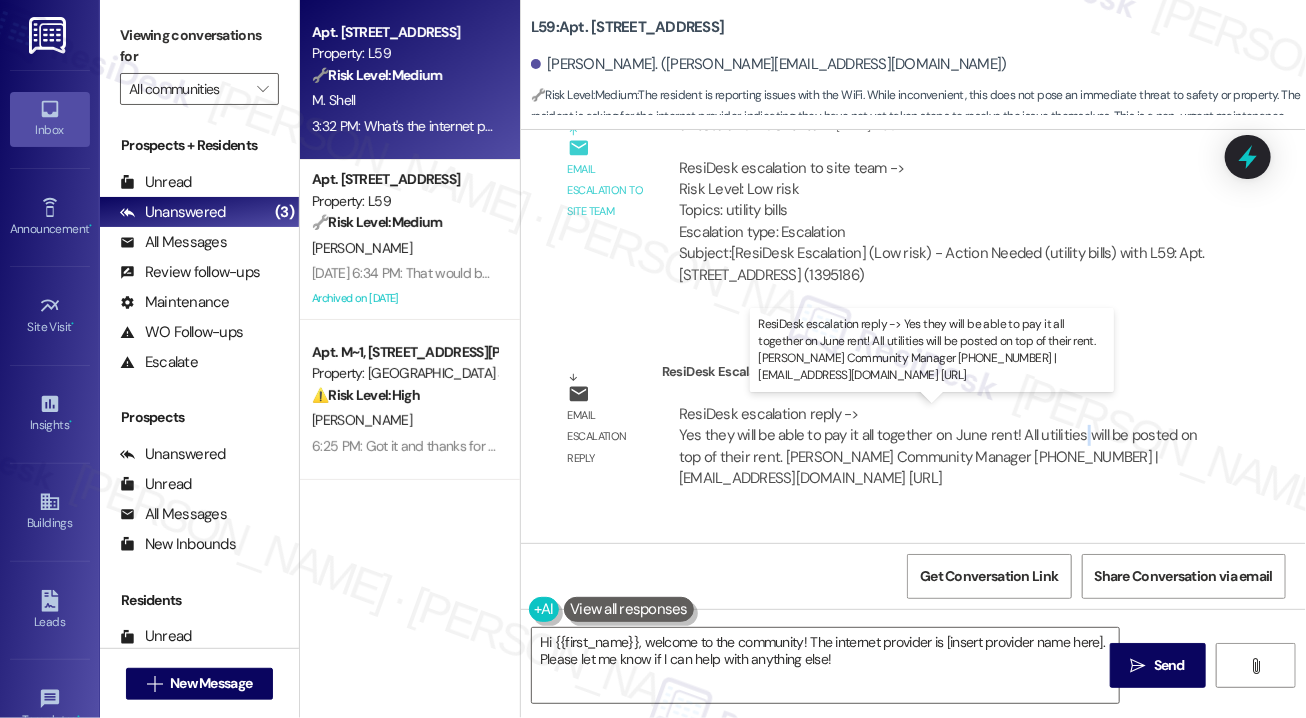 click on "ResiDesk escalation reply ->
Yes they will be able to pay it all together on June rent! All utilities will be posted on top of their rent. [PERSON_NAME] Community Manager [PHONE_NUMBER] | [EMAIL_ADDRESS][DOMAIN_NAME] [URL] ResiDesk escalation reply ->
Yes they will be able to pay it all together on June rent! All utilities will be posted on top of their rent. [PERSON_NAME] Community Manager [PHONE_NUMBER] | [EMAIL_ADDRESS][DOMAIN_NAME] [URL]" at bounding box center [938, 446] 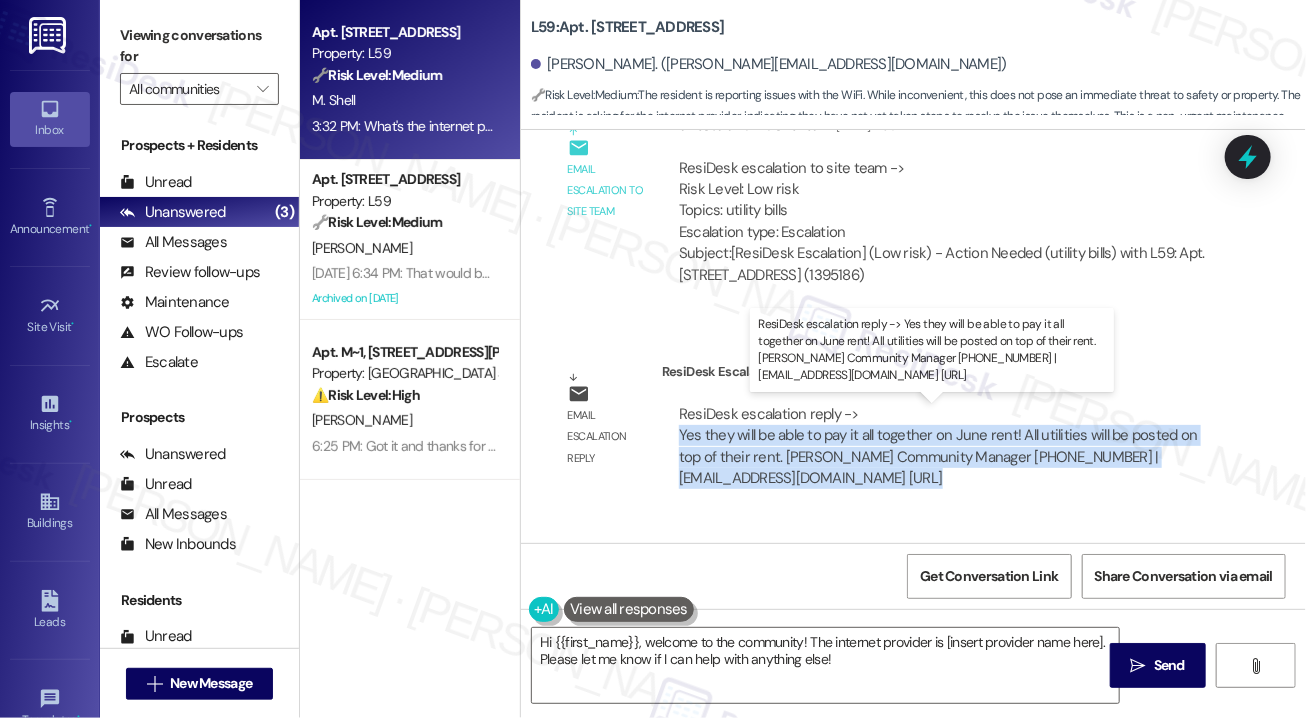 click on "ResiDesk escalation reply ->
Yes they will be able to pay it all together on June rent! All utilities will be posted on top of their rent. [PERSON_NAME] Community Manager [PHONE_NUMBER] | [EMAIL_ADDRESS][DOMAIN_NAME] [URL] ResiDesk escalation reply ->
Yes they will be able to pay it all together on June rent! All utilities will be posted on top of their rent. [PERSON_NAME] Community Manager [PHONE_NUMBER] | [EMAIL_ADDRESS][DOMAIN_NAME] [URL]" at bounding box center (938, 446) 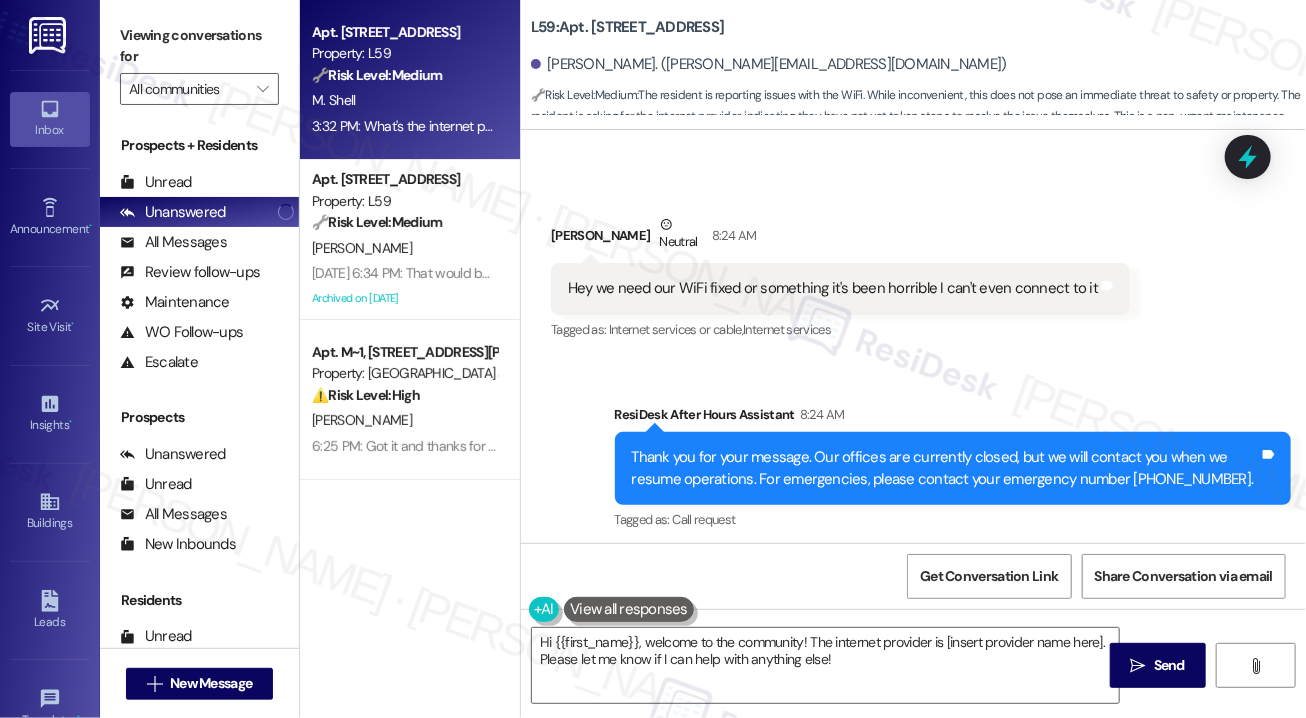 scroll, scrollTop: 1889, scrollLeft: 0, axis: vertical 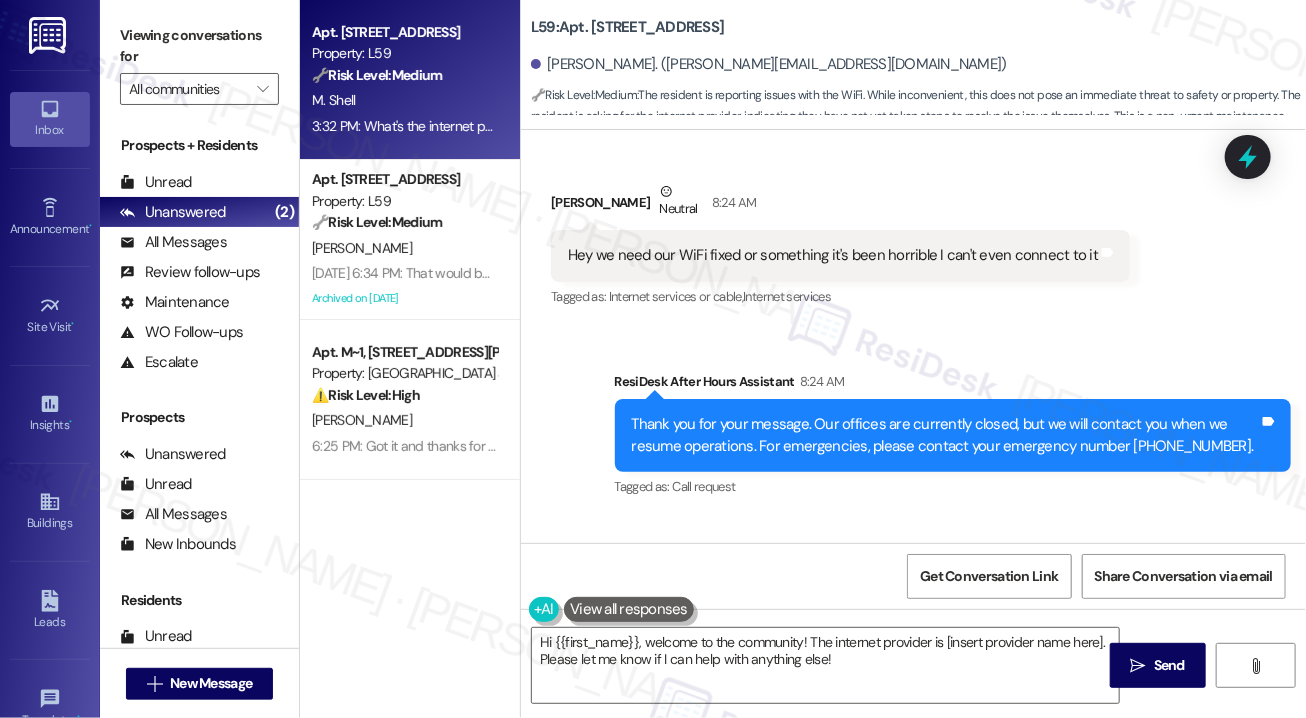 click on "Hey we need our WiFi fixed or something it's been horrible I can't even connect to it" at bounding box center [833, 255] 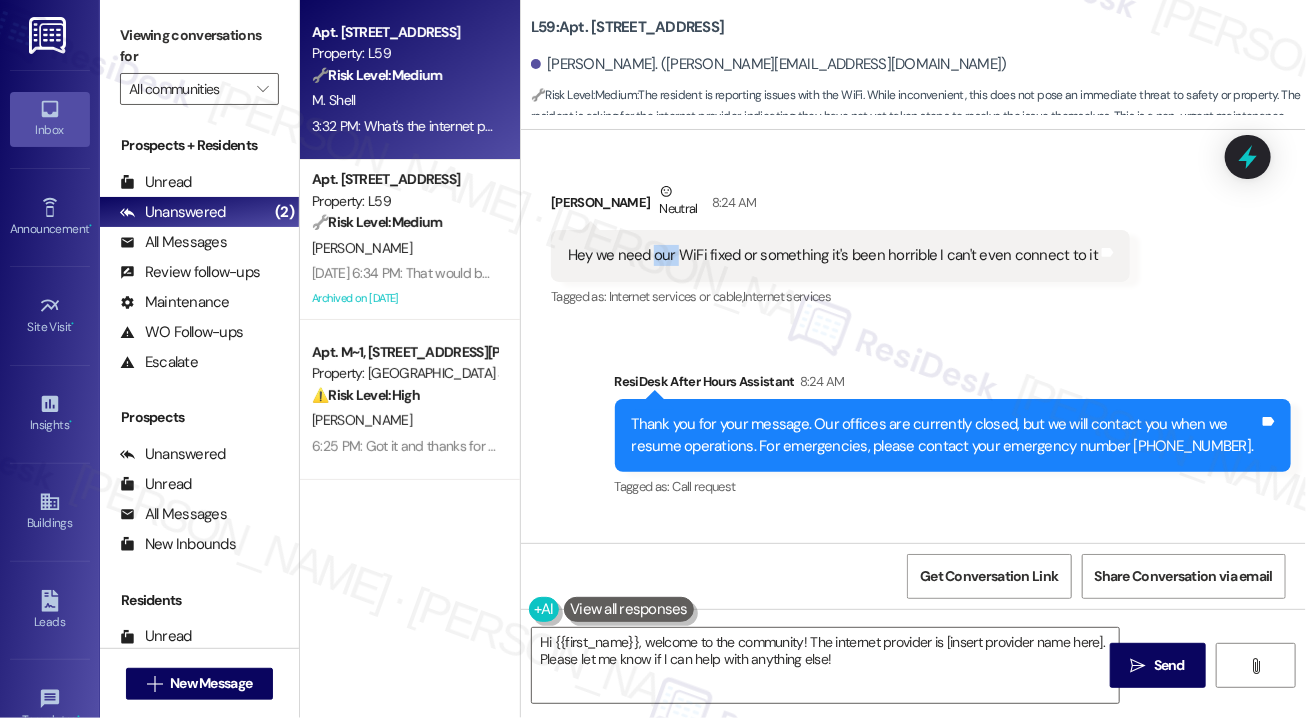 click on "Hey we need our WiFi fixed or something it's been horrible I can't even connect to it" at bounding box center [833, 255] 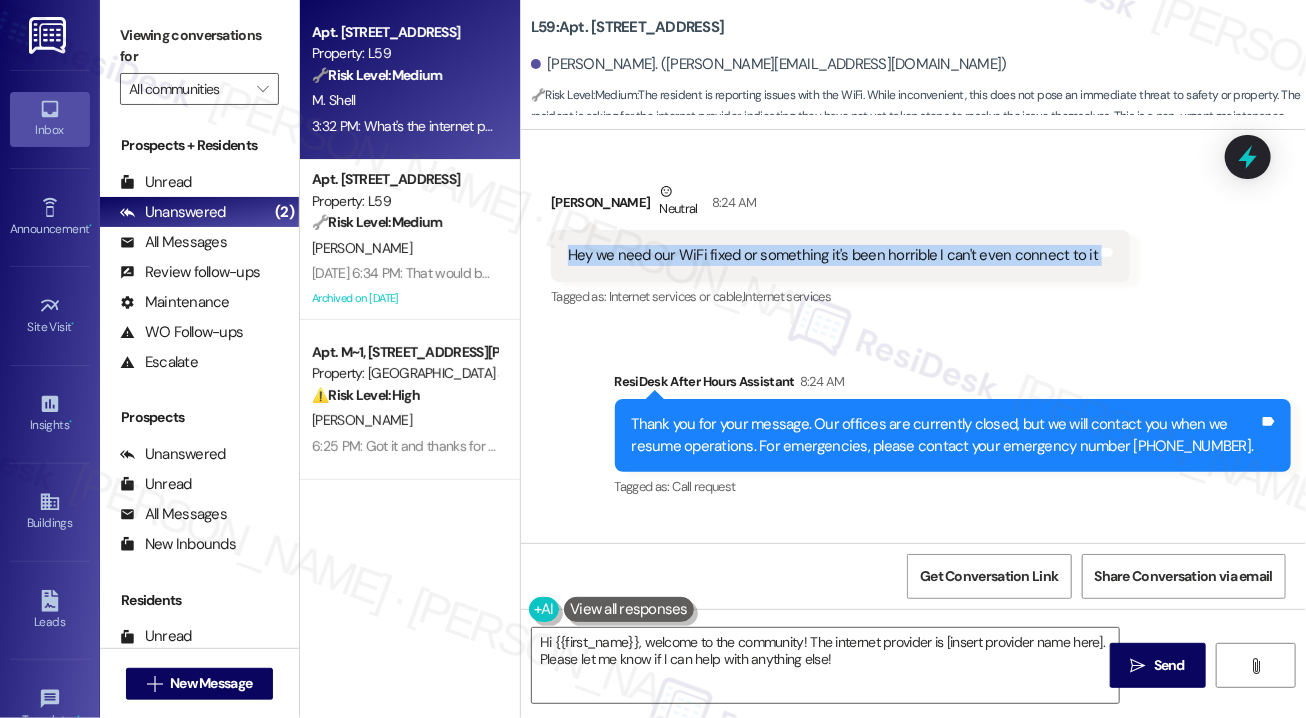 click on "Hey we need our WiFi fixed or something it's been horrible I can't even connect to it" at bounding box center (833, 255) 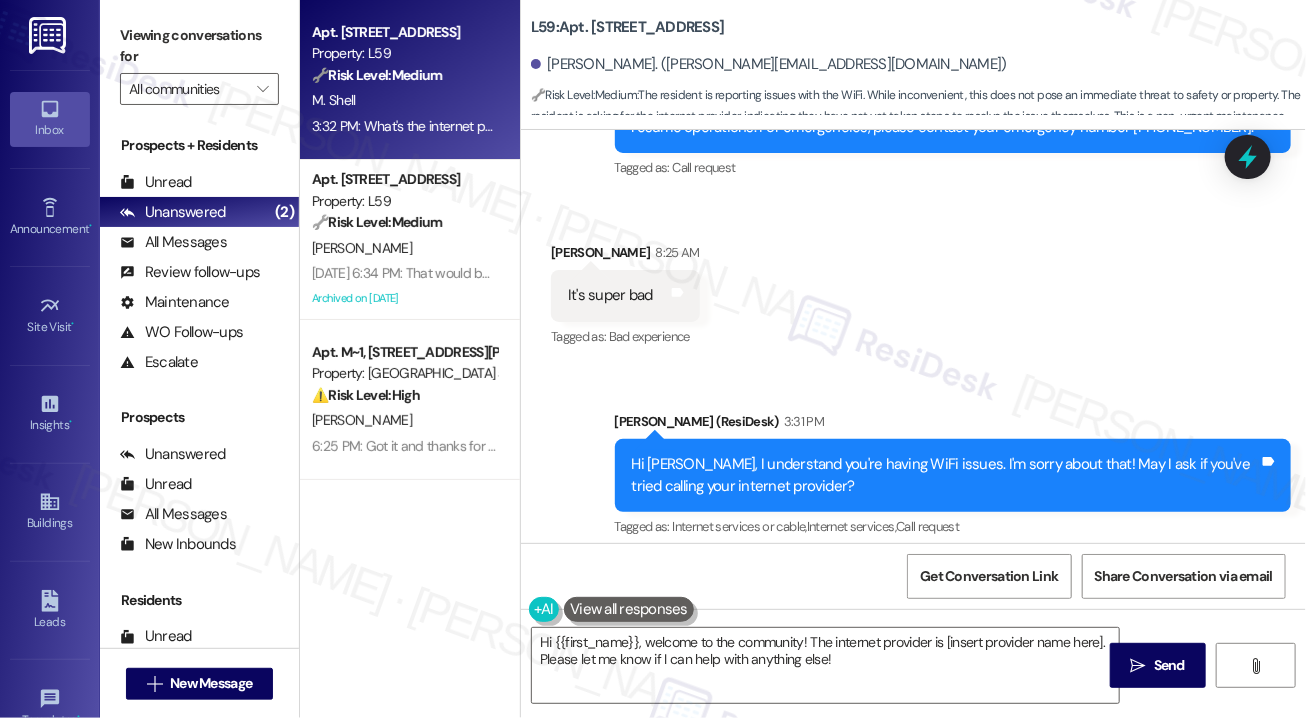 scroll, scrollTop: 2389, scrollLeft: 0, axis: vertical 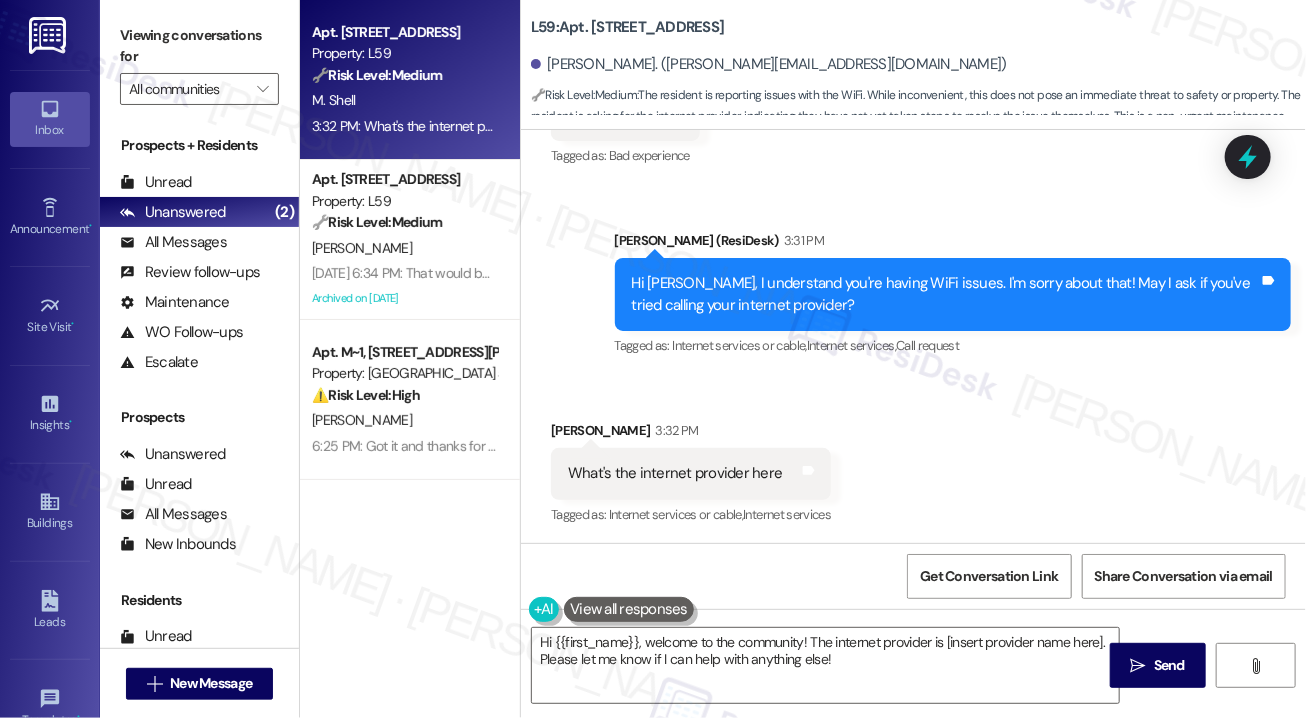 click on "Hi [PERSON_NAME], I understand you're having WiFi issues. I'm sorry about that! May I ask if you've tried calling your internet provider?" at bounding box center [946, 294] 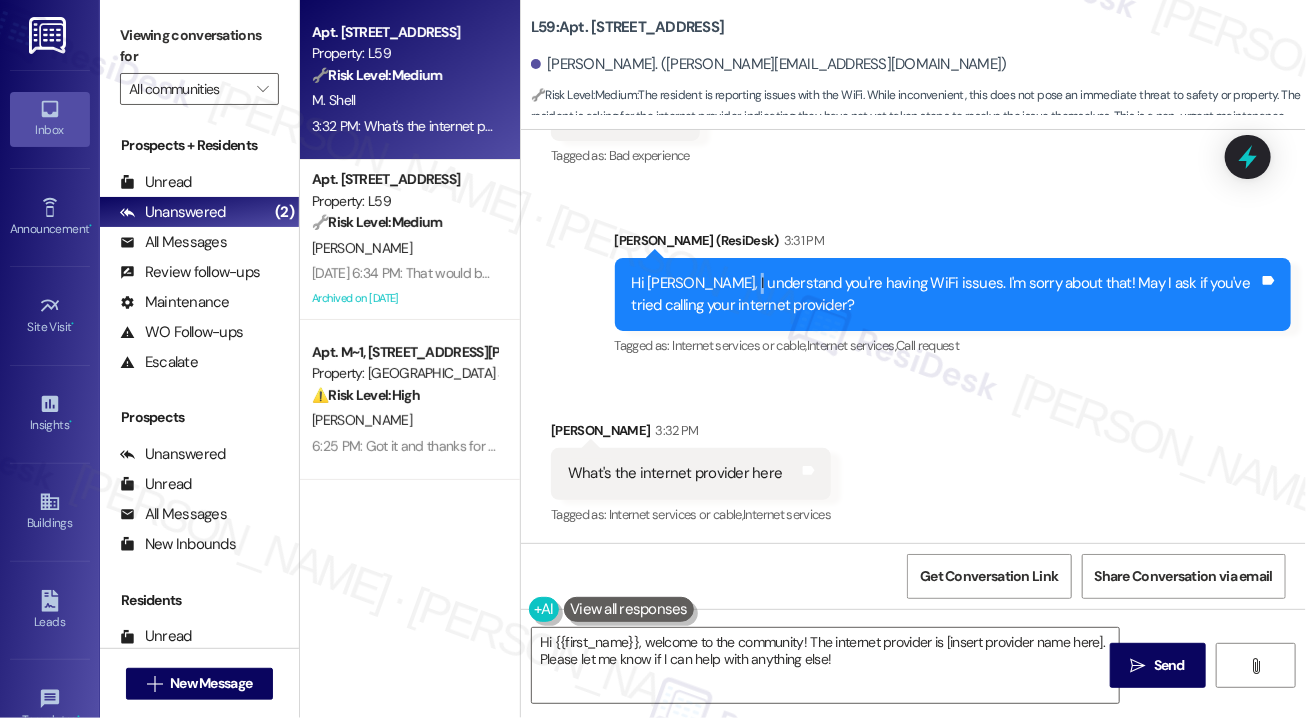 click on "Hi [PERSON_NAME], I understand you're having WiFi issues. I'm sorry about that! May I ask if you've tried calling your internet provider?" at bounding box center [946, 294] 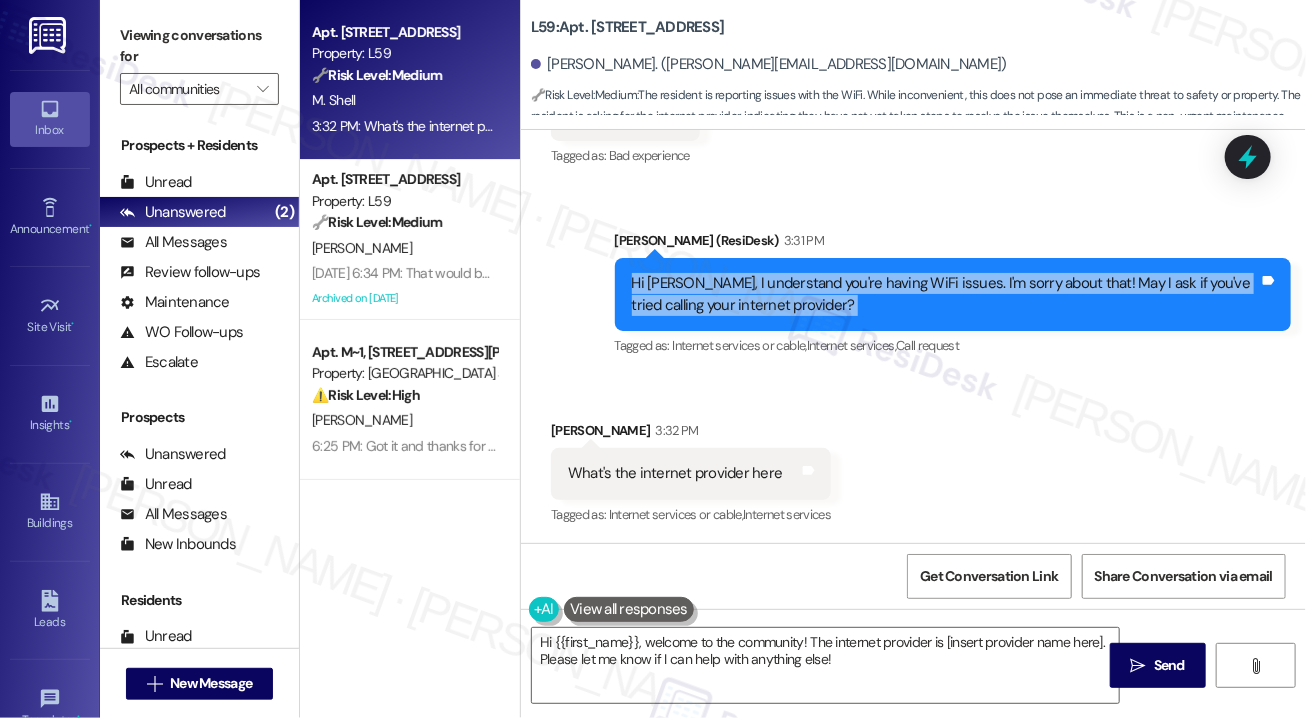 click on "Hi [PERSON_NAME], I understand you're having WiFi issues. I'm sorry about that! May I ask if you've tried calling your internet provider?" at bounding box center (946, 294) 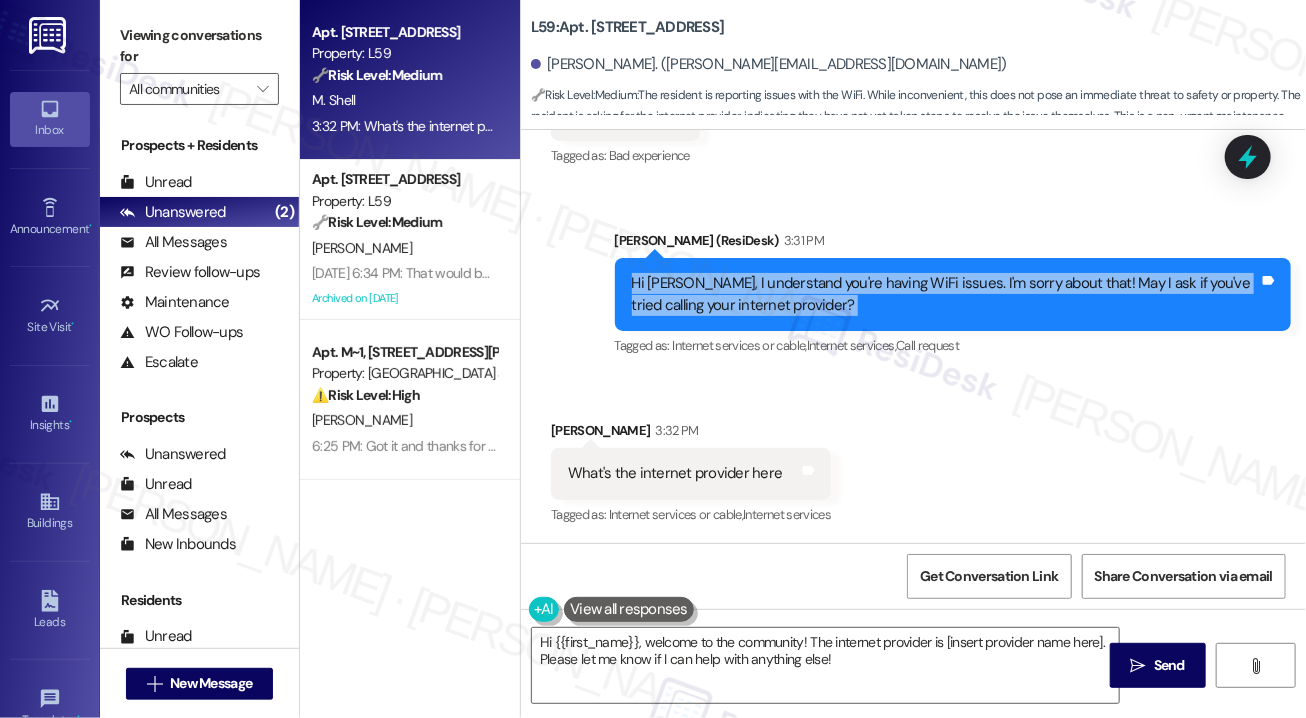 scroll, scrollTop: 2390, scrollLeft: 0, axis: vertical 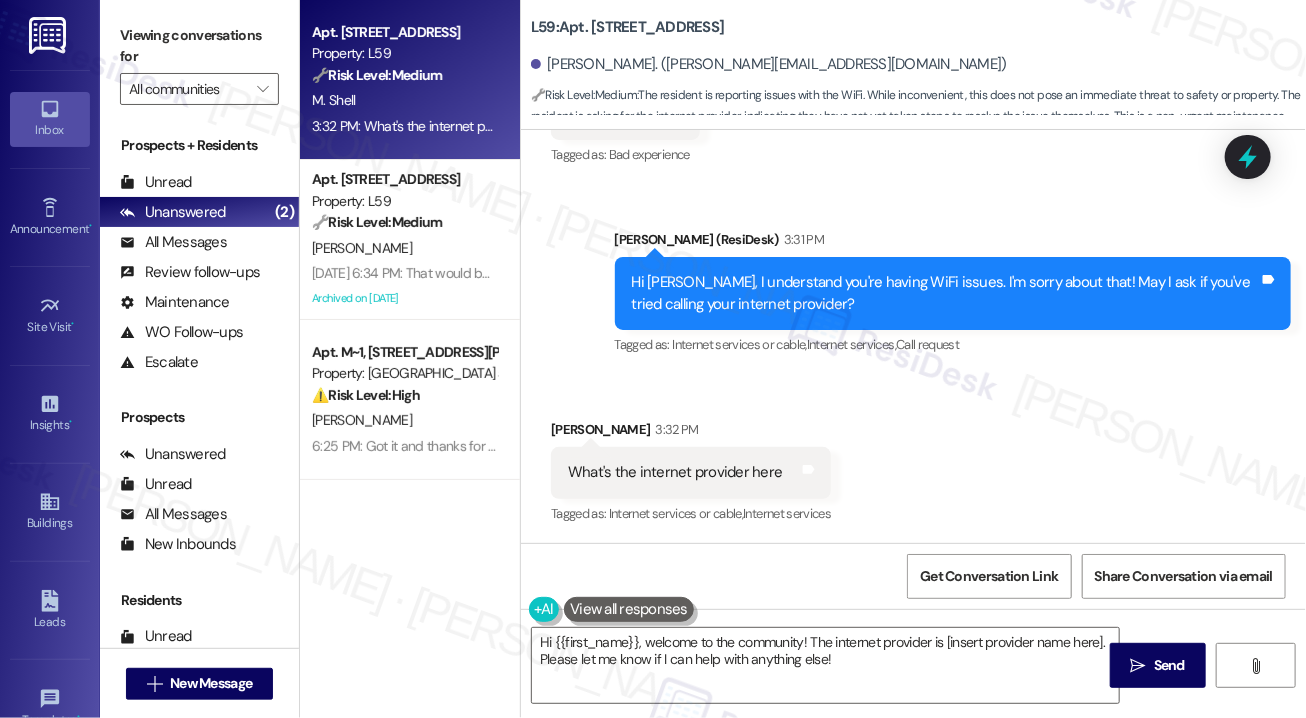 click on "What's the internet provider here Tags and notes" at bounding box center (691, 472) 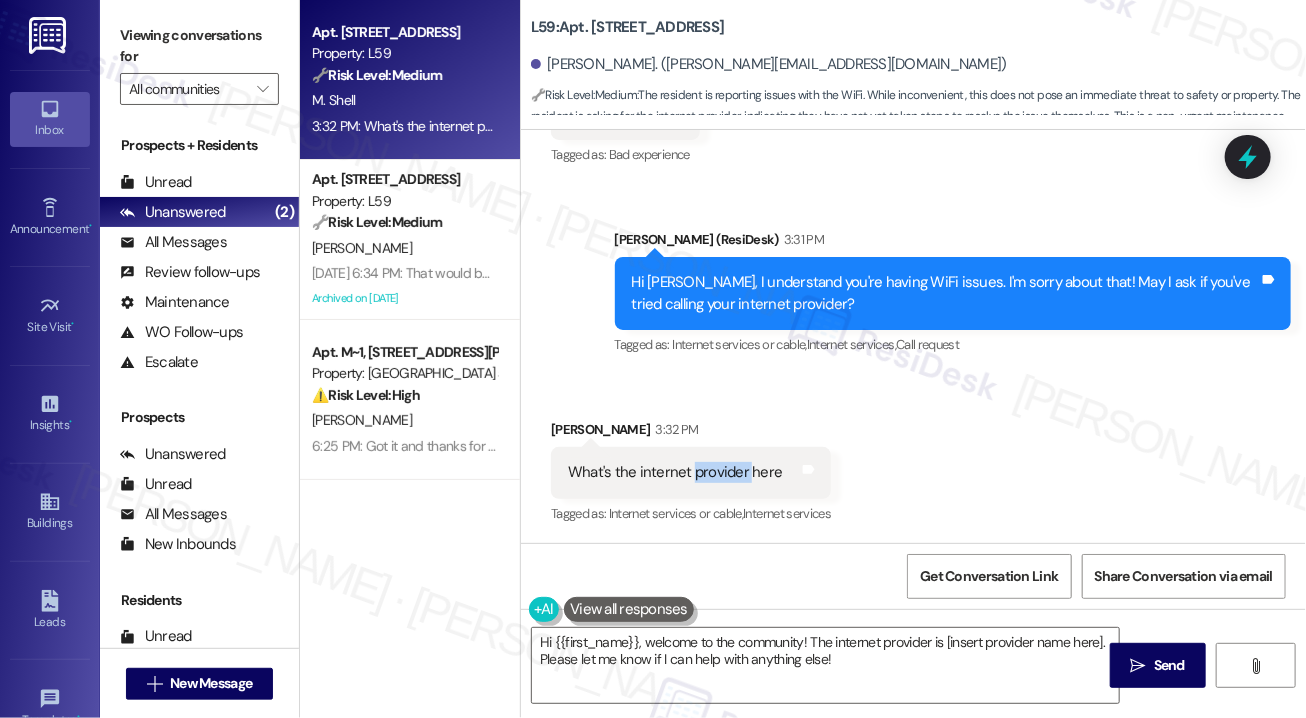 click on "What's the internet provider here Tags and notes" at bounding box center [691, 472] 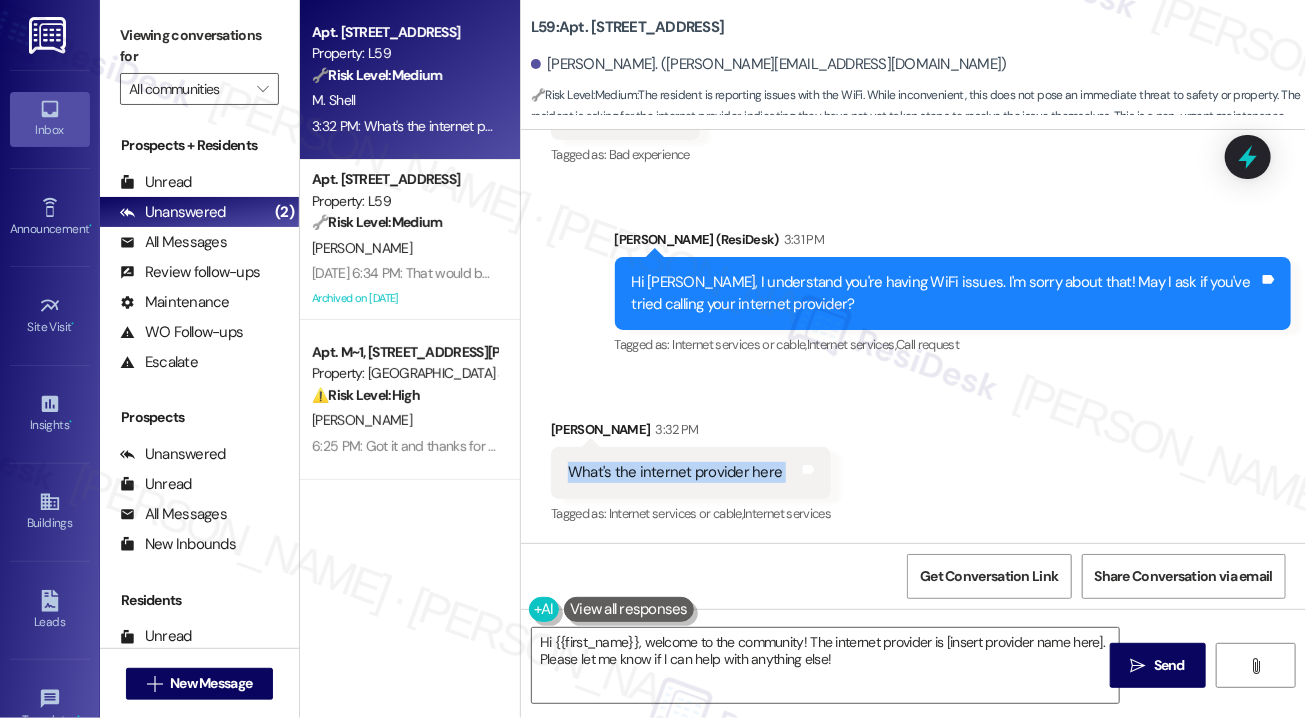 click on "What's the internet provider here Tags and notes" at bounding box center [691, 472] 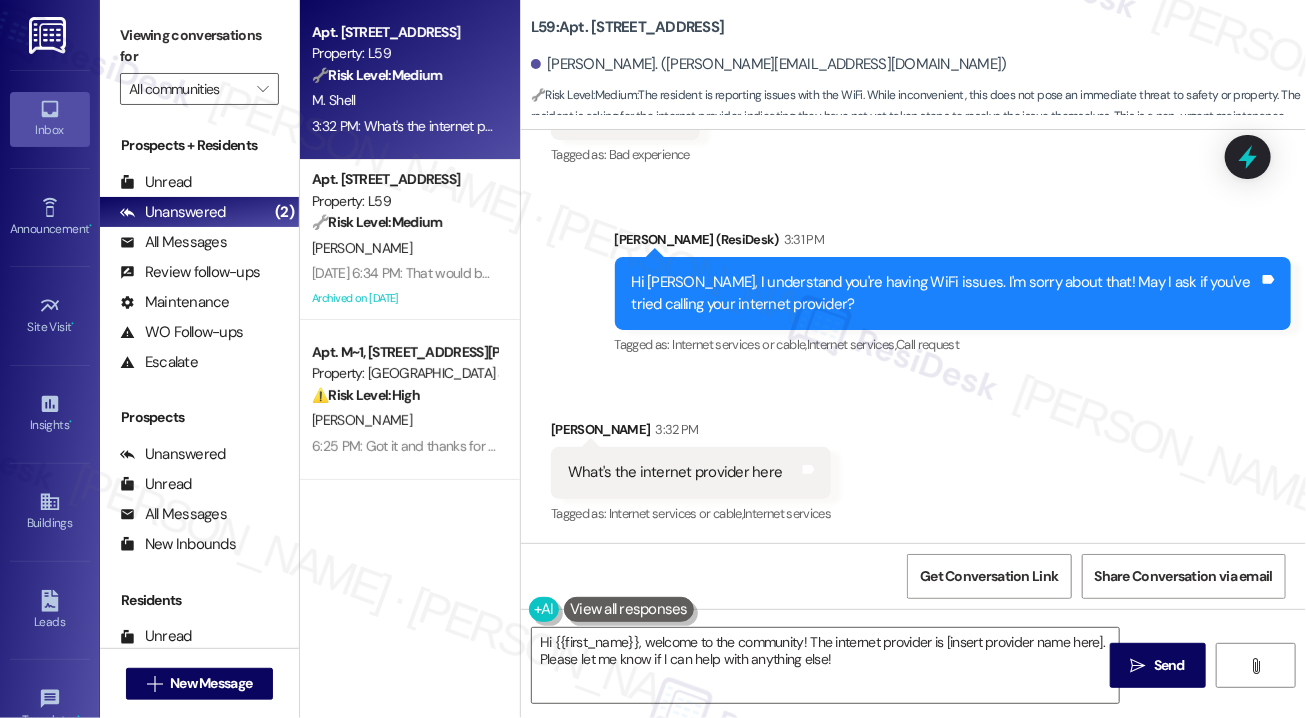 drag, startPoint x: 1160, startPoint y: 153, endPoint x: 1129, endPoint y: 160, distance: 31.780497 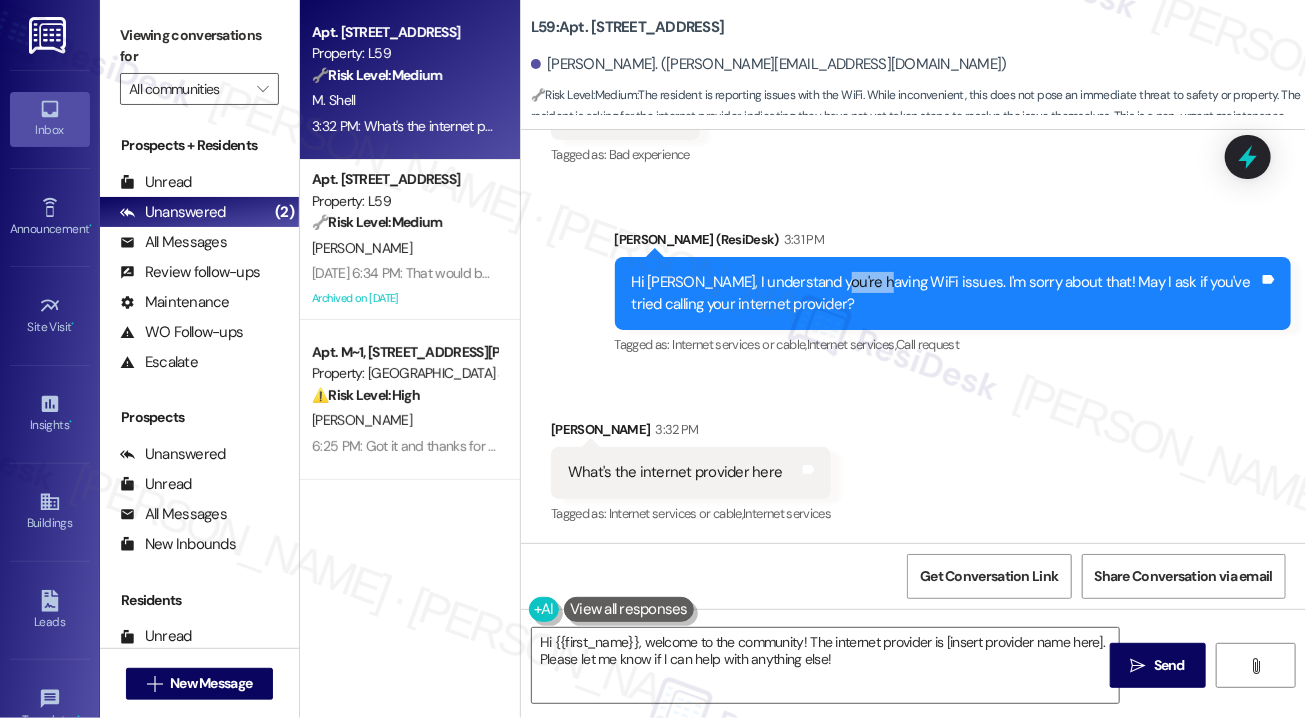 click on "Hi [PERSON_NAME], I understand you're having WiFi issues. I'm sorry about that! May I ask if you've tried calling your internet provider?" at bounding box center (946, 293) 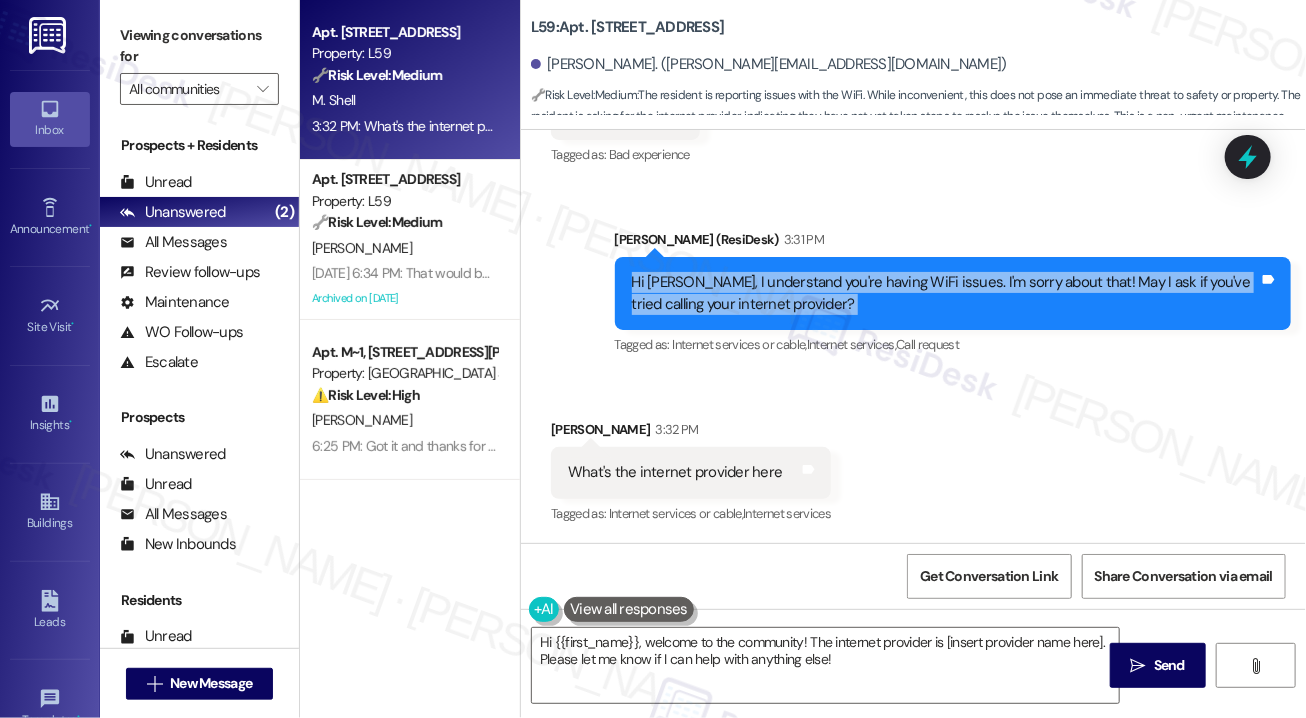 click on "Hi [PERSON_NAME], I understand you're having WiFi issues. I'm sorry about that! May I ask if you've tried calling your internet provider?" at bounding box center (946, 293) 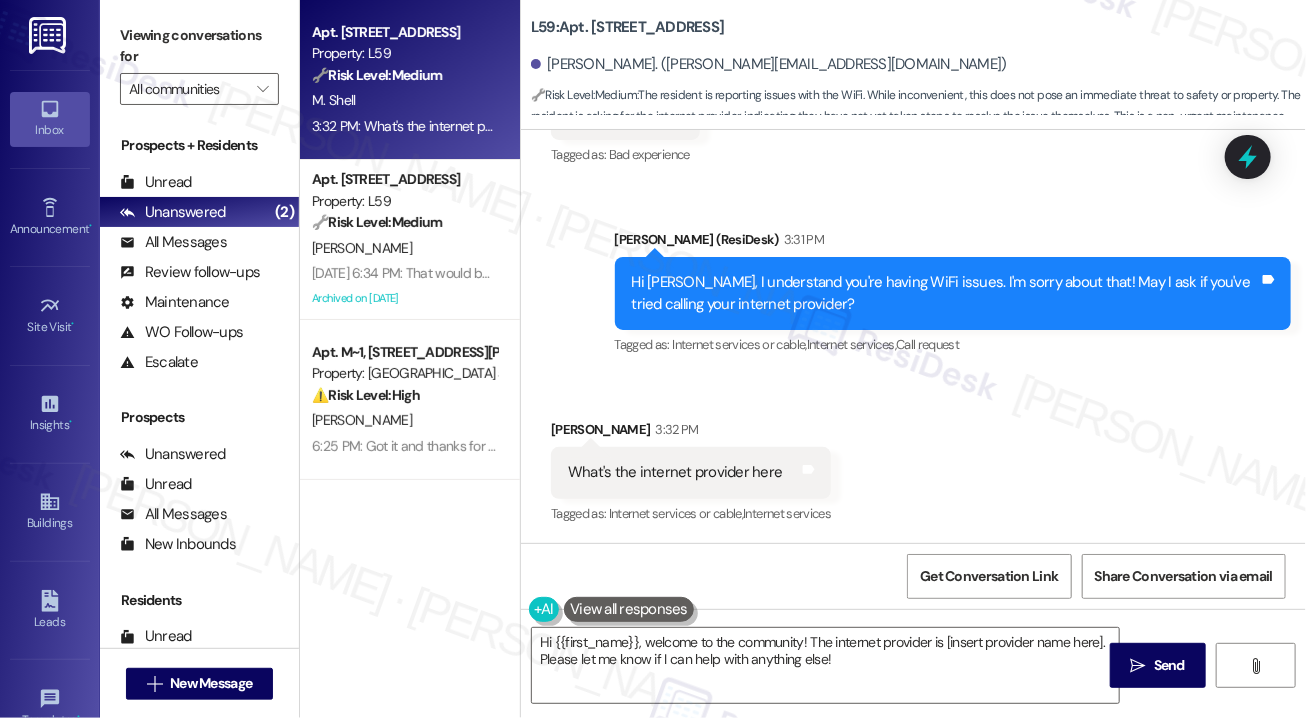 click on "What's the internet provider here" at bounding box center (675, 472) 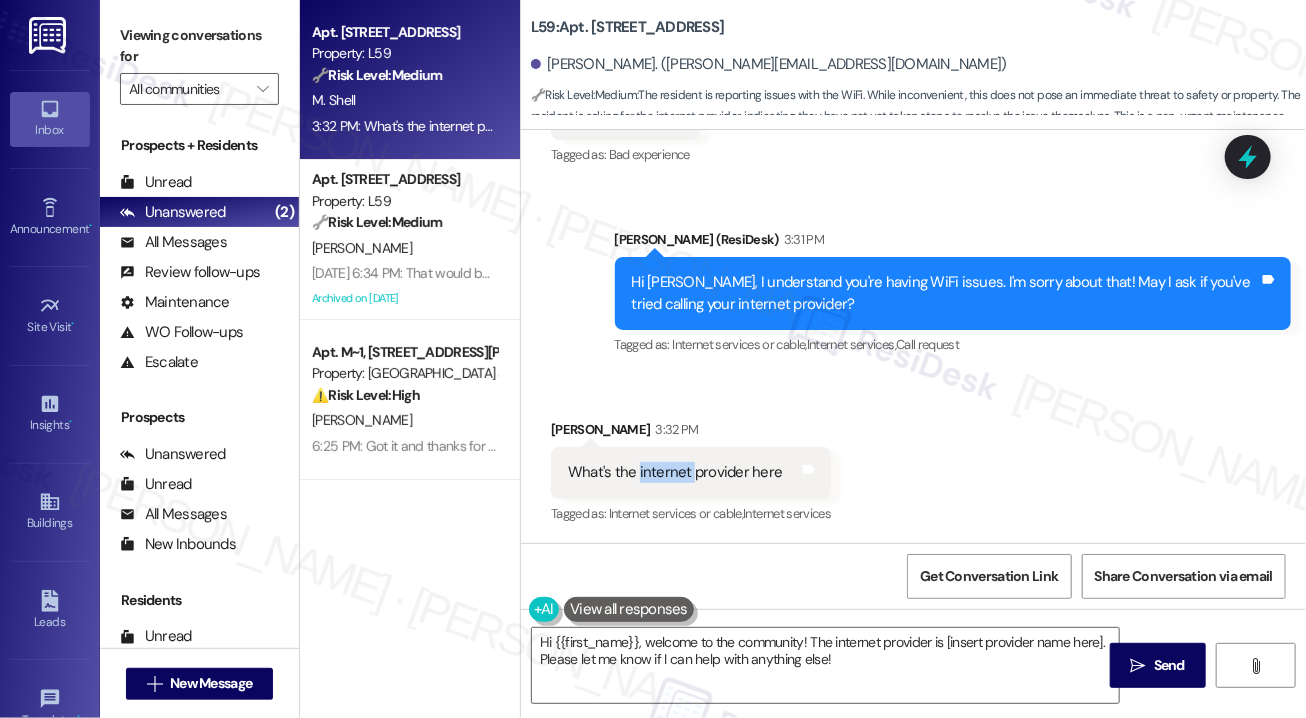 click on "What's the internet provider here" at bounding box center [675, 472] 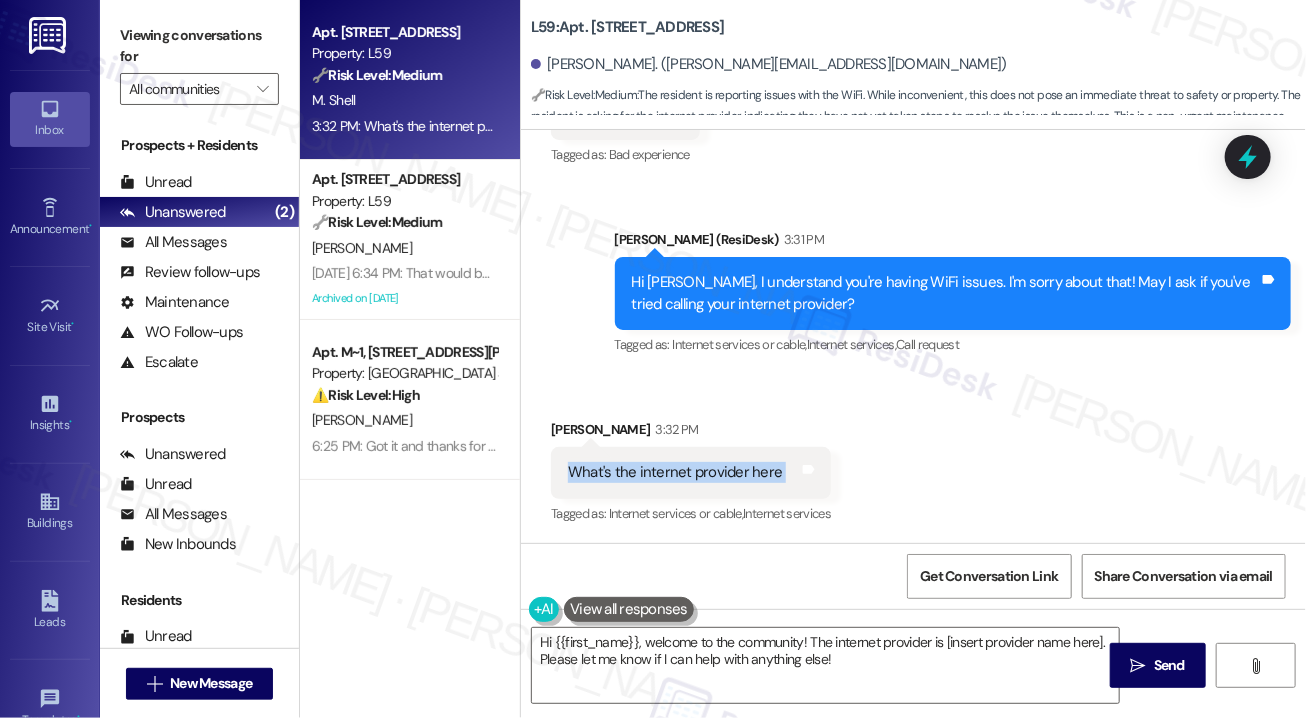 click on "What's the internet provider here" at bounding box center (675, 472) 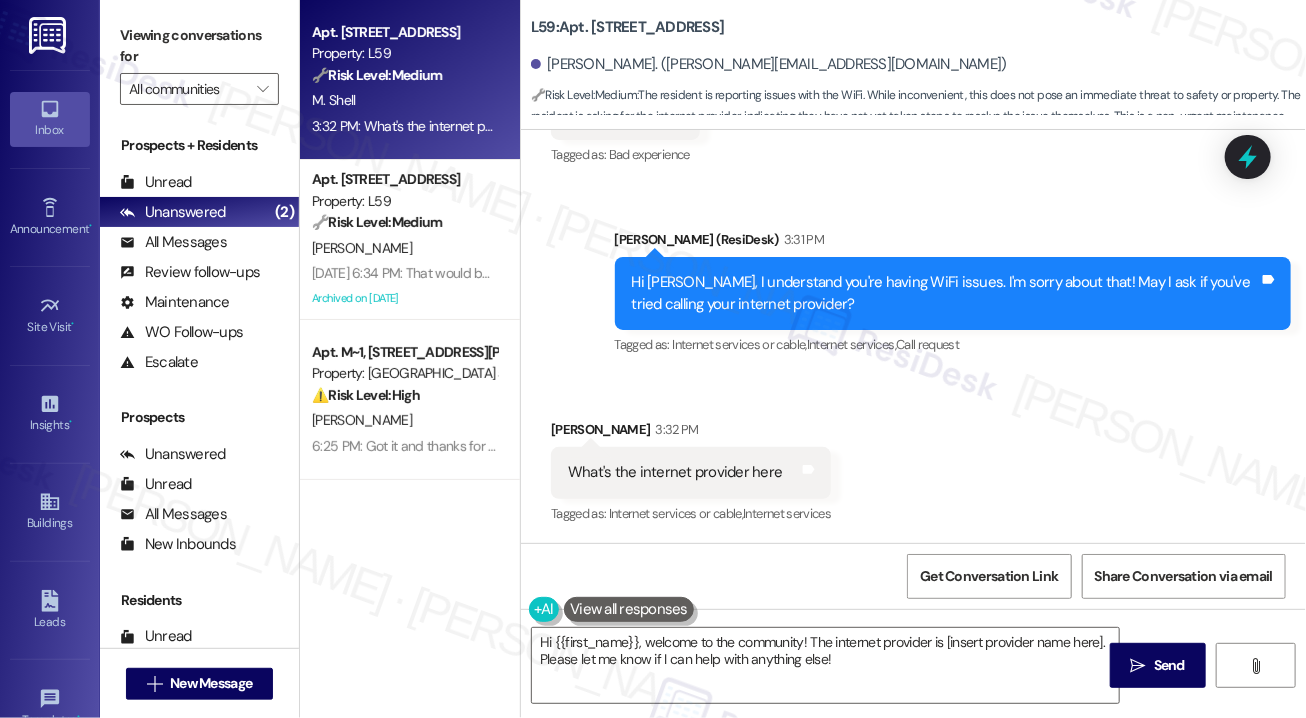 click on "L59:  Apt. [STREET_ADDRESS] Shell. ([PERSON_NAME][EMAIL_ADDRESS][DOMAIN_NAME])   🔧  Risk Level:  Medium :  The resident is reporting issues with the WiFi. While inconvenient, this does not pose an immediate threat to safety or property. The resident is asking for the internet provider, indicating they have not yet taken steps to resolve the issue themselves. This is a non-urgent maintenance request." at bounding box center (913, 65) 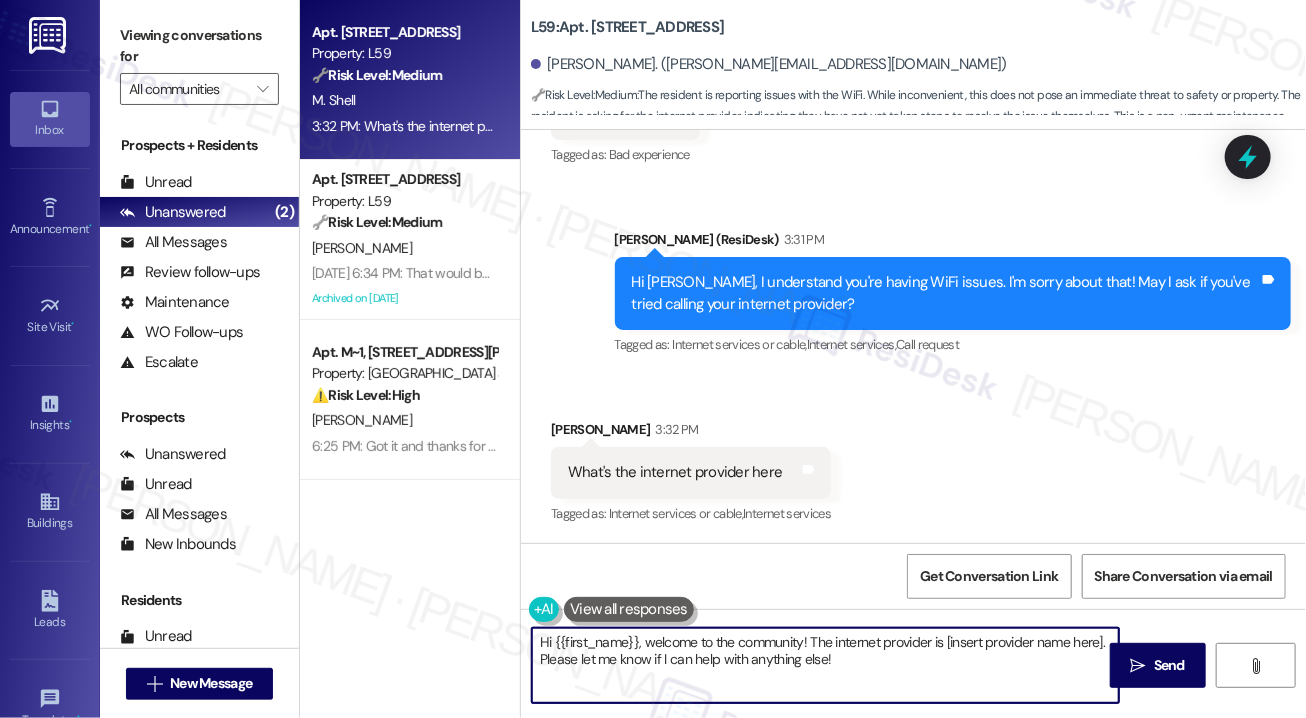 click on "Hi {{first_name}}, welcome to the community! The internet provider is [insert provider name here]. Please let me know if I can help with anything else!" at bounding box center (825, 665) 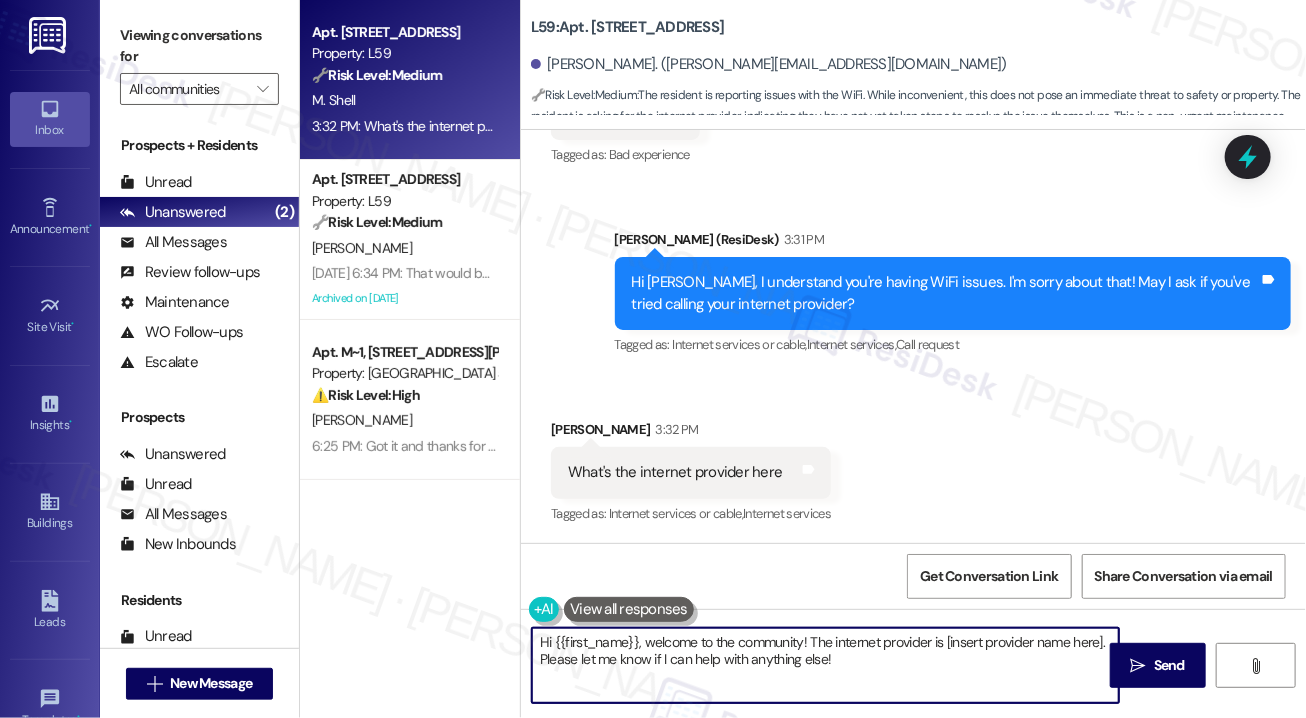 drag, startPoint x: 857, startPoint y: 667, endPoint x: 647, endPoint y: 641, distance: 211.60341 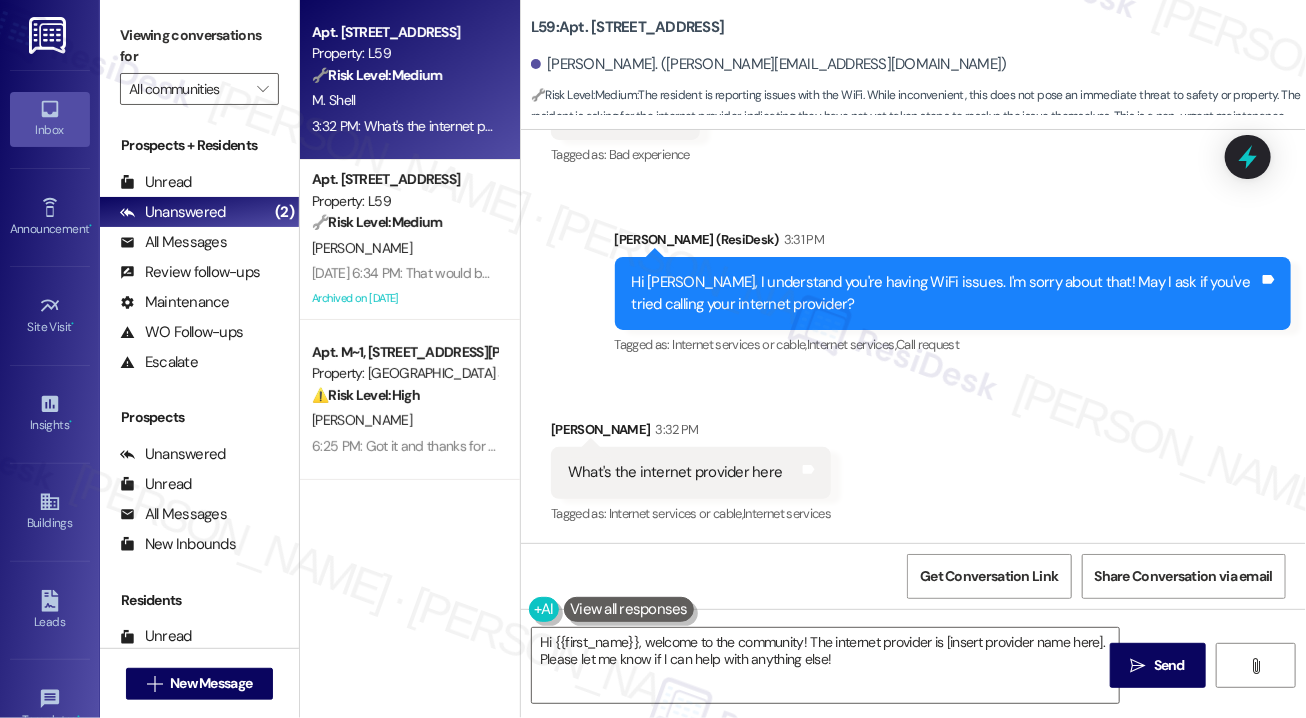 click at bounding box center [629, 609] 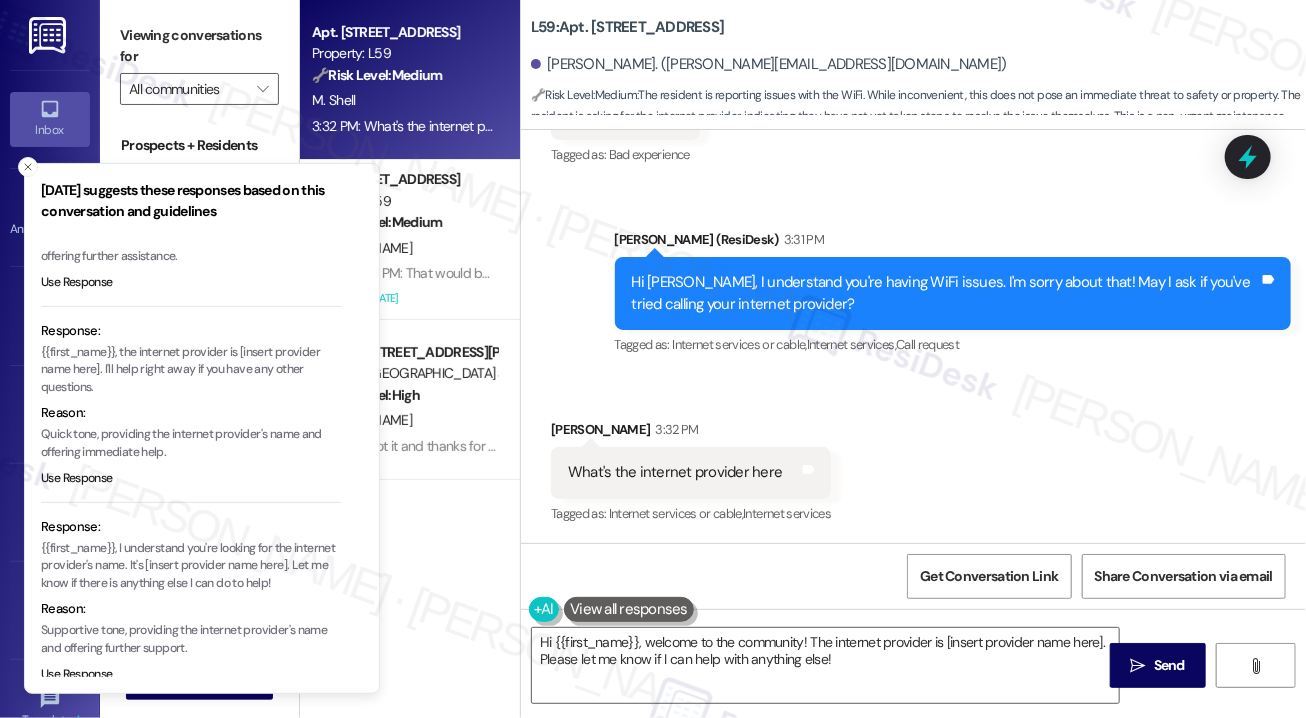 scroll, scrollTop: 165, scrollLeft: 0, axis: vertical 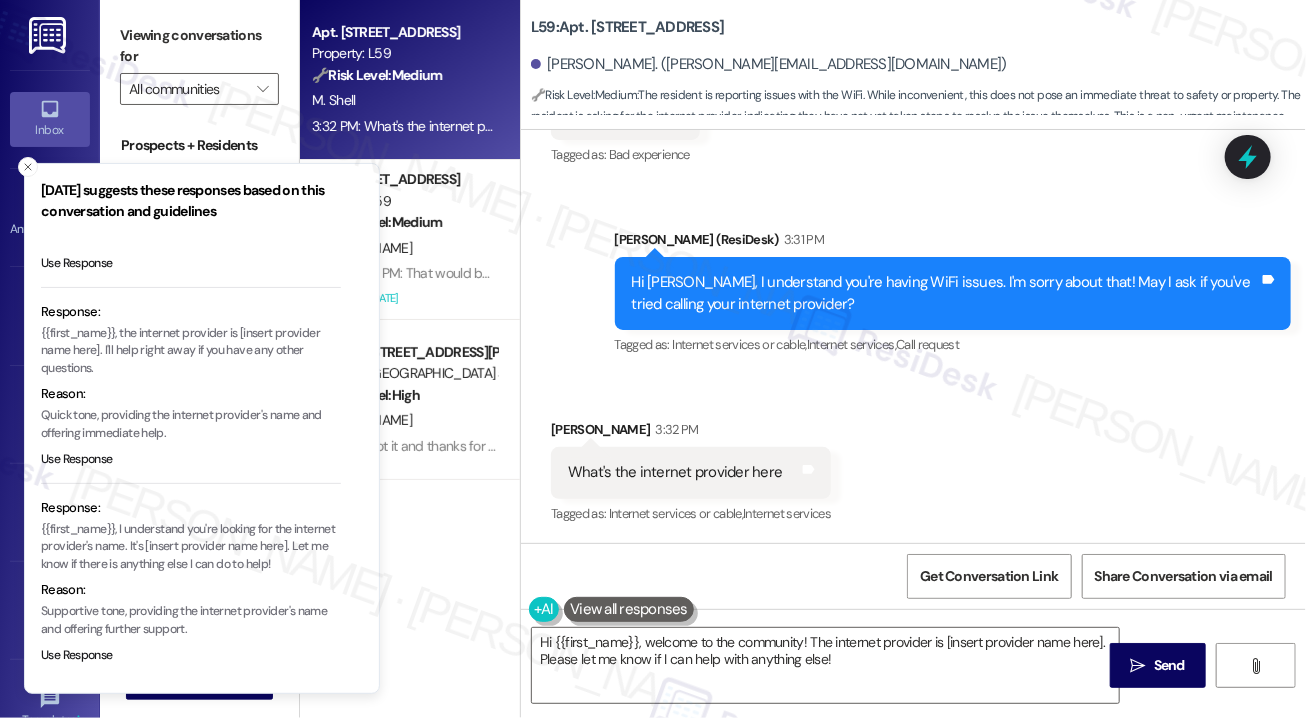 click on "Sent via SMS [PERSON_NAME]   (ResiDesk) 3:31 PM Hi [PERSON_NAME], I understand you're having WiFi issues. I'm sorry about that! May I ask if you've tried calling your internet provider? Tags and notes Tagged as:   Internet services or cable ,  Click to highlight conversations about Internet services or cable Internet services ,  Click to highlight conversations about Internet services Call request Click to highlight conversations about Call request" at bounding box center (913, 279) 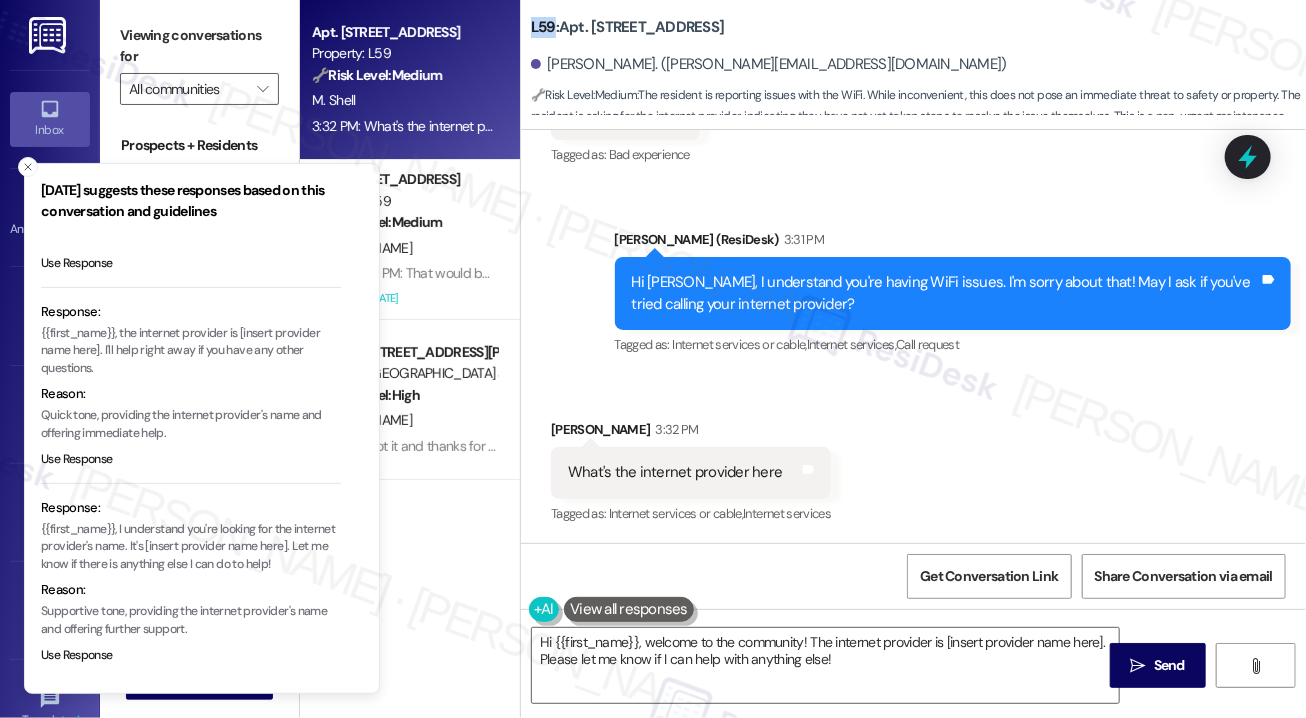 click on "L59:  Apt. [STREET_ADDRESS]" at bounding box center [627, 27] 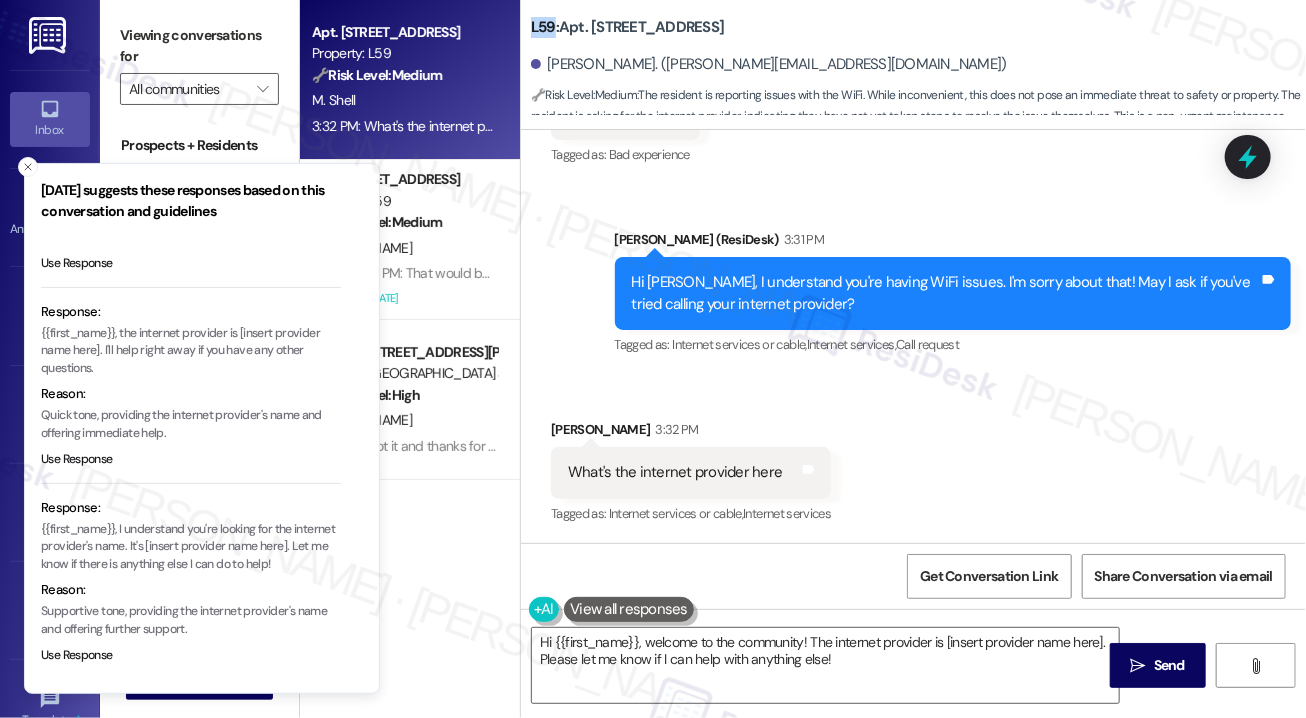 copy on "L59" 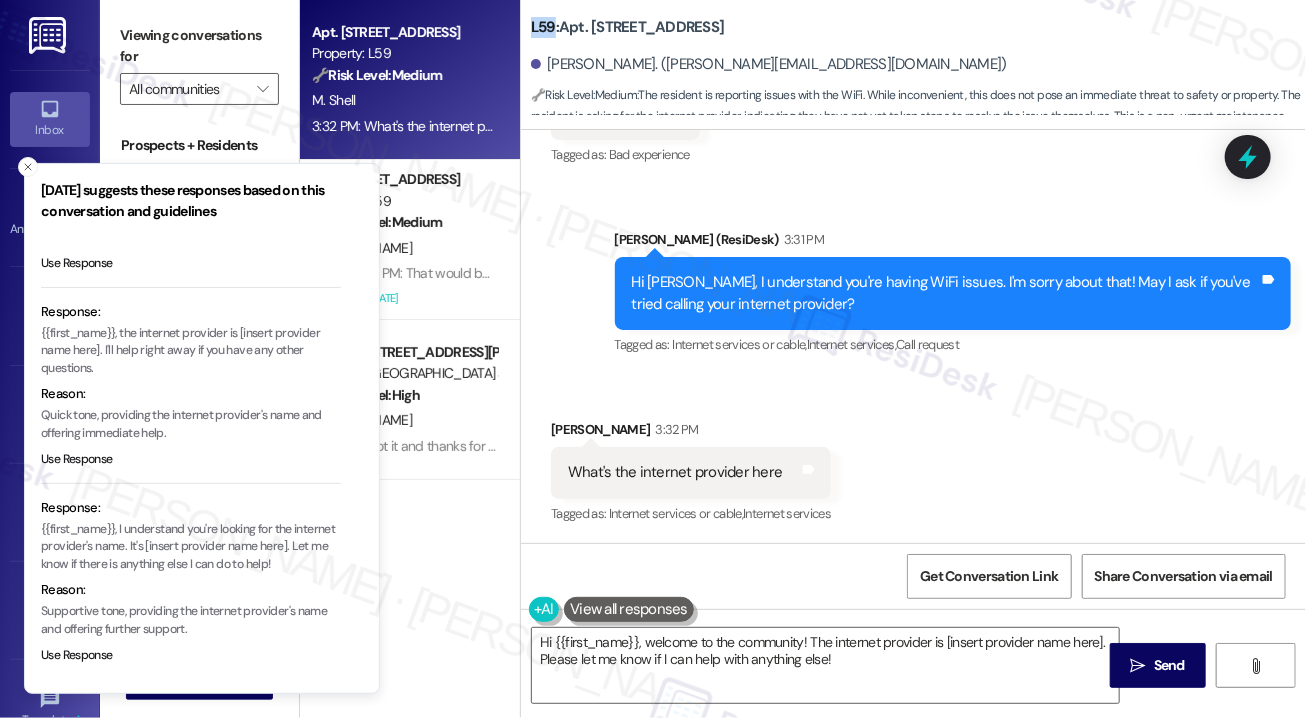click on "[PERSON_NAME]. ([PERSON_NAME][EMAIL_ADDRESS][DOMAIN_NAME])" at bounding box center [918, 65] 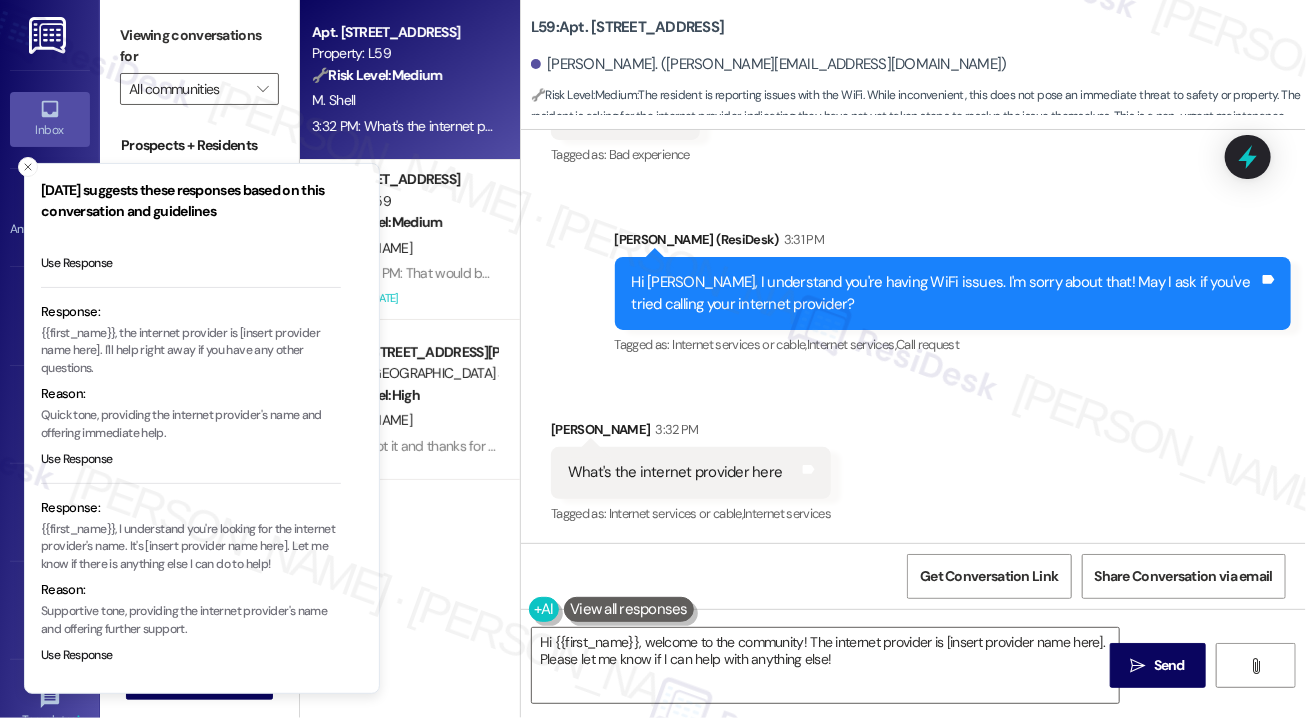 drag, startPoint x: 1150, startPoint y: 172, endPoint x: 1137, endPoint y: 178, distance: 14.3178215 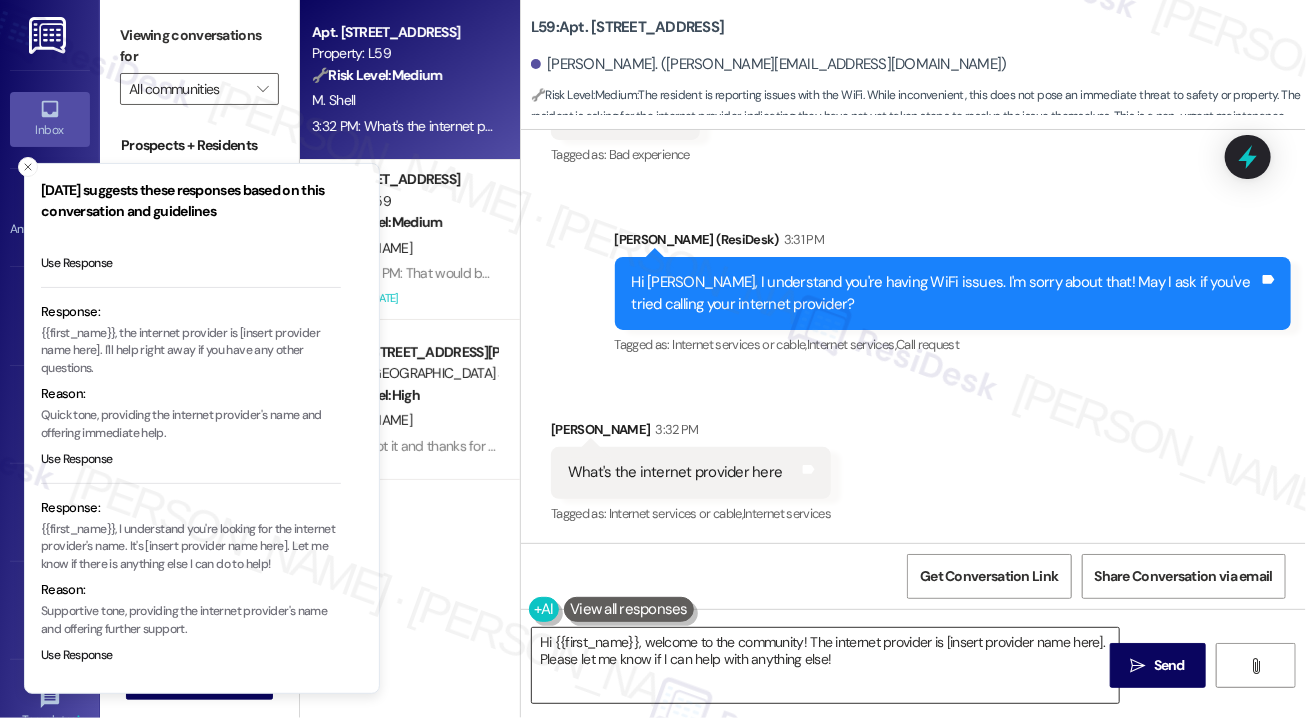 click on "Hi {{first_name}}, welcome to the community! The internet provider is [insert provider name here]. Please let me know if I can help with anything else!" at bounding box center (825, 665) 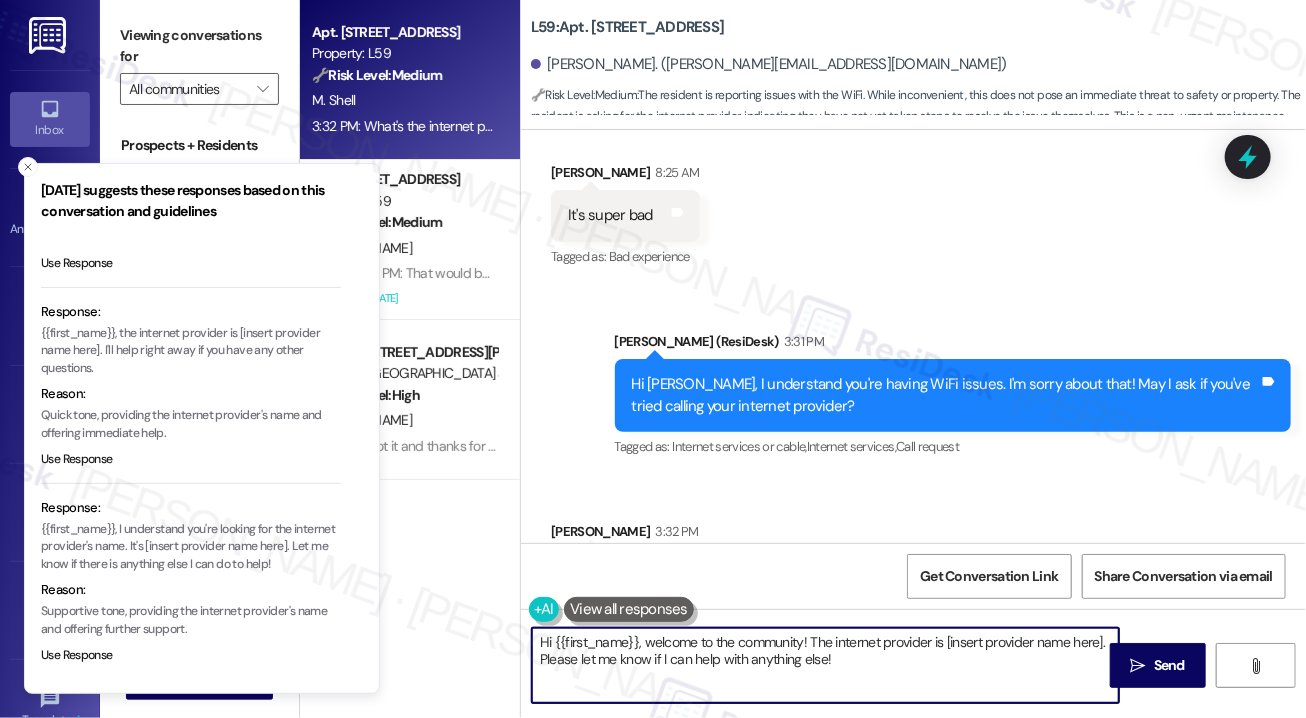 scroll, scrollTop: 2390, scrollLeft: 0, axis: vertical 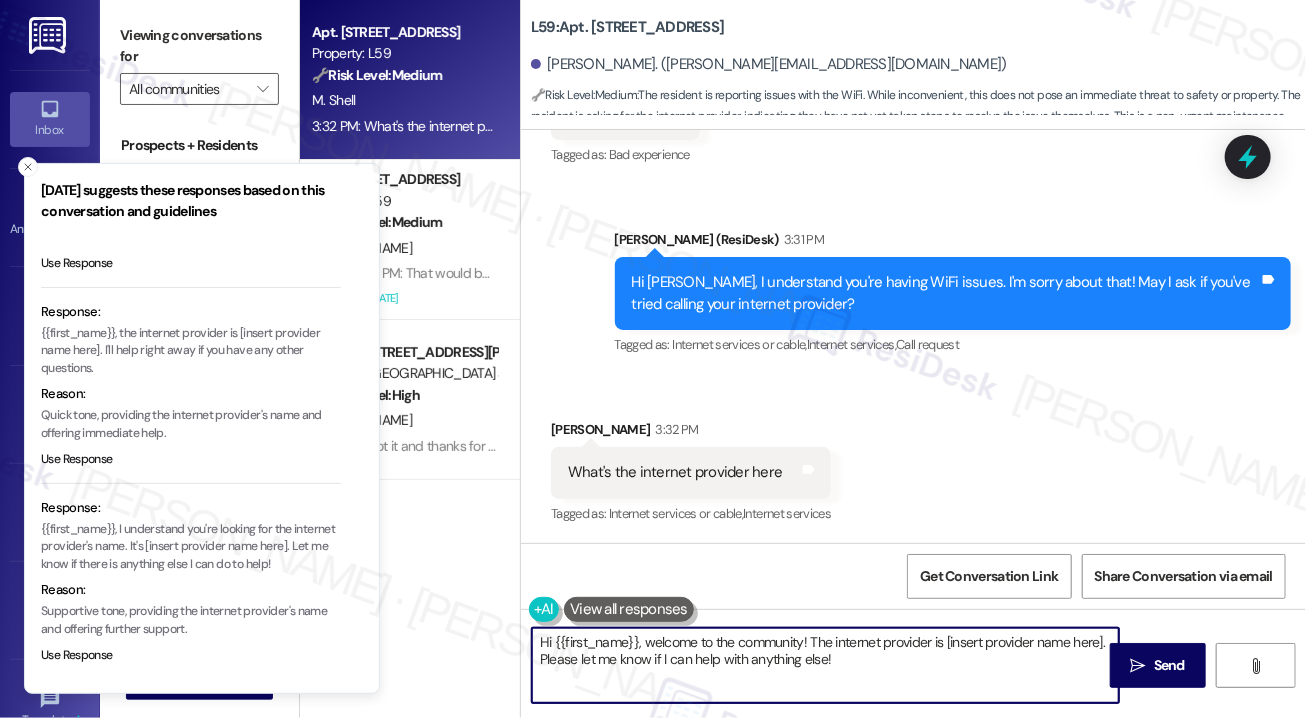 drag, startPoint x: 858, startPoint y: 669, endPoint x: 644, endPoint y: 639, distance: 216.09258 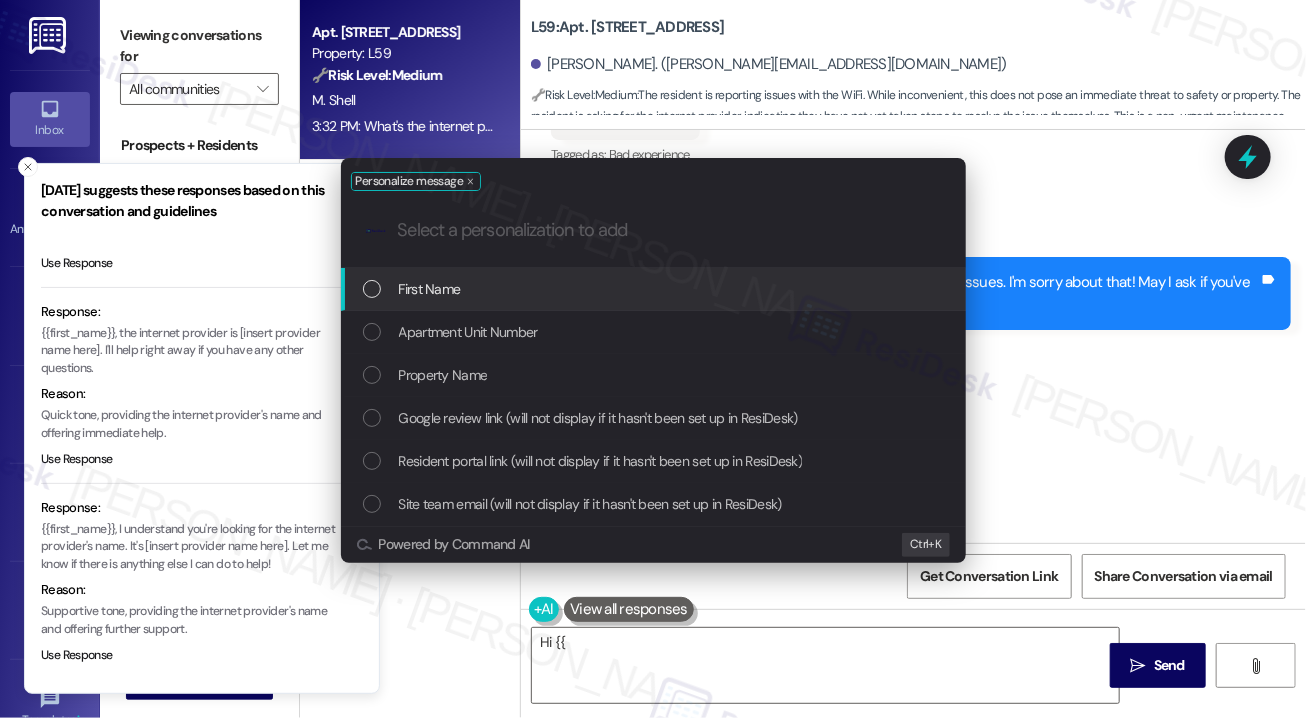click on "Personalize message .cls-1{fill:#0a055f;}.cls-2{fill:#0cc4c4;} resideskLogoBlueOrange First Name Apartment Unit Number Property Name Google review link (will not display if it hasn't been set up in ResiDesk) Resident portal link (will not display if it hasn't been set up in ResiDesk) Site team email (will not display if it hasn't been set up in ResiDesk) Powered by Command AI Ctrl+ K" at bounding box center (653, 359) 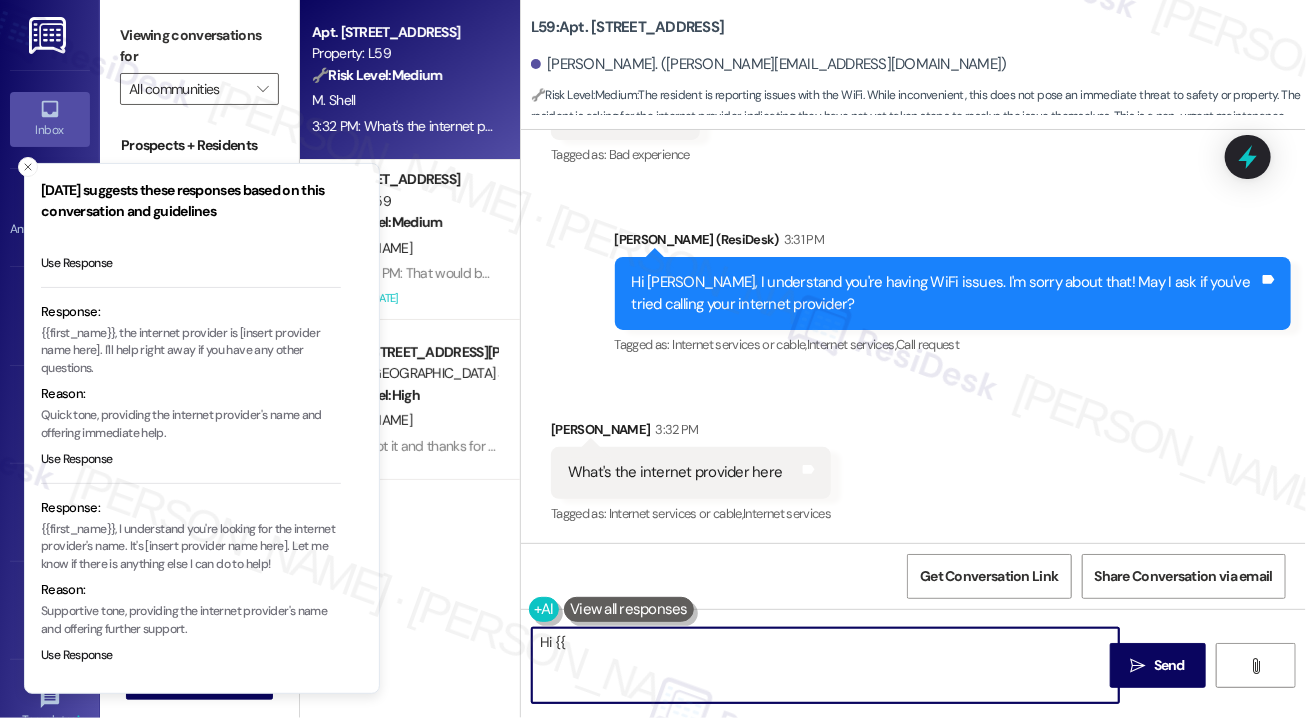 drag, startPoint x: 569, startPoint y: 629, endPoint x: 487, endPoint y: 622, distance: 82.29824 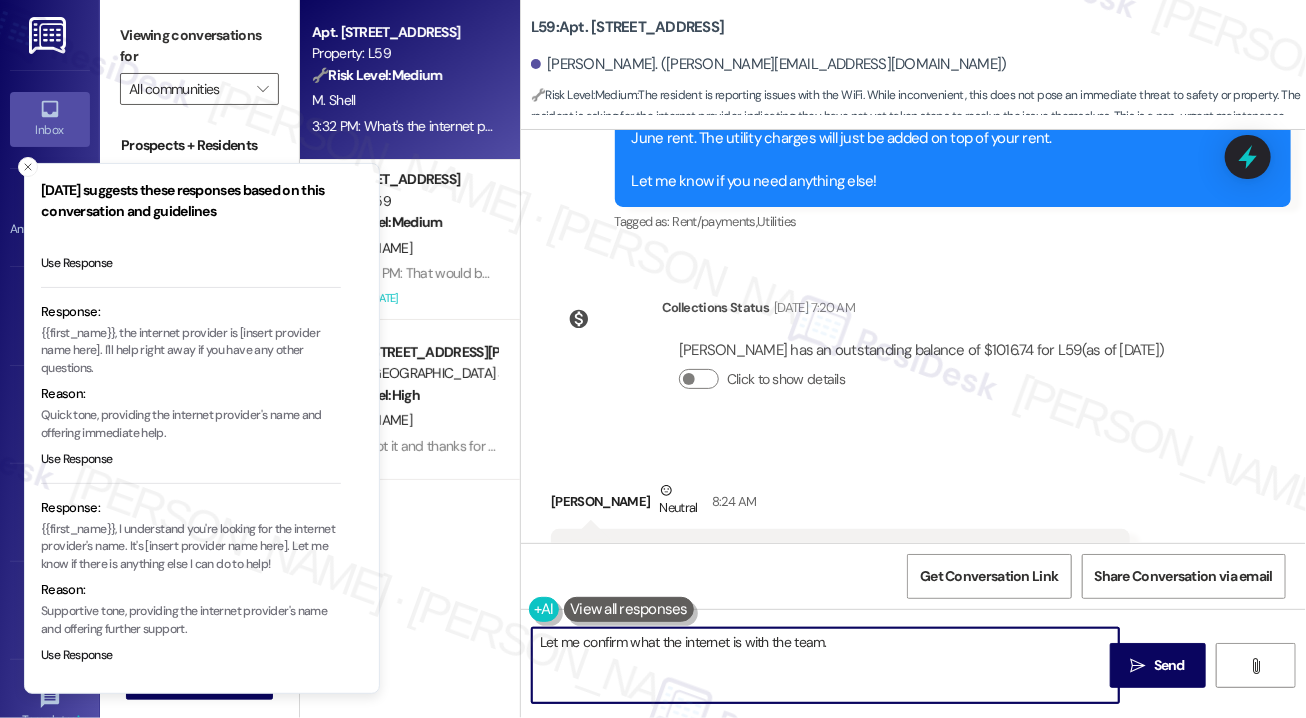 scroll, scrollTop: 1990, scrollLeft: 0, axis: vertical 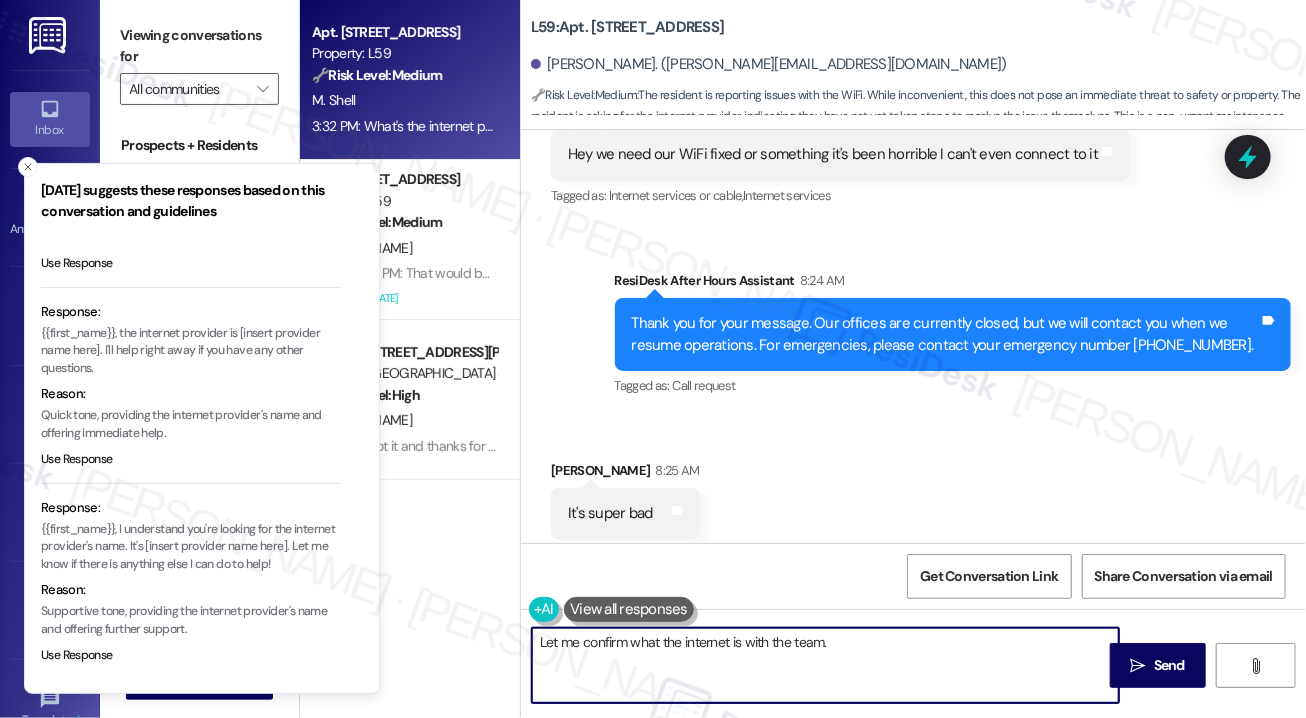 click on "Hey we need our WiFi fixed or something it's been horrible I can't even connect to it  Tags and notes" at bounding box center (840, 154) 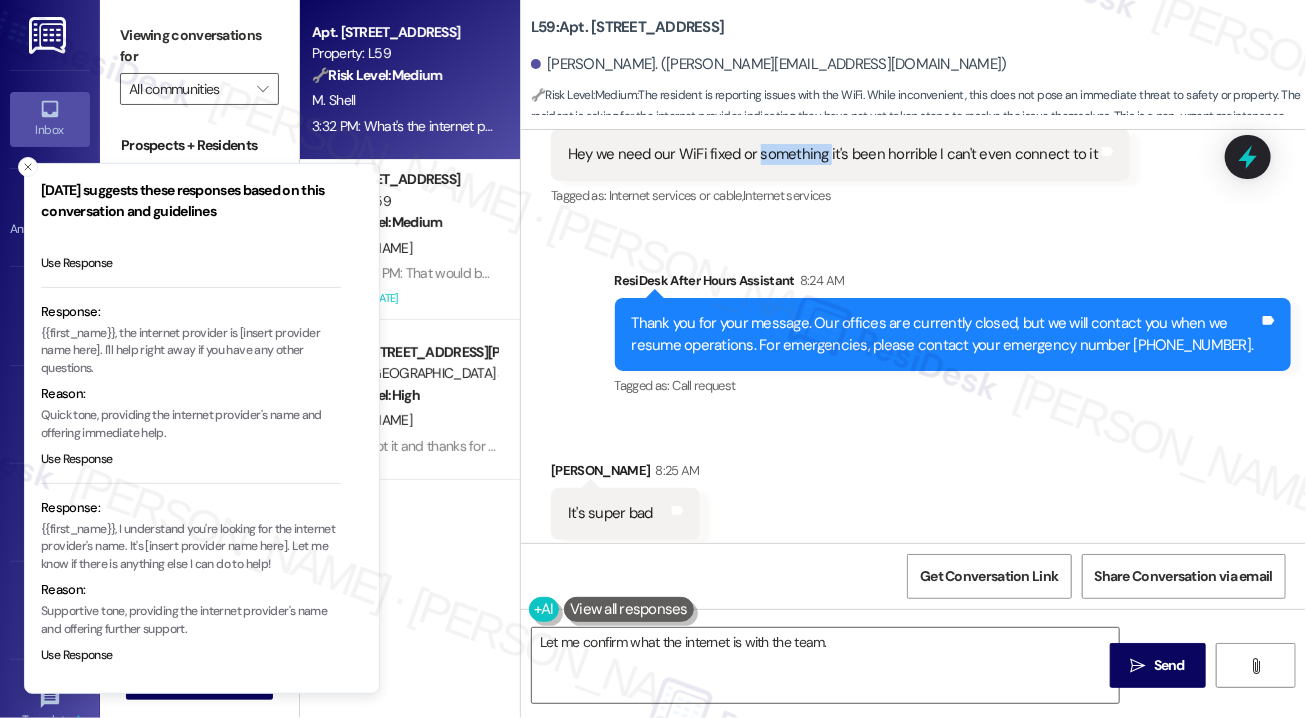 click on "Hey we need our WiFi fixed or something it's been horrible I can't even connect to it  Tags and notes" at bounding box center (840, 154) 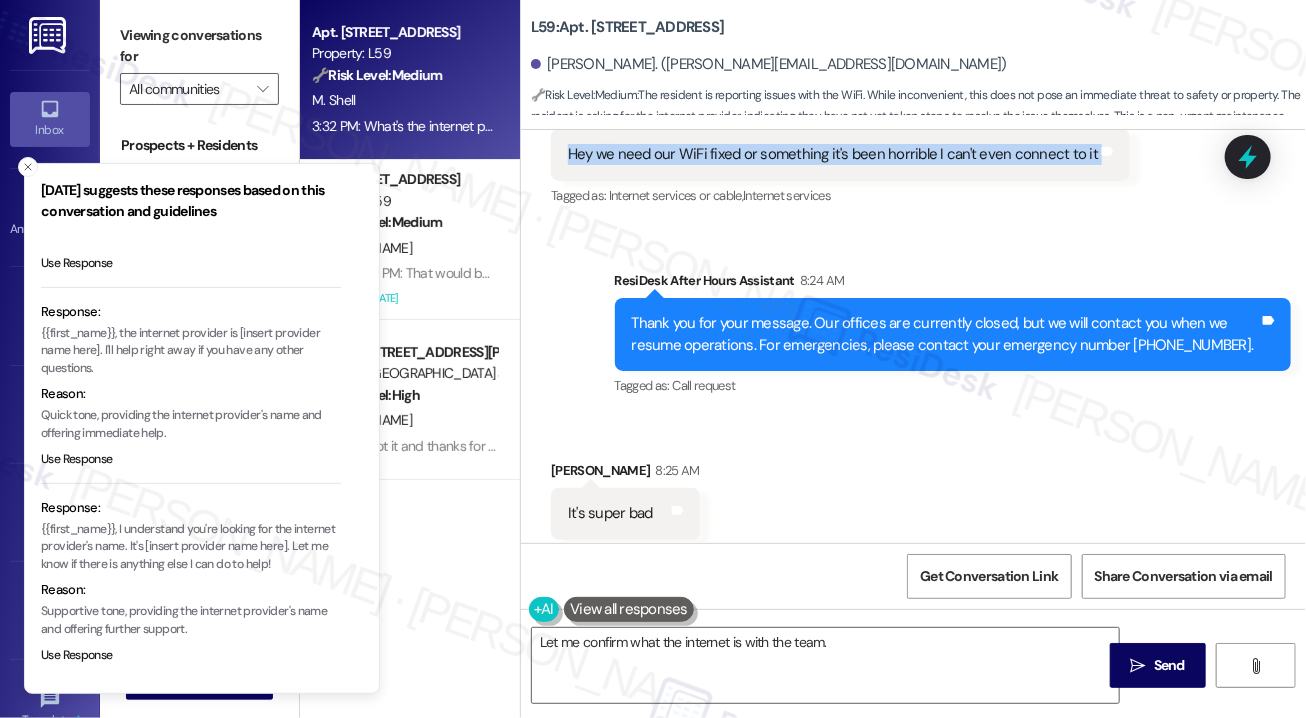click on "Hey we need our WiFi fixed or something it's been horrible I can't even connect to it  Tags and notes" at bounding box center [840, 154] 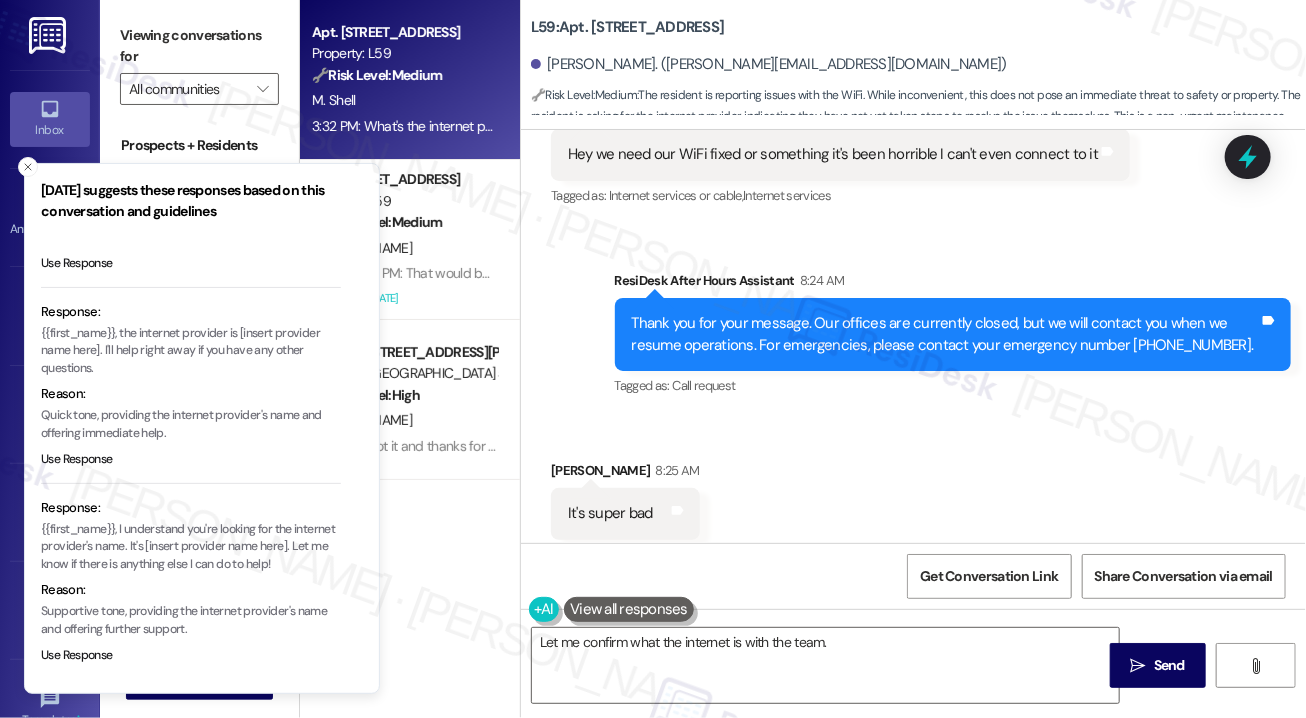 click on "Sent via SMS ResiDesk After Hours Assistant 8:24 AM Thank you for your message. Our offices are currently closed, but we will contact you when we resume operations. For emergencies, please contact your emergency number [PHONE_NUMBER]. Tags and notes Tagged as:   Call request Click to highlight conversations about Call request" at bounding box center [913, 320] 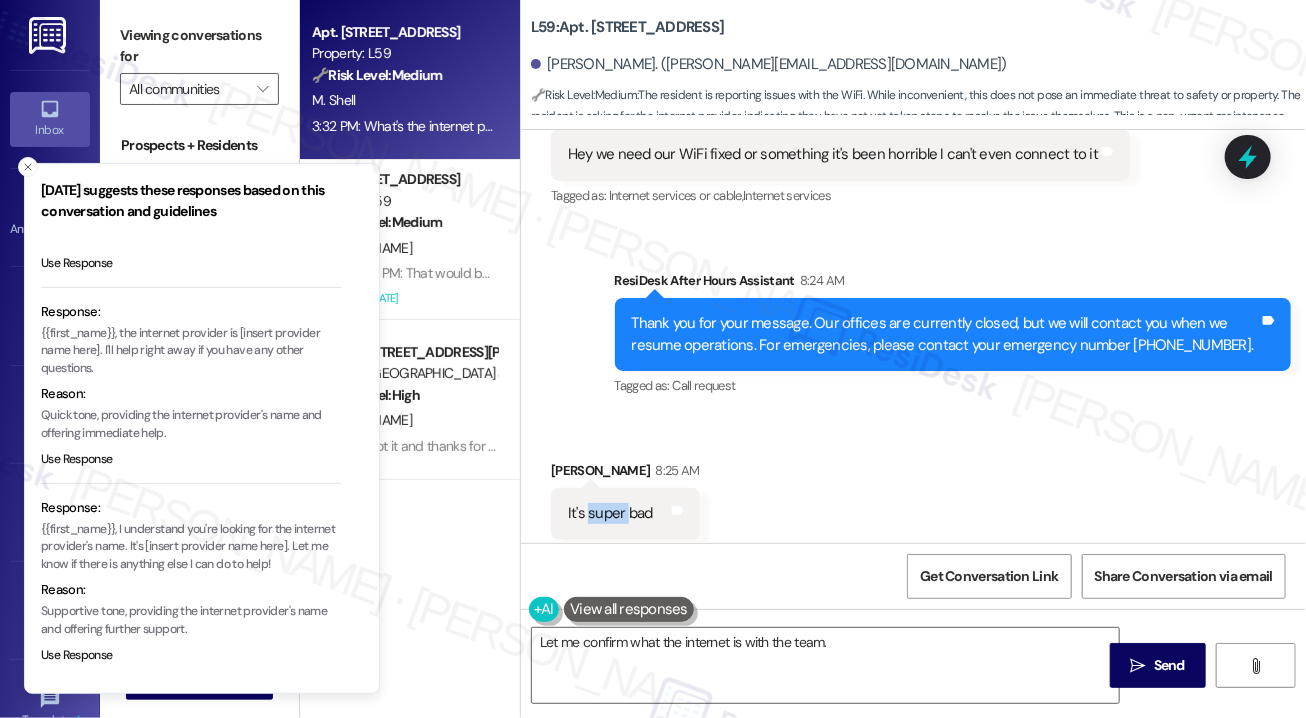 click on "It's super bad" at bounding box center (610, 513) 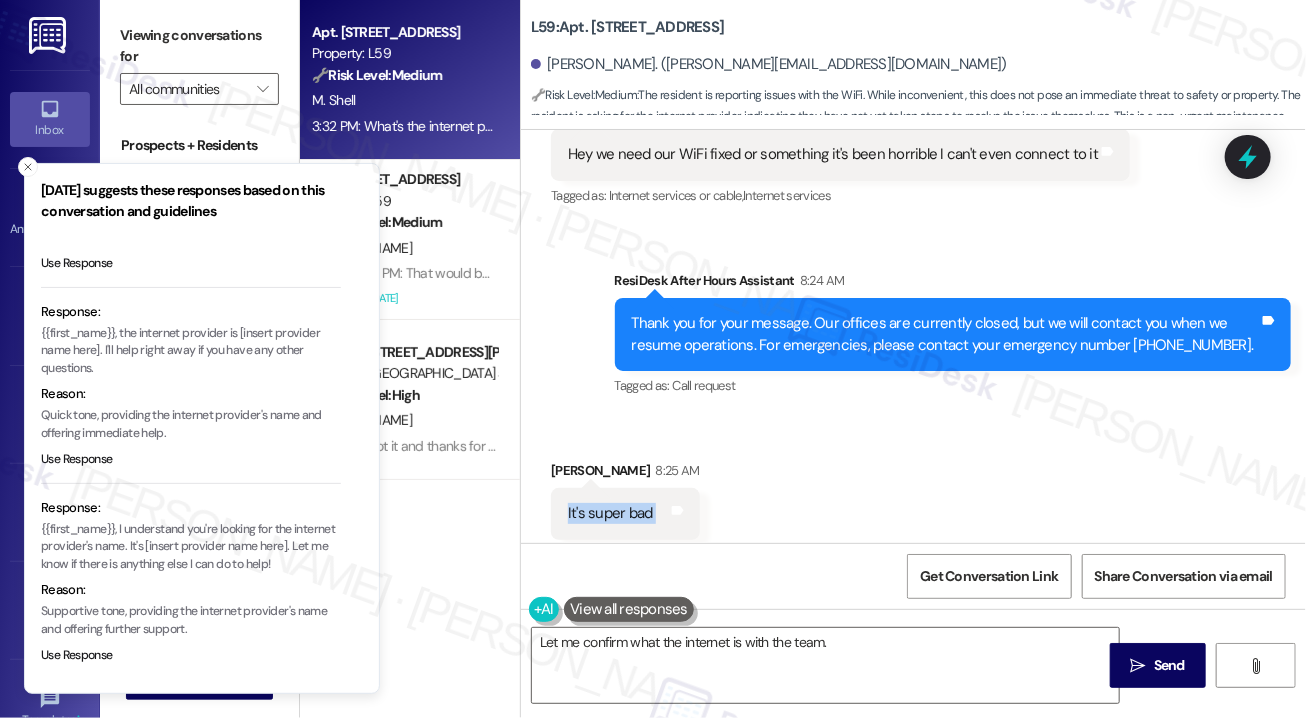 click on "It's super bad" at bounding box center (610, 513) 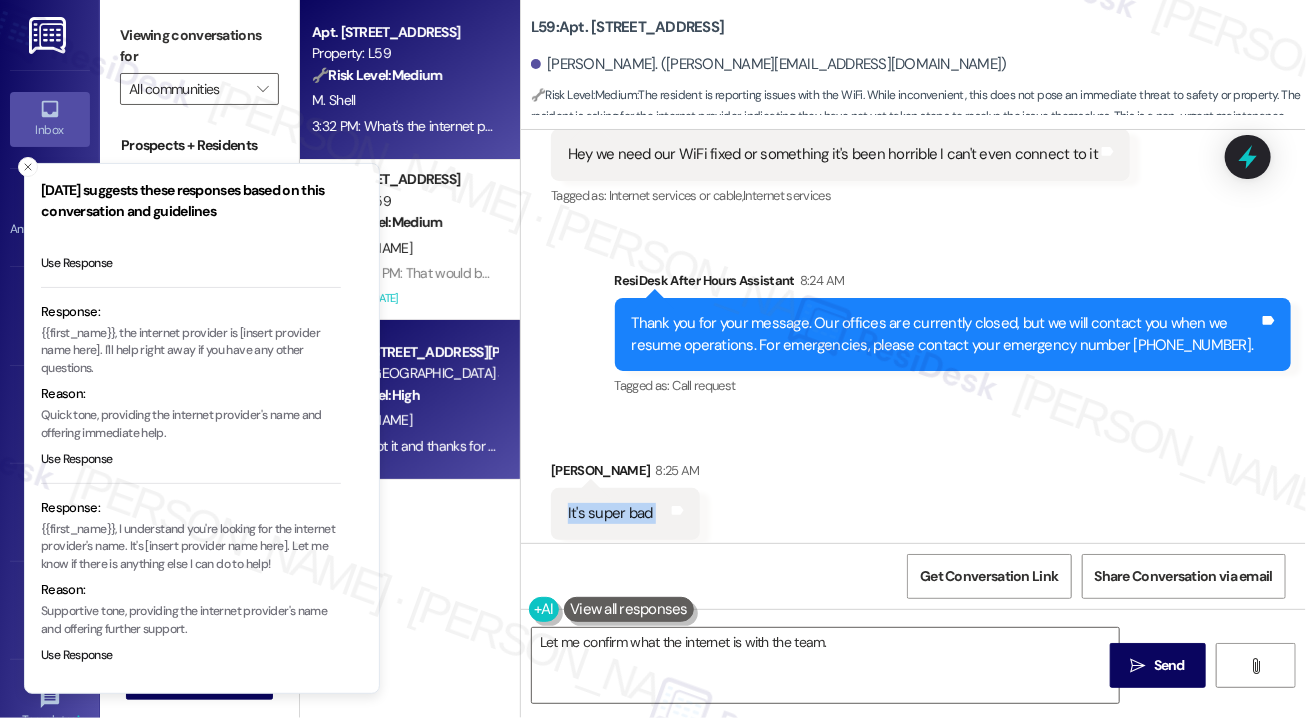 copy on "It's super bad Tags and notes" 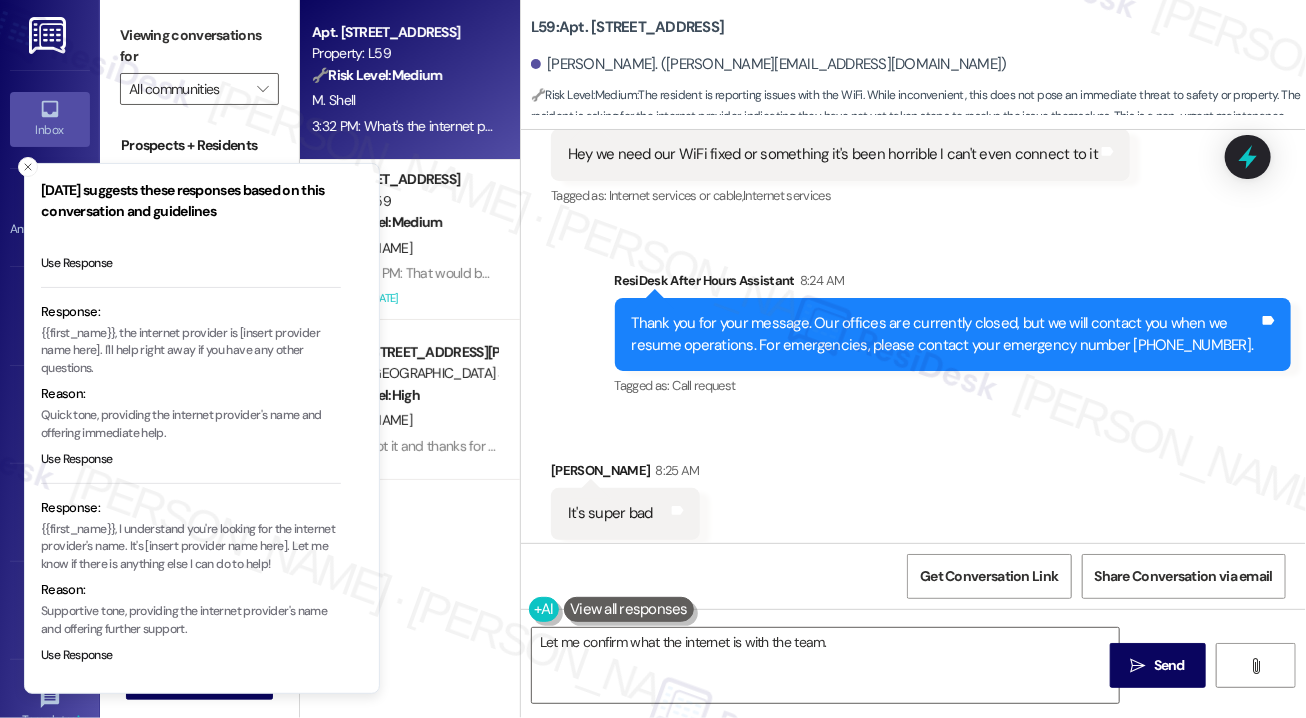 click on "Sent via SMS ResiDesk After Hours Assistant 8:24 AM Thank you for your message. Our offices are currently closed, but we will contact you when we resume operations. For emergencies, please contact your emergency number [PHONE_NUMBER]. Tags and notes Tagged as:   Call request Click to highlight conversations about Call request" at bounding box center [913, 320] 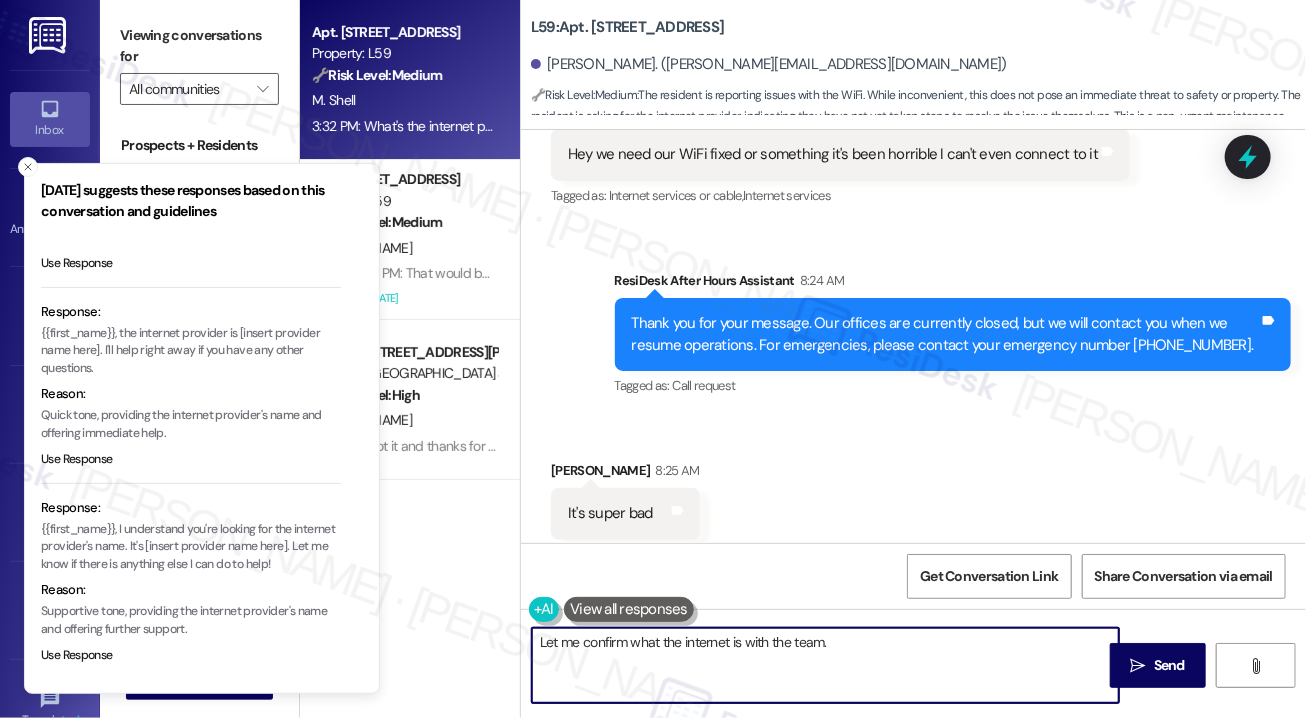click on "Let me confirm what the internet is with the team." at bounding box center [825, 665] 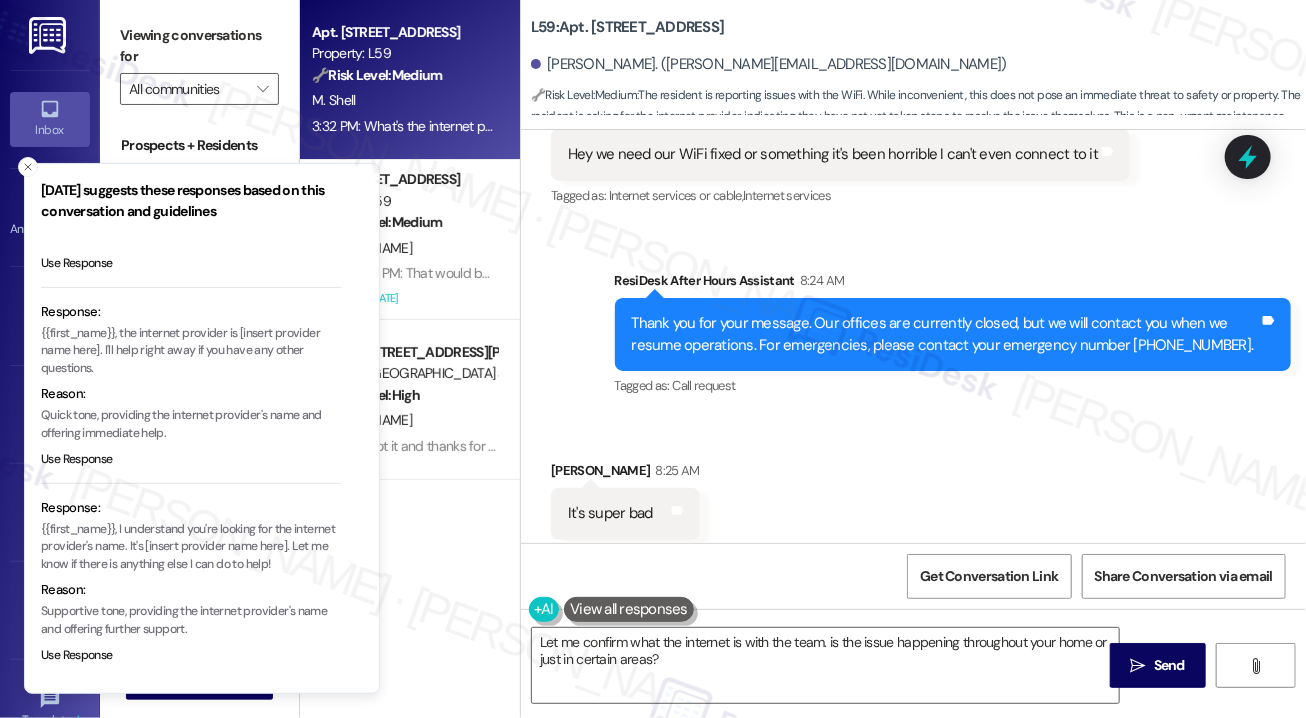 click on "Sent via SMS ResiDesk After Hours Assistant 8:24 AM Thank you for your message. Our offices are currently closed, but we will contact you when we resume operations. For emergencies, please contact your emergency number [PHONE_NUMBER]. Tags and notes Tagged as:   Call request Click to highlight conversations about Call request" at bounding box center (913, 320) 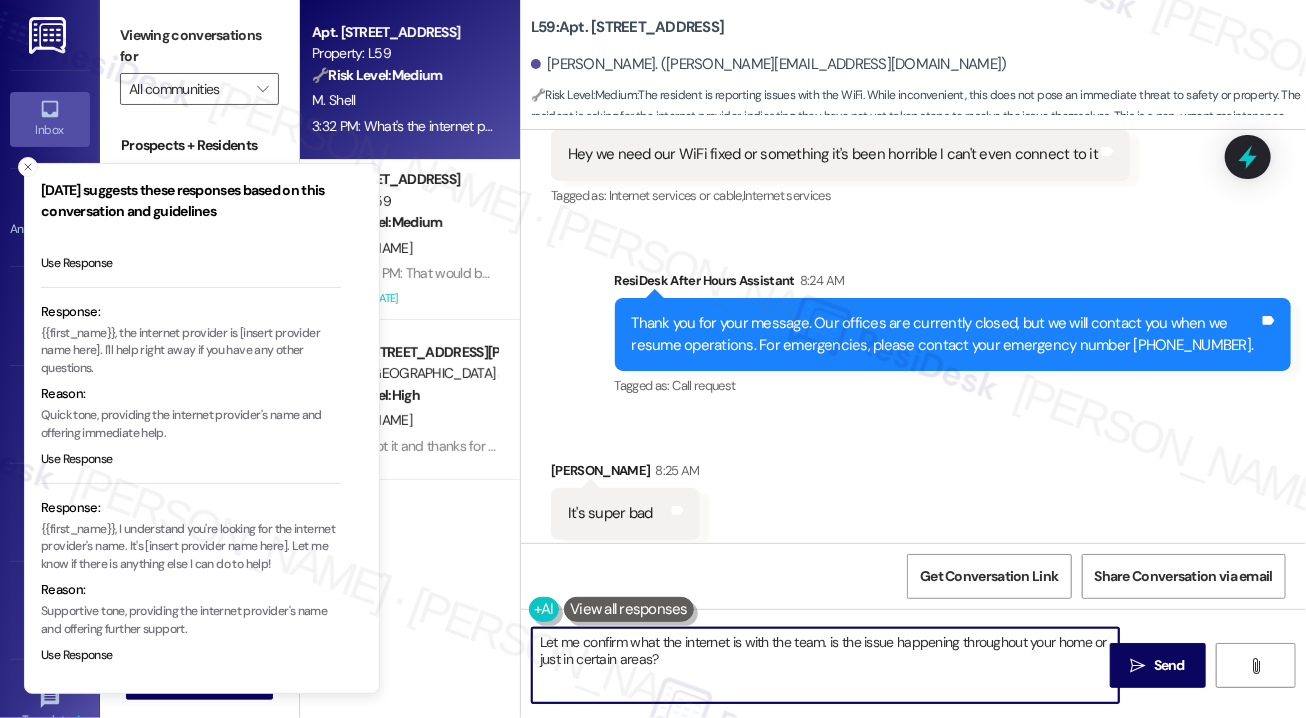 click on "Let me confirm what the internet is with the team. is the issue happening throughout your home or just in certain areas?" at bounding box center (825, 665) 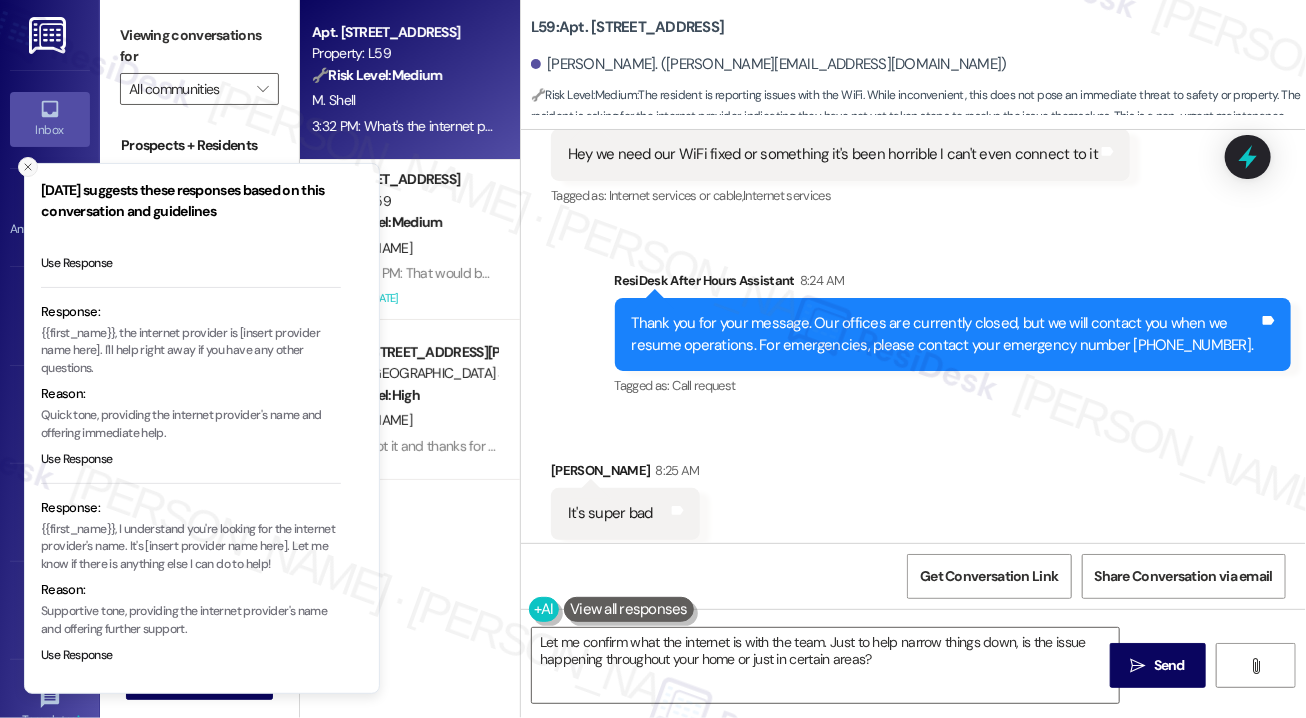 click 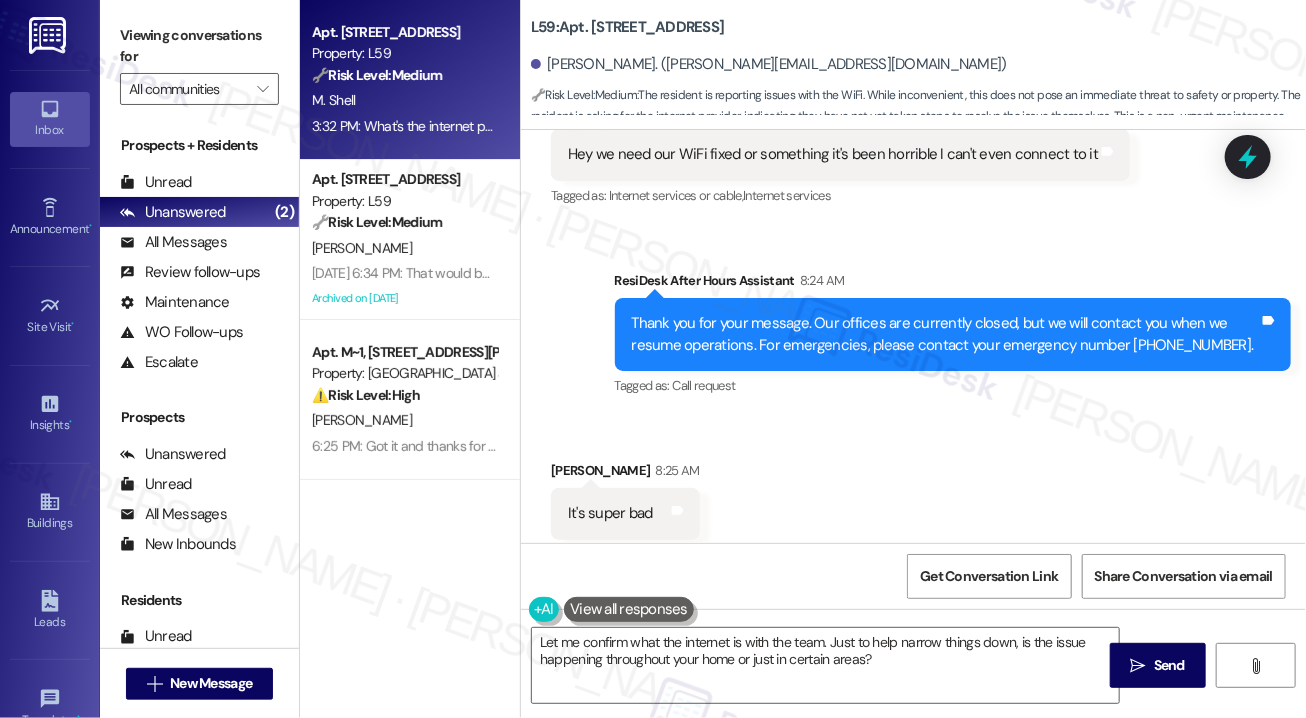 click on "Sent via SMS ResiDesk After Hours Assistant 8:24 AM Thank you for your message. Our offices are currently closed, but we will contact you when we resume operations. For emergencies, please contact your emergency number [PHONE_NUMBER]. Tags and notes Tagged as:   Call request Click to highlight conversations about Call request" at bounding box center (913, 320) 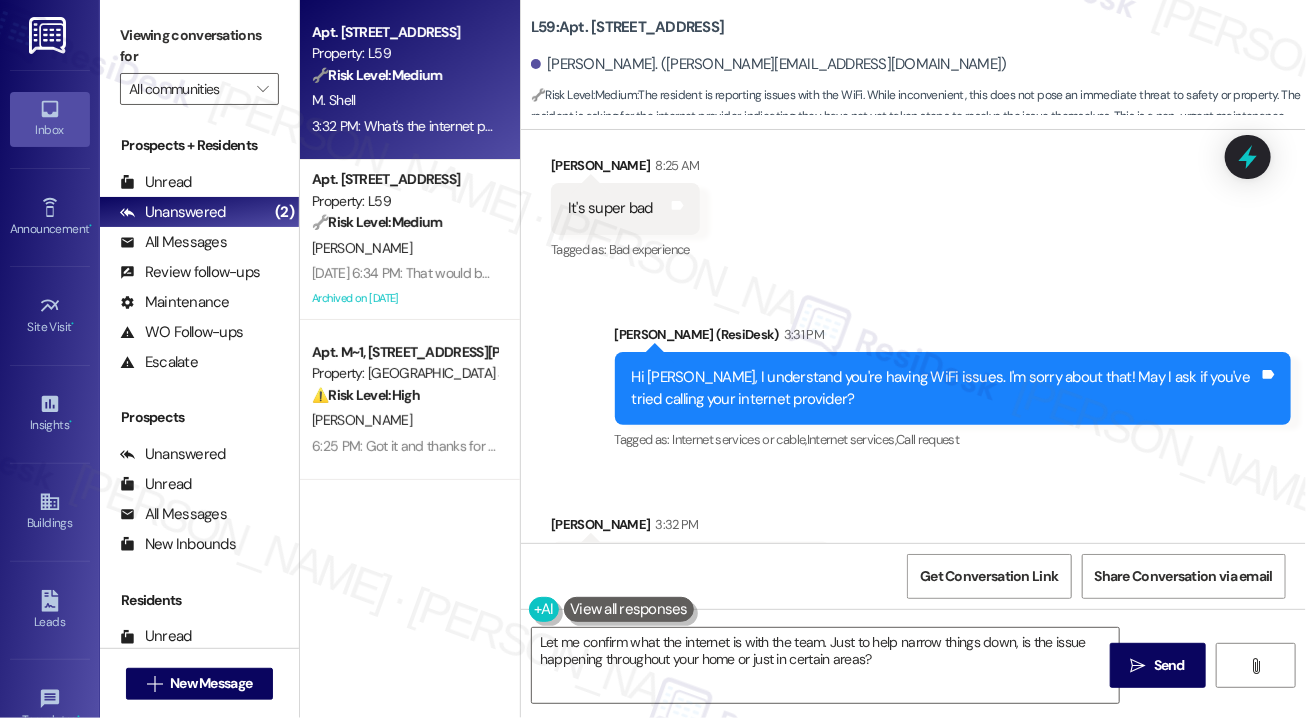 scroll, scrollTop: 2390, scrollLeft: 0, axis: vertical 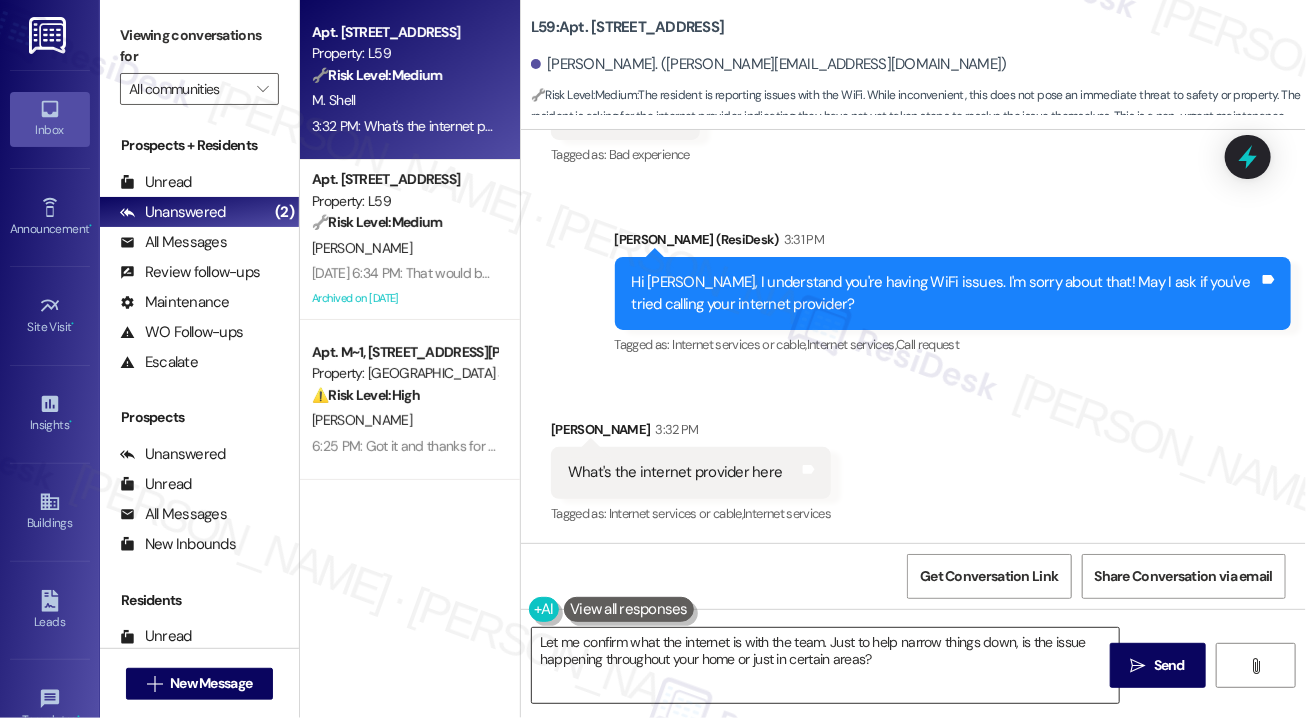 click on "Let me confirm what the internet is with the team. Just to help narrow things down, is the issue happening throughout your home or just in certain areas?" at bounding box center (825, 665) 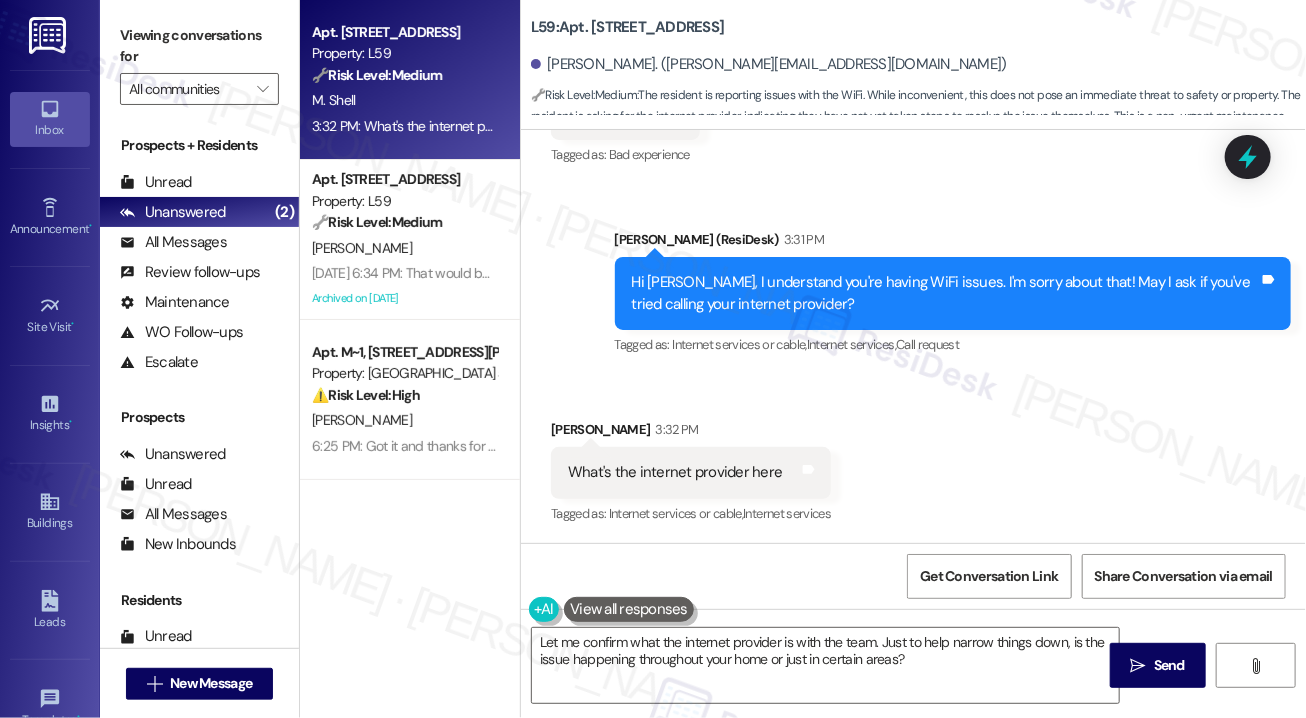 click on "Received via SMS [PERSON_NAME] 3:32 PM What's the internet provider here Tags and notes Tagged as:   Internet services or cable ,  Click to highlight conversations about Internet services or cable Internet services Click to highlight conversations about Internet services" at bounding box center (691, 473) 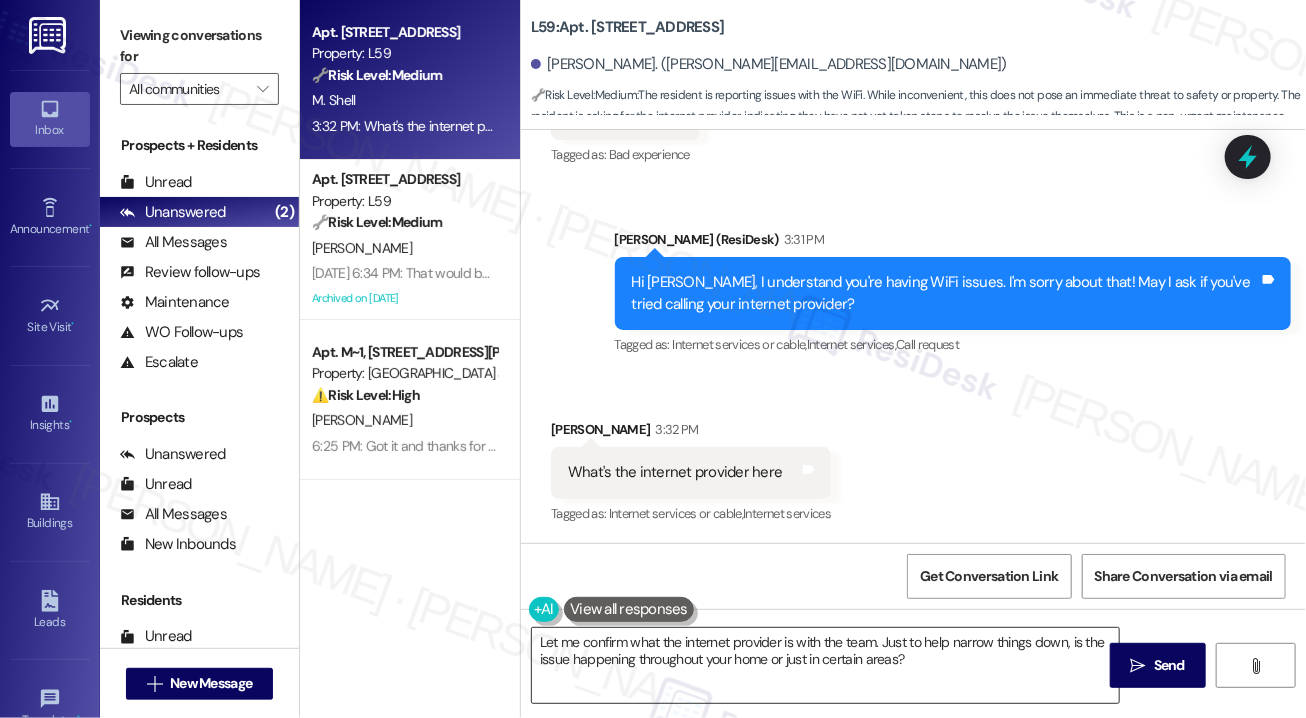 click on "Let me confirm what the internet provider is with the team. Just to help narrow things down, is the issue happening throughout your home or just in certain areas?" at bounding box center (825, 665) 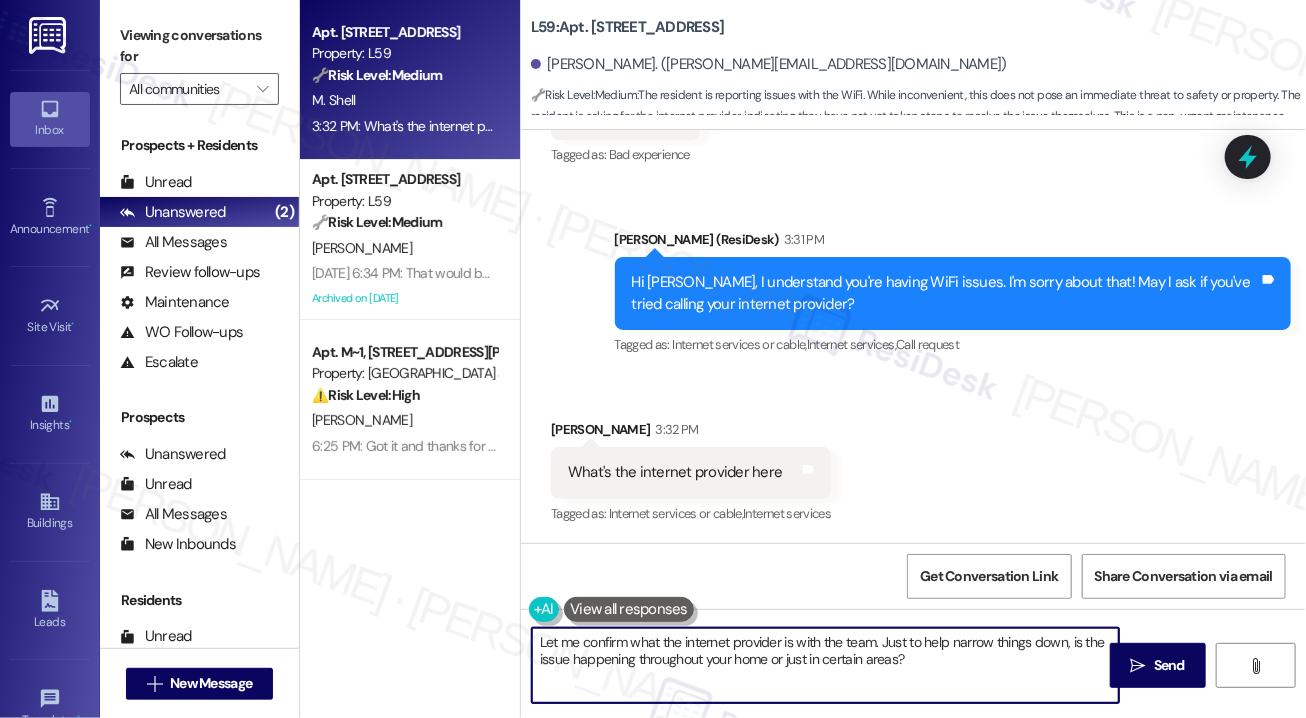 click on "Let me confirm what the internet provider is with the team. Just to help narrow things down, is the issue happening throughout your home or just in certain areas?" at bounding box center (825, 665) 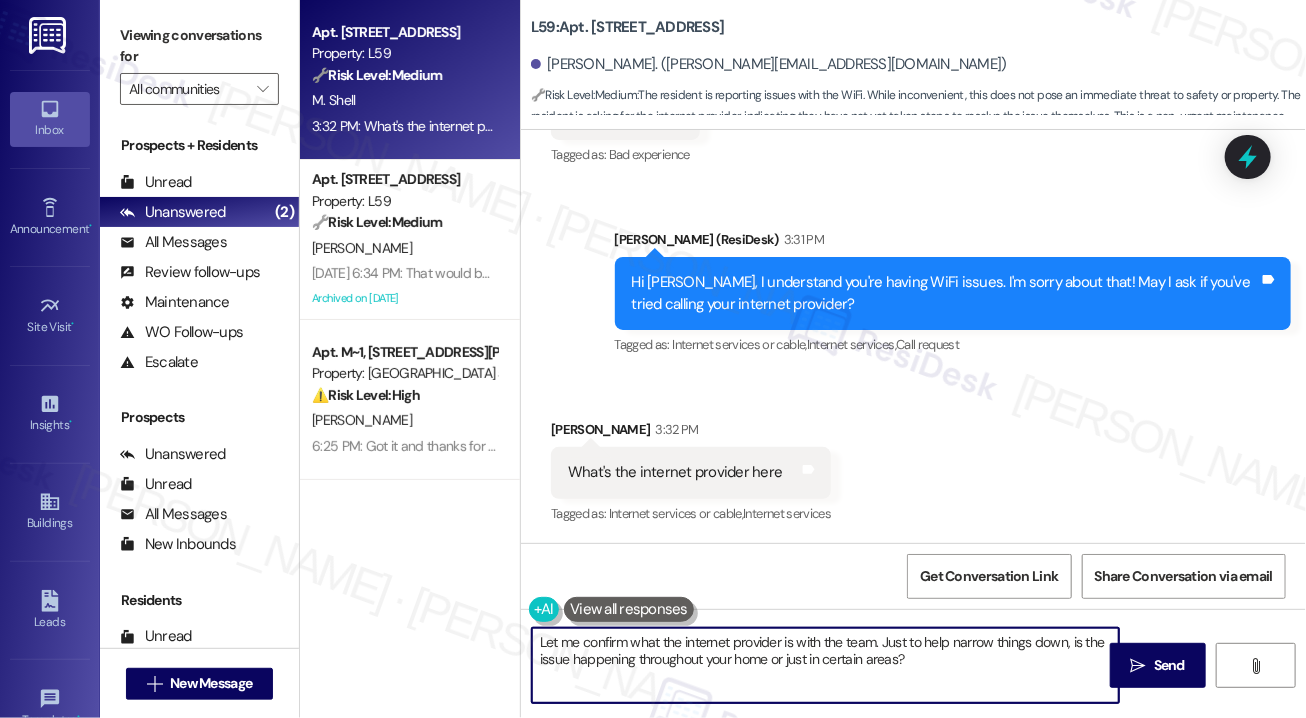 drag, startPoint x: 925, startPoint y: 654, endPoint x: 671, endPoint y: 653, distance: 254.00197 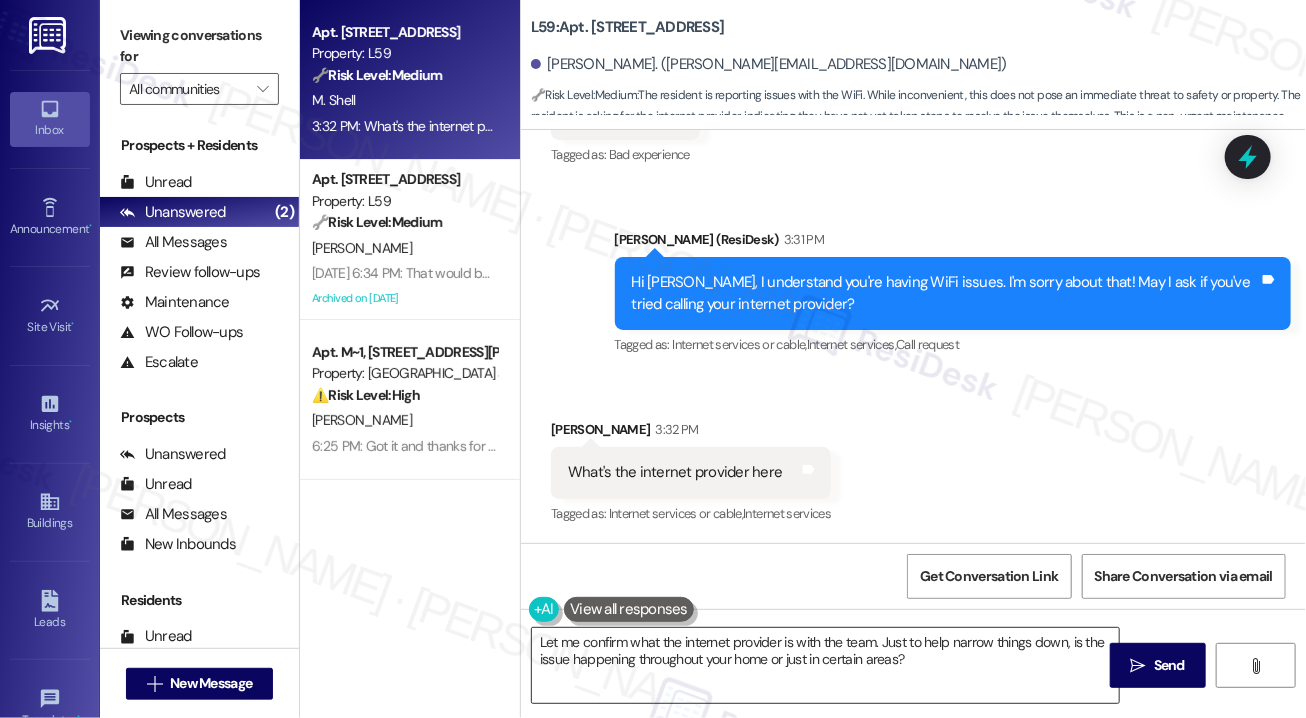 click on "Let me confirm what the internet provider is with the team. Just to help narrow things down, is the issue happening throughout your home or just in certain areas?" at bounding box center (825, 665) 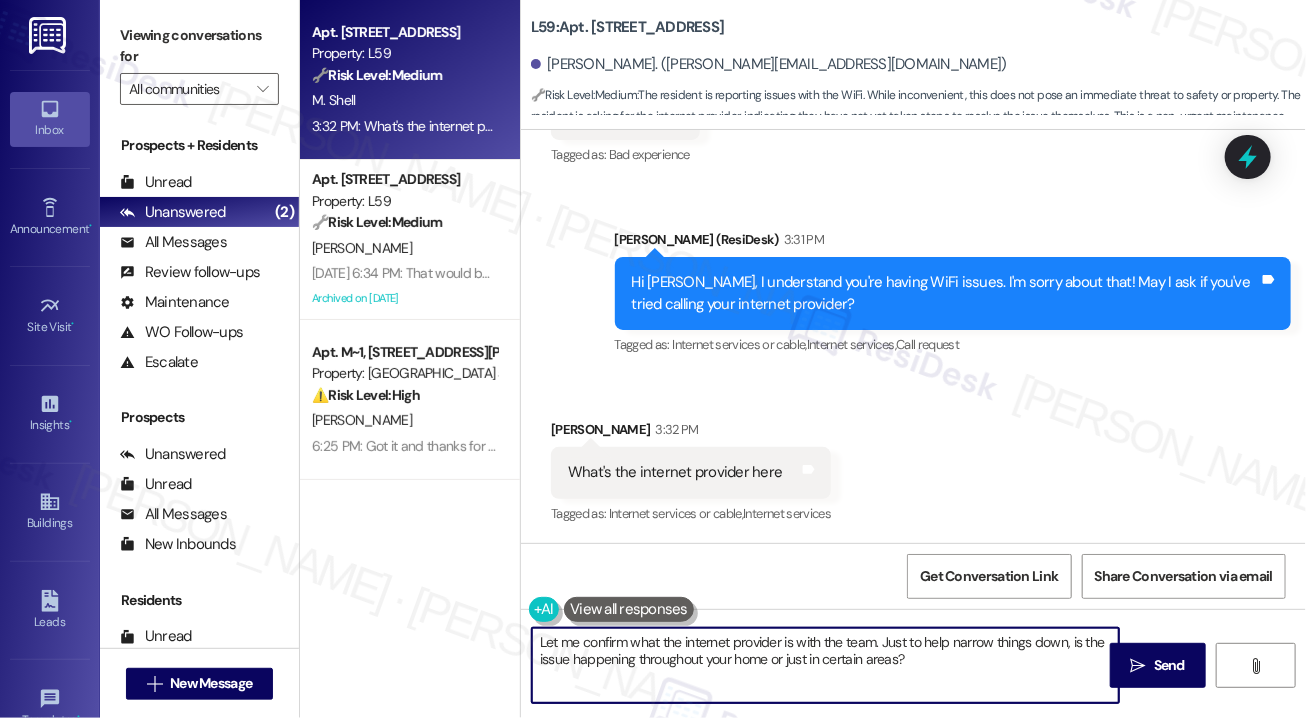 drag, startPoint x: 900, startPoint y: 659, endPoint x: 771, endPoint y: 658, distance: 129.00388 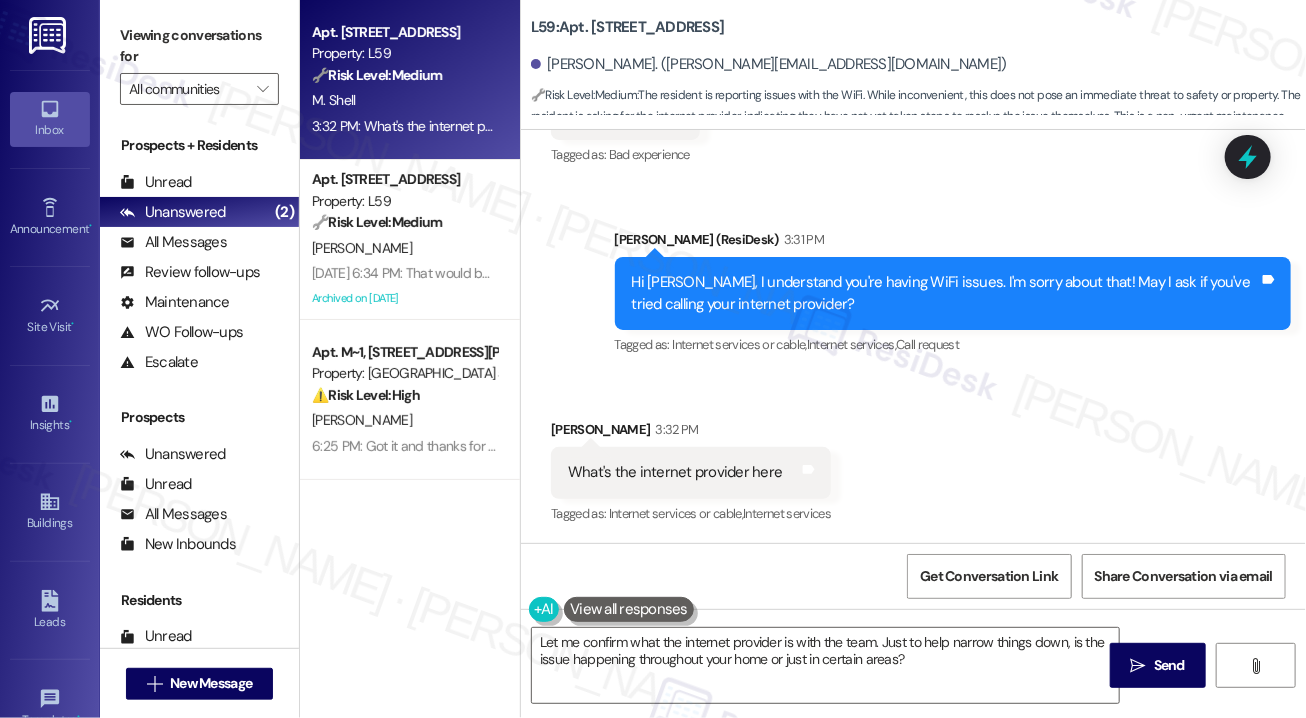 click on "Tagged as:   Internet services or cable ,  Click to highlight conversations about Internet services or cable Internet services ,  Click to highlight conversations about Internet services Call request Click to highlight conversations about Call request" at bounding box center [953, 344] 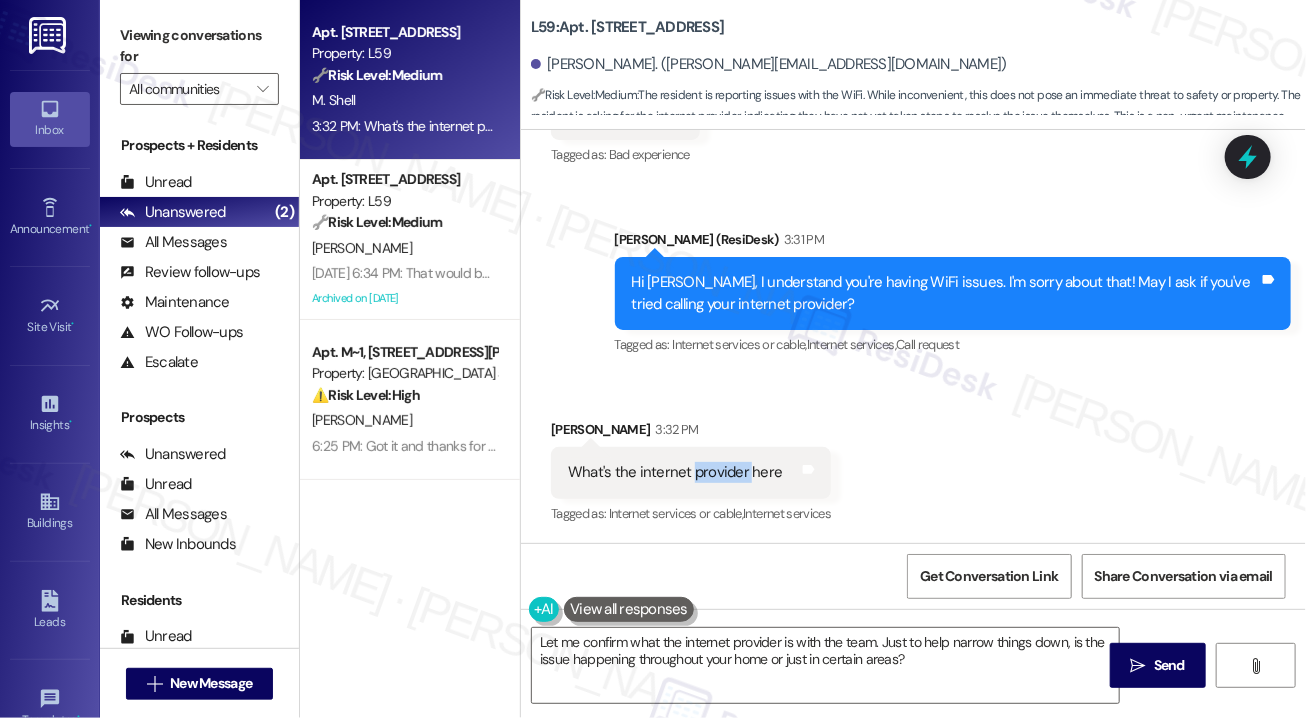 click on "What's the internet provider here Tags and notes" at bounding box center (691, 472) 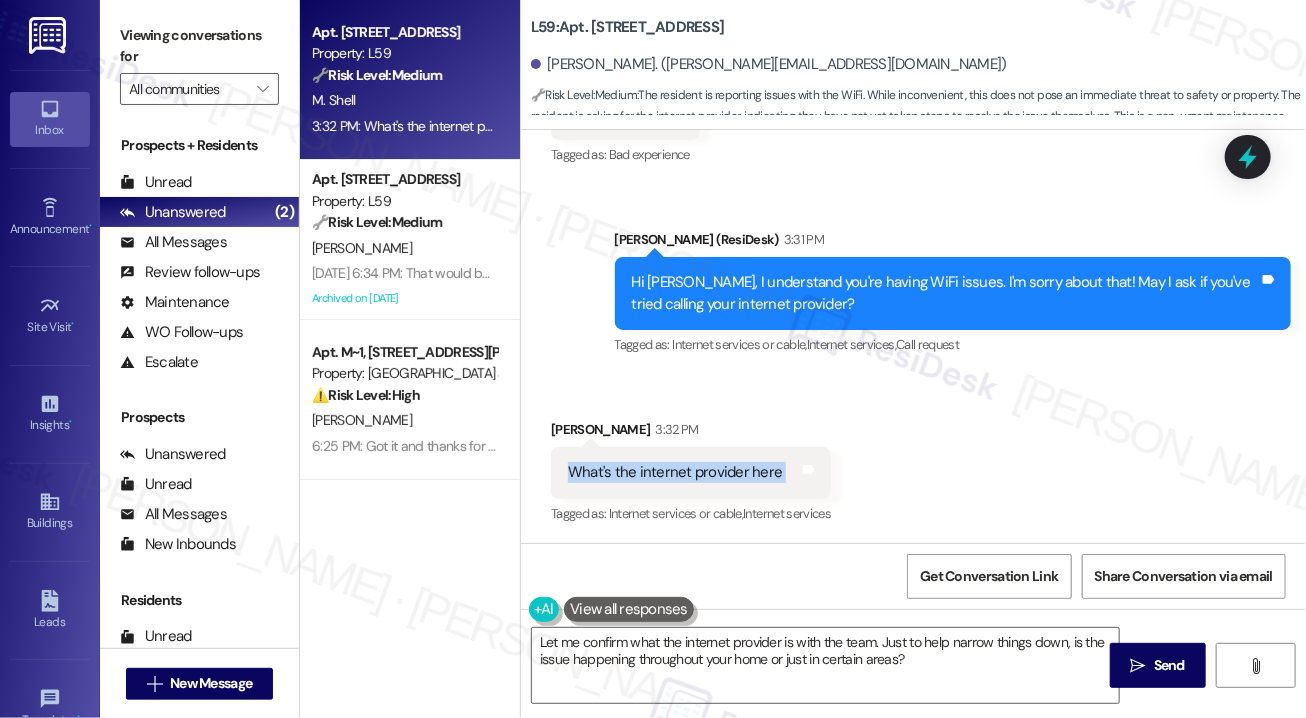 click on "What's the internet provider here Tags and notes" at bounding box center [691, 472] 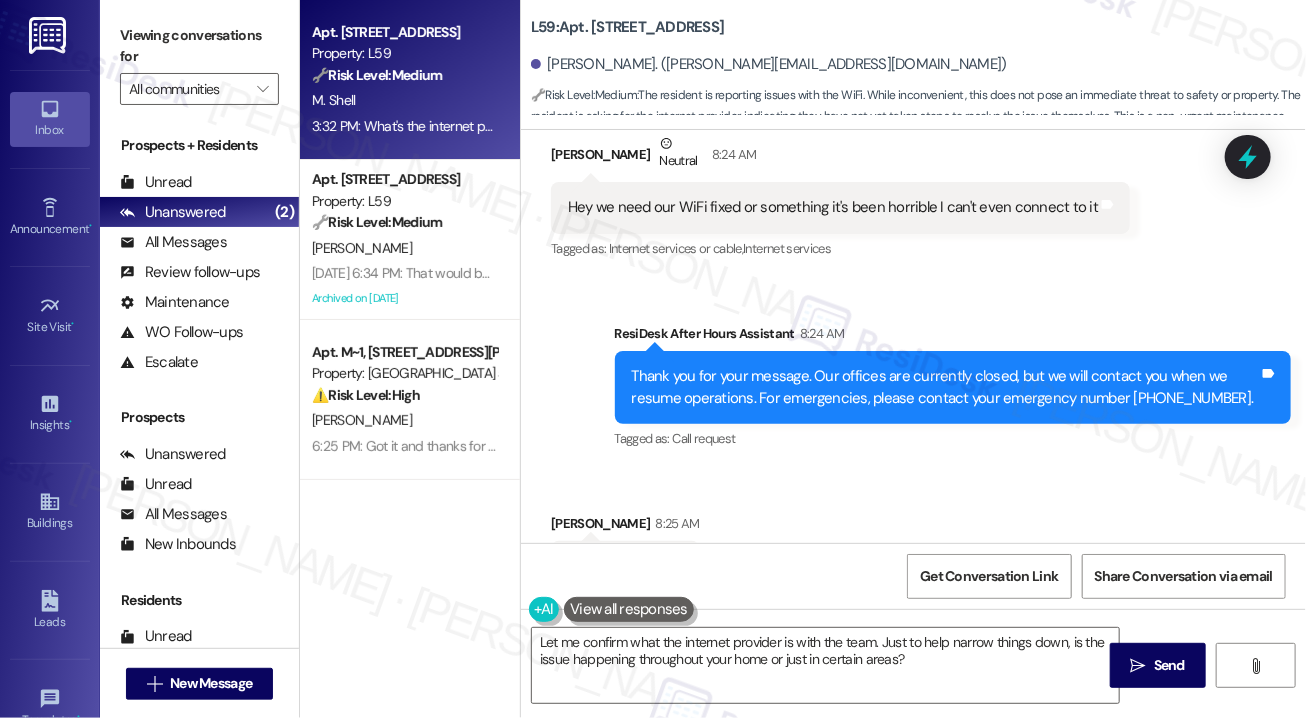 scroll, scrollTop: 1790, scrollLeft: 0, axis: vertical 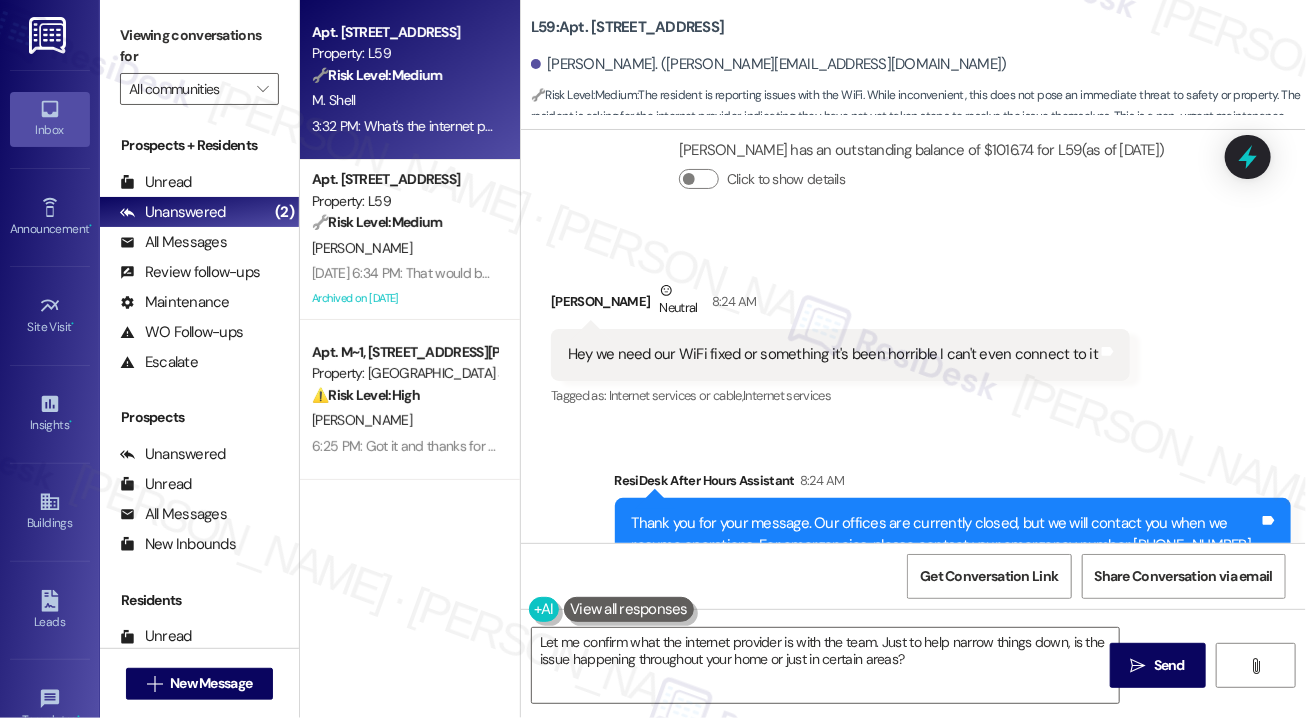 click on "[PERSON_NAME]   Neutral 8:24 AM" at bounding box center [840, 304] 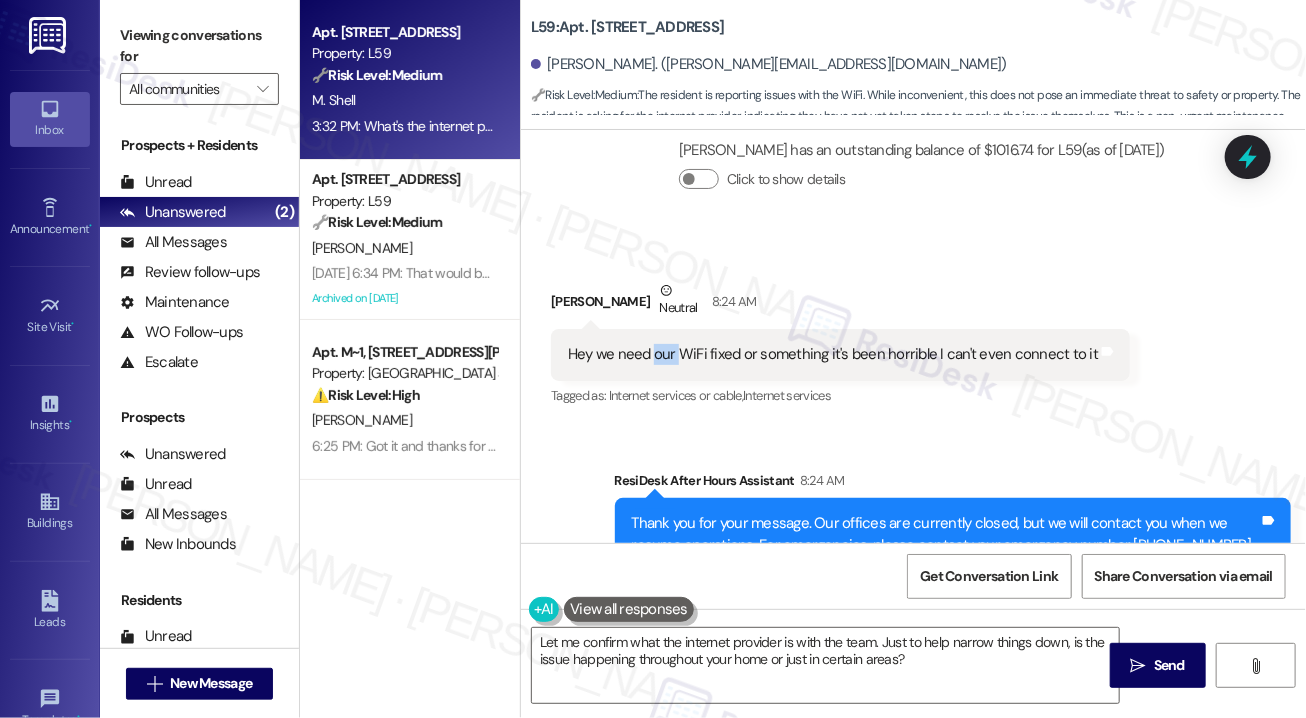 click on "Hey we need our WiFi fixed or something it's been horrible I can't even connect to it" at bounding box center (833, 354) 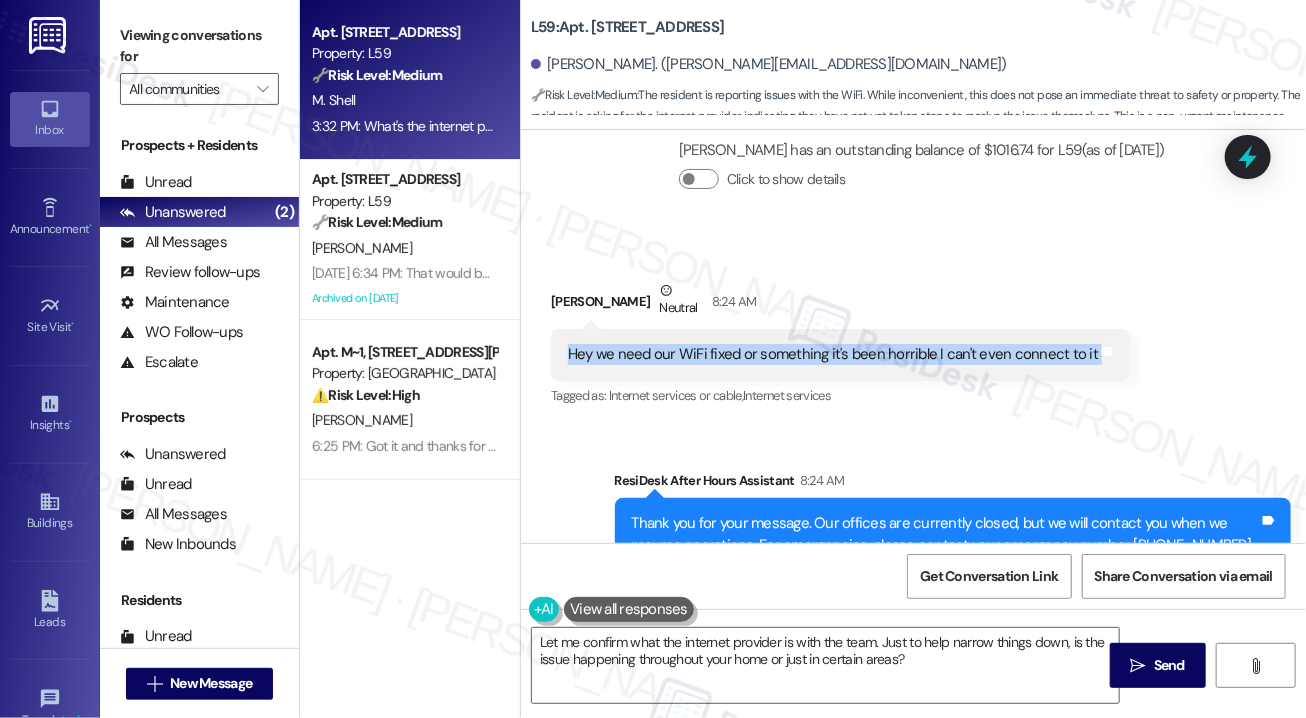 click on "Hey we need our WiFi fixed or something it's been horrible I can't even connect to it" at bounding box center [833, 354] 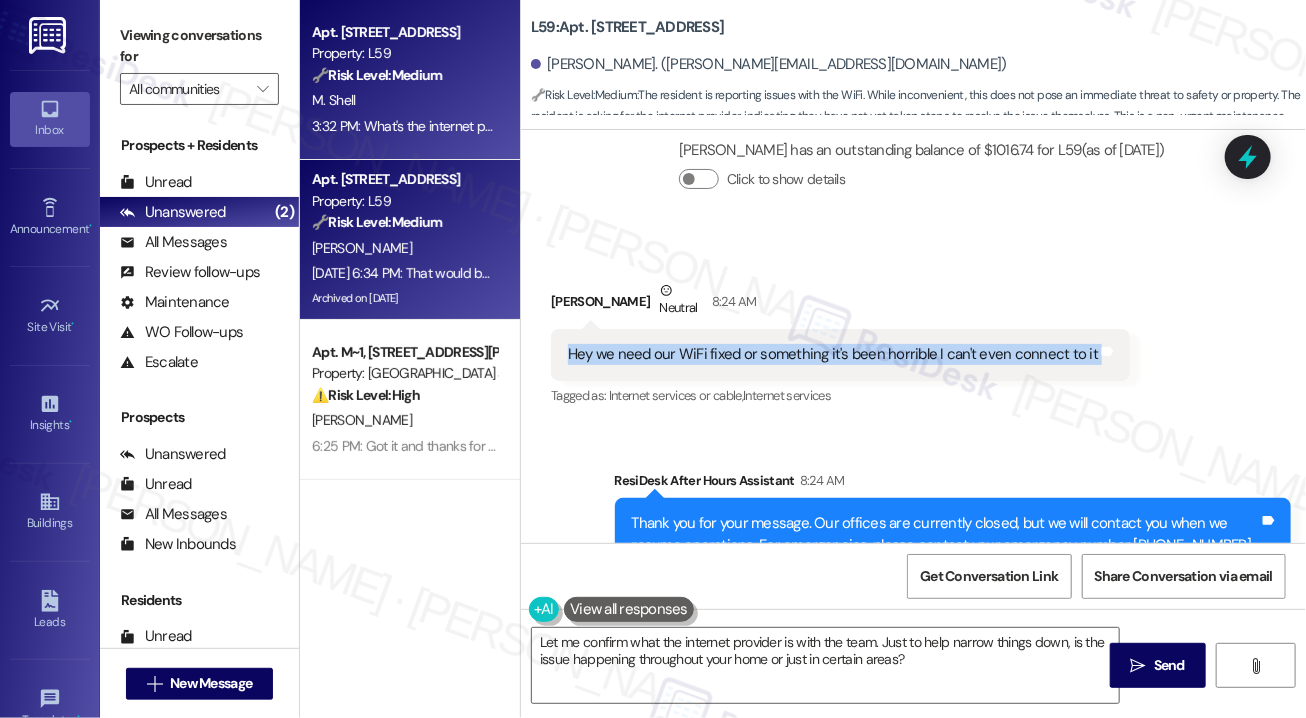copy on "Hey we need our WiFi fixed or something it's been horrible I can't even connect to it  Tags and notes" 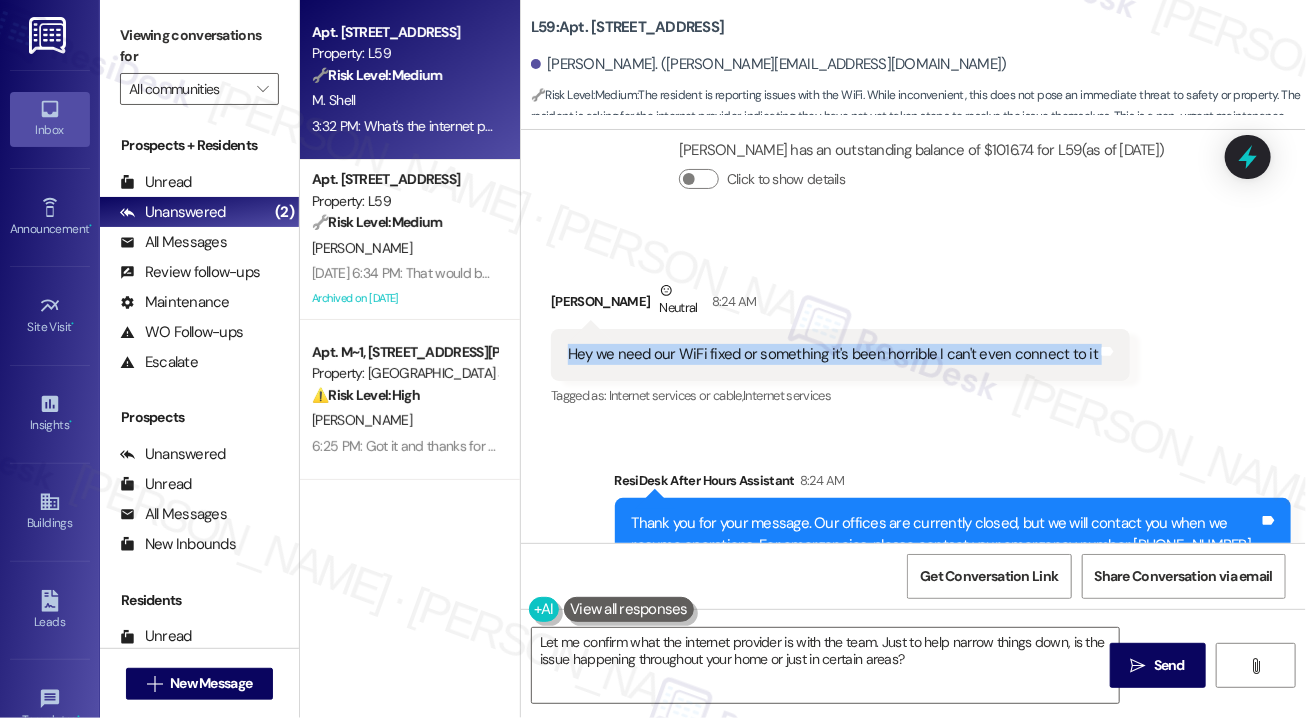 drag, startPoint x: 1187, startPoint y: 337, endPoint x: 1142, endPoint y: 359, distance: 50.08992 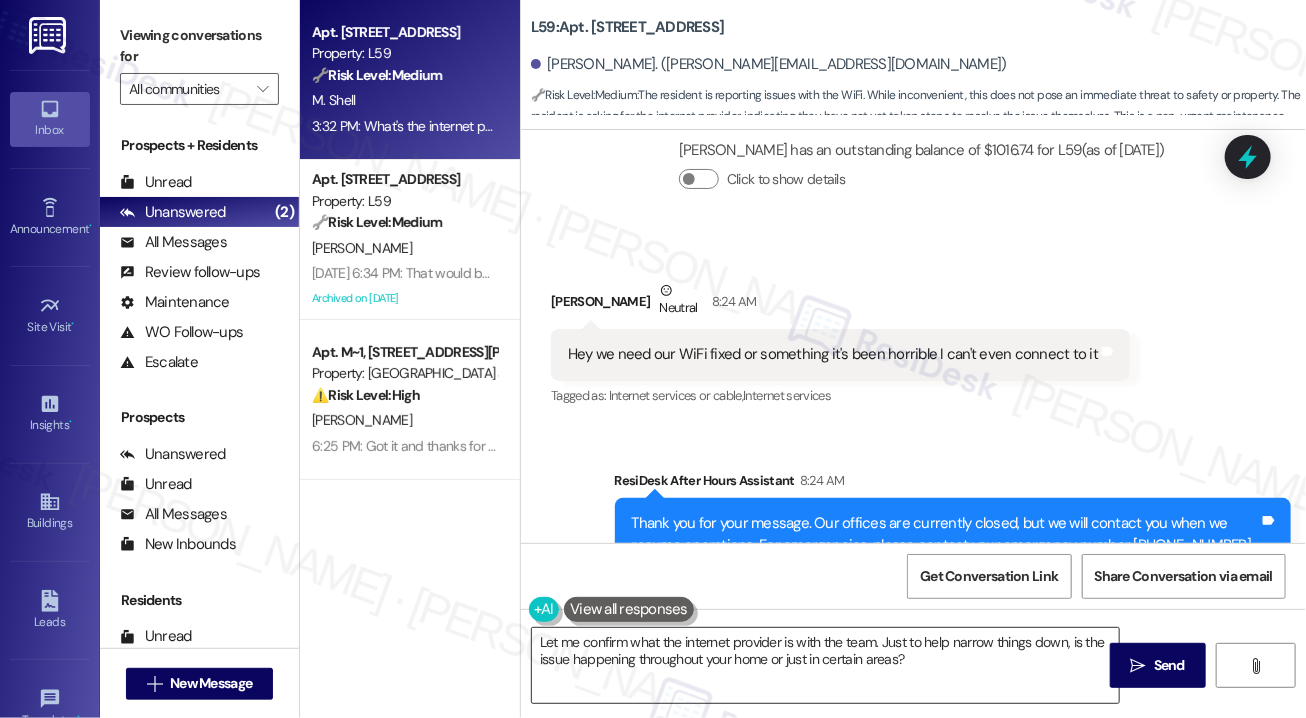 click on "Let me confirm what the internet provider is with the team. Just to help narrow things down, is the issue happening throughout your home or just in certain areas?" at bounding box center [825, 665] 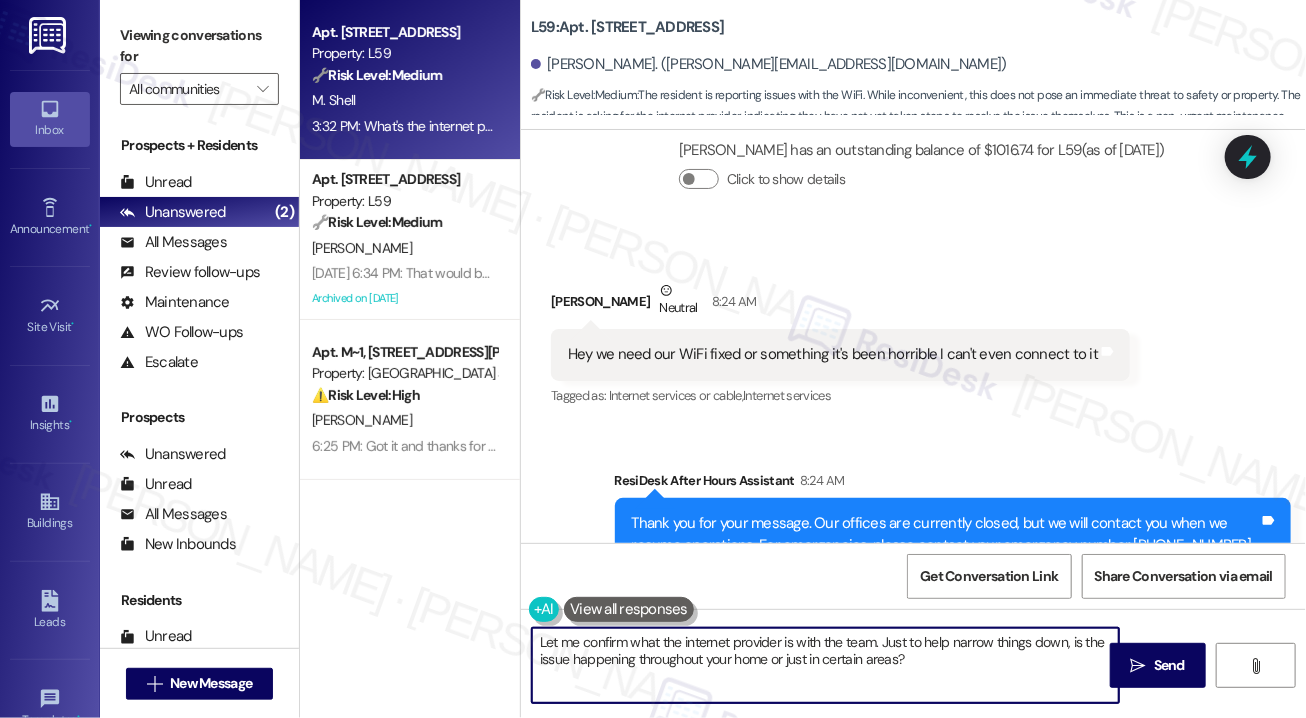 paste on "Also, are all your devices having trouble connecting, or just some?" 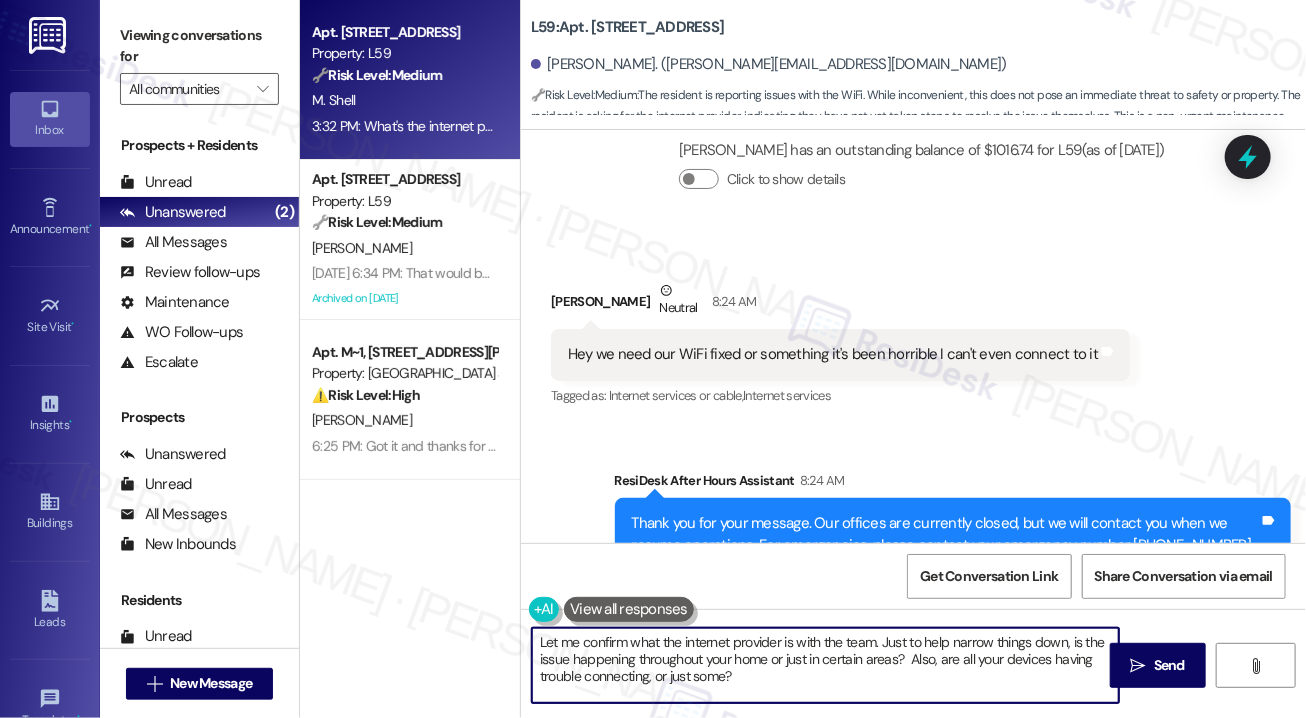 click on "Let me confirm what the internet provider is with the team. Just to help narrow things down, is the issue happening throughout your home or just in certain areas?  Also, are all your devices having trouble connecting, or just some?" at bounding box center (825, 665) 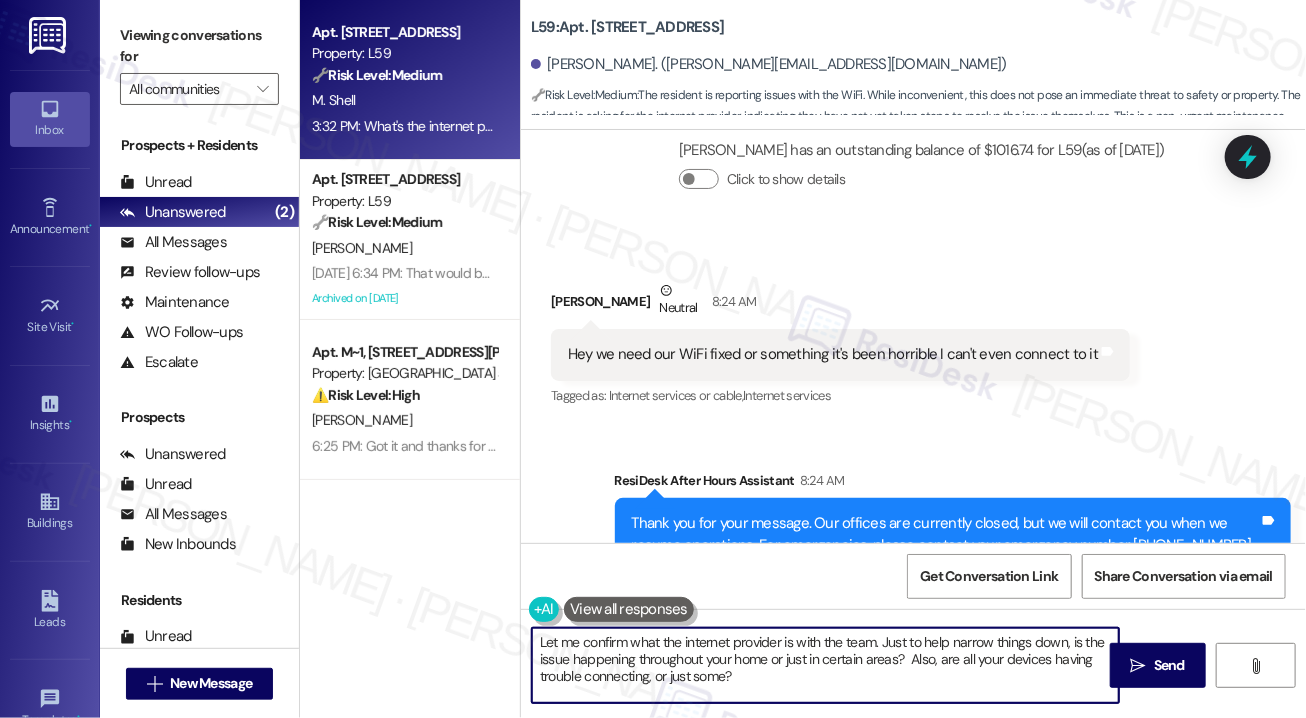 click on "Let me confirm what the internet provider is with the team. Just to help narrow things down, is the issue happening throughout your home or just in certain areas?  Also, are all your devices having trouble connecting, or just some?" at bounding box center [825, 665] 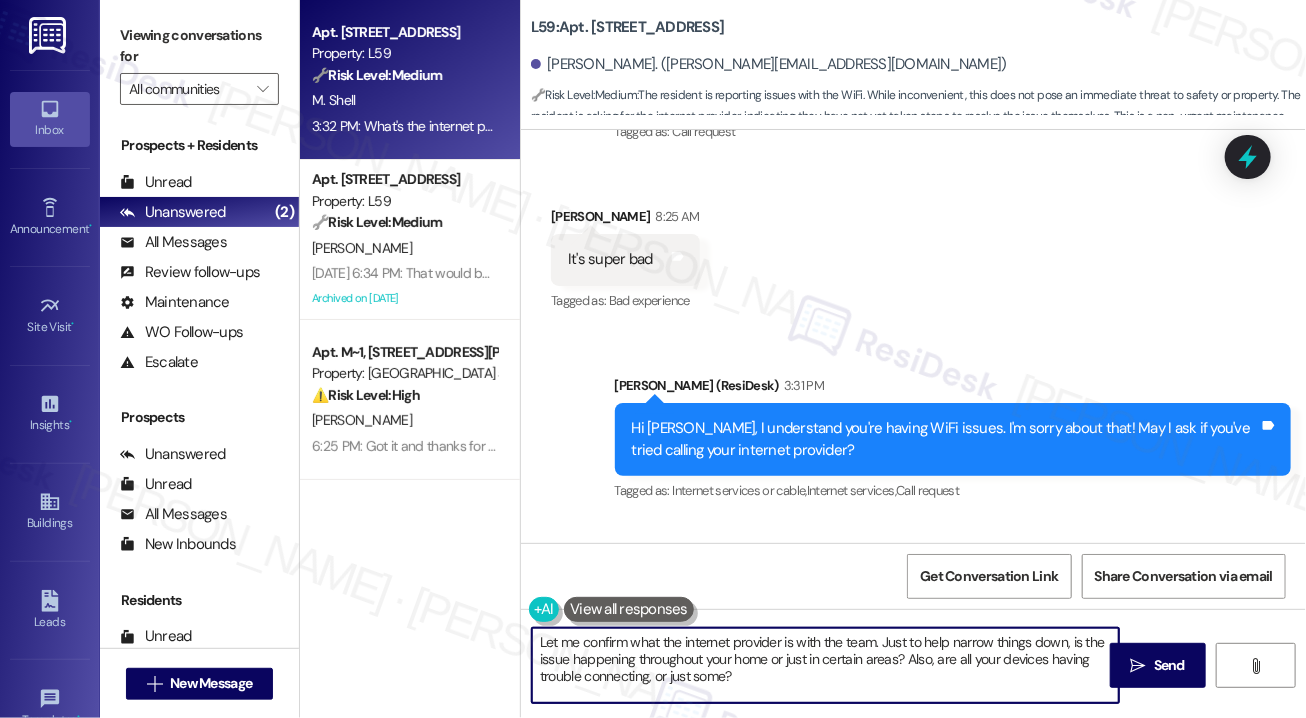 scroll, scrollTop: 2390, scrollLeft: 0, axis: vertical 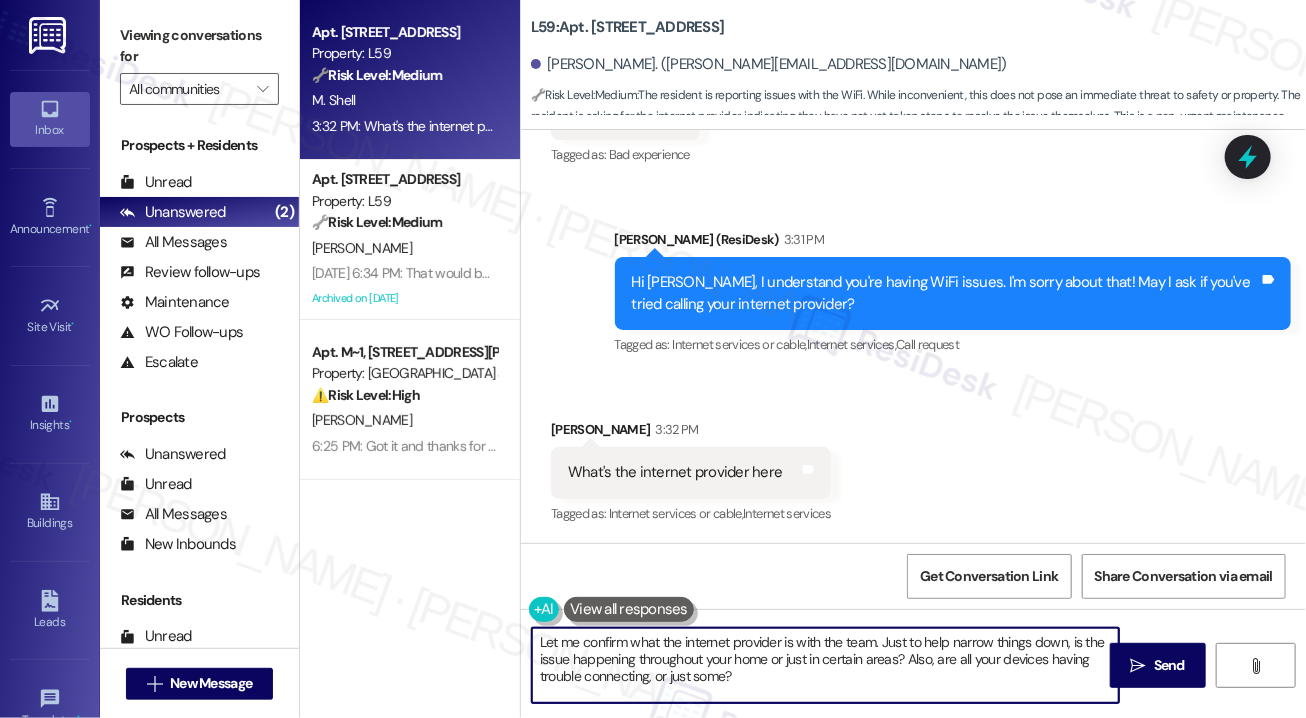 drag, startPoint x: 931, startPoint y: 656, endPoint x: 1069, endPoint y: 624, distance: 141.66158 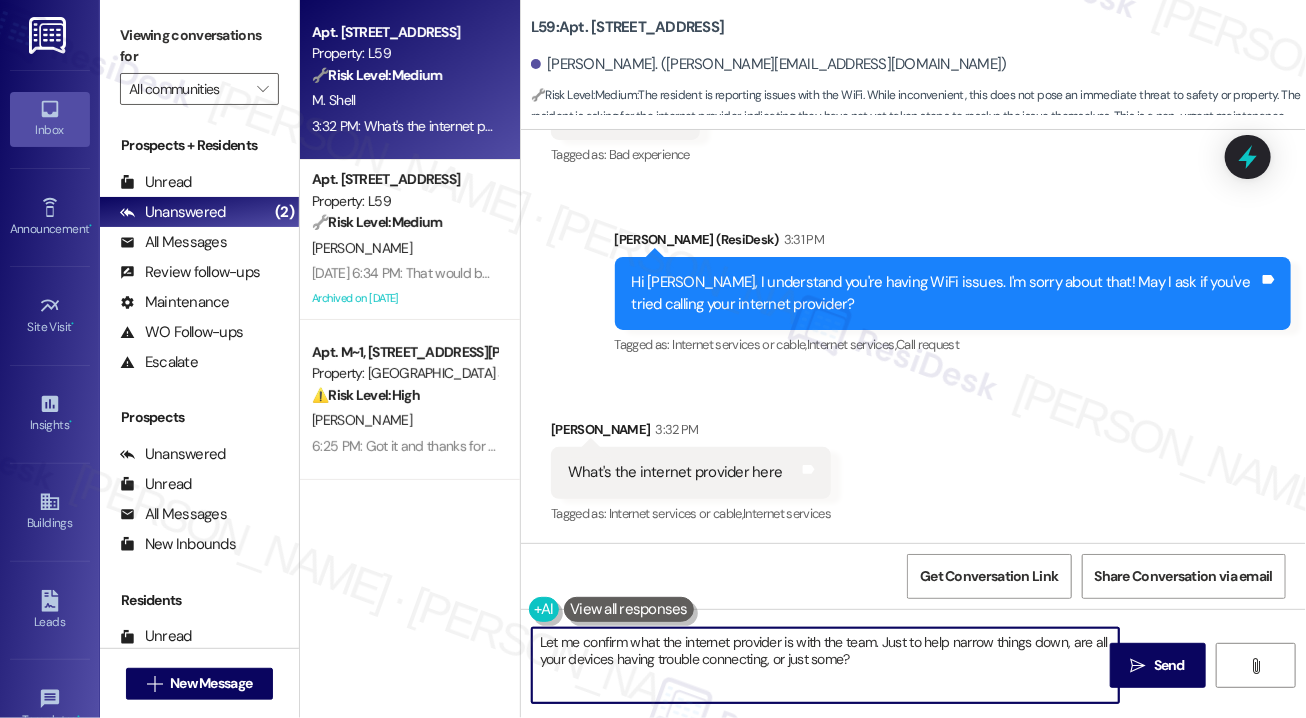 click on "Let me confirm what the internet provider is with the team. Just to help narrow things down, are all your devices having trouble connecting, or just some?" at bounding box center [825, 665] 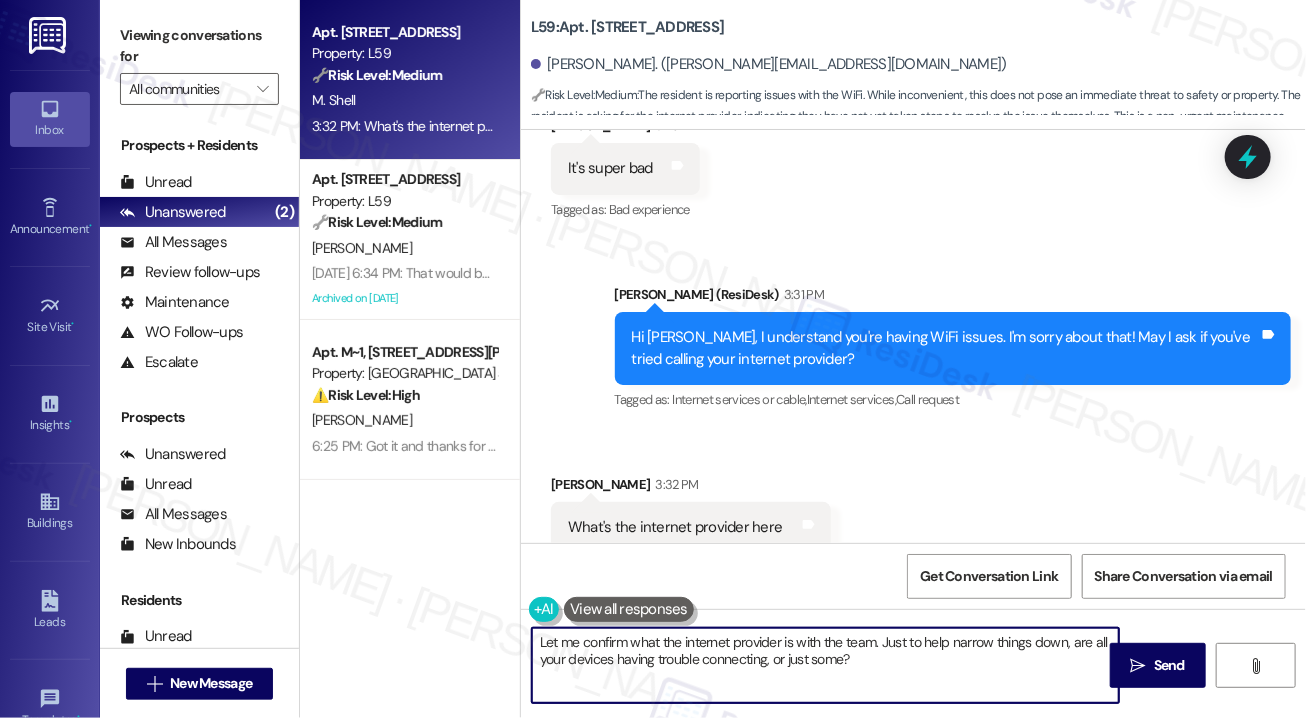 scroll, scrollTop: 2390, scrollLeft: 0, axis: vertical 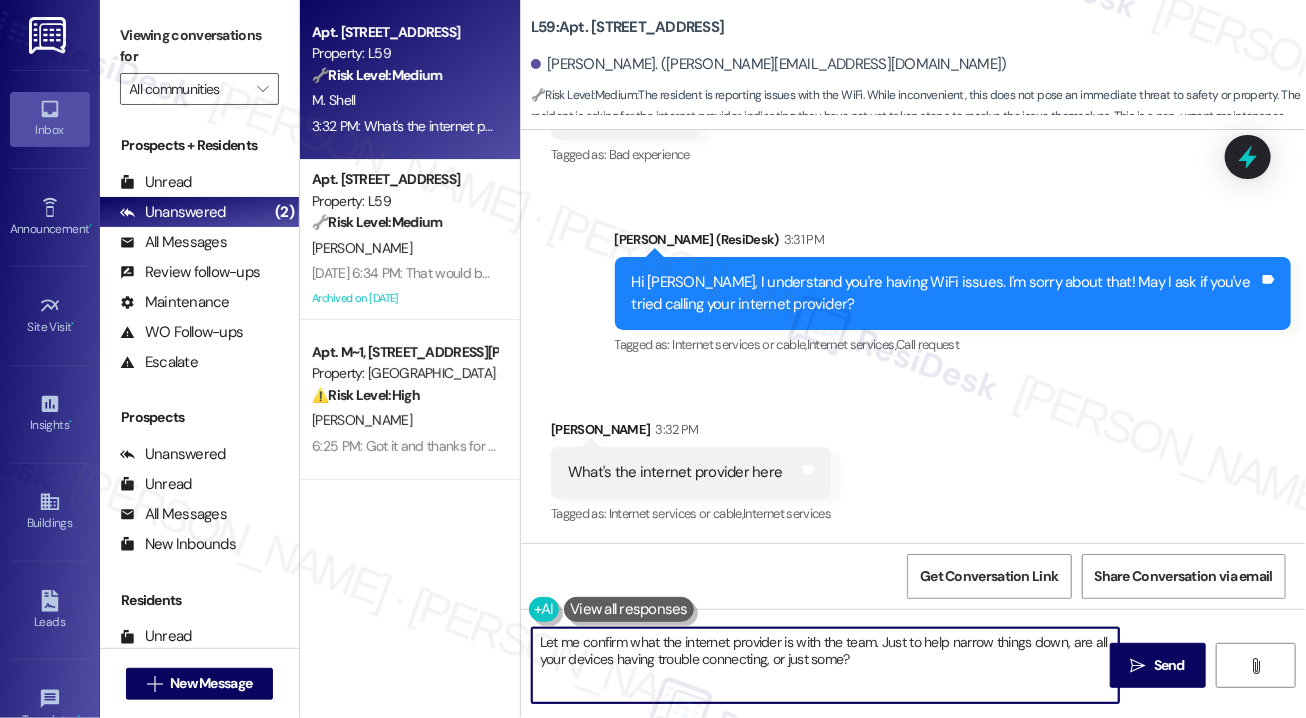 click on "Let me confirm what the internet provider is with the team. Just to help narrow things down, are all your devices having trouble connecting, or just some?" at bounding box center (825, 665) 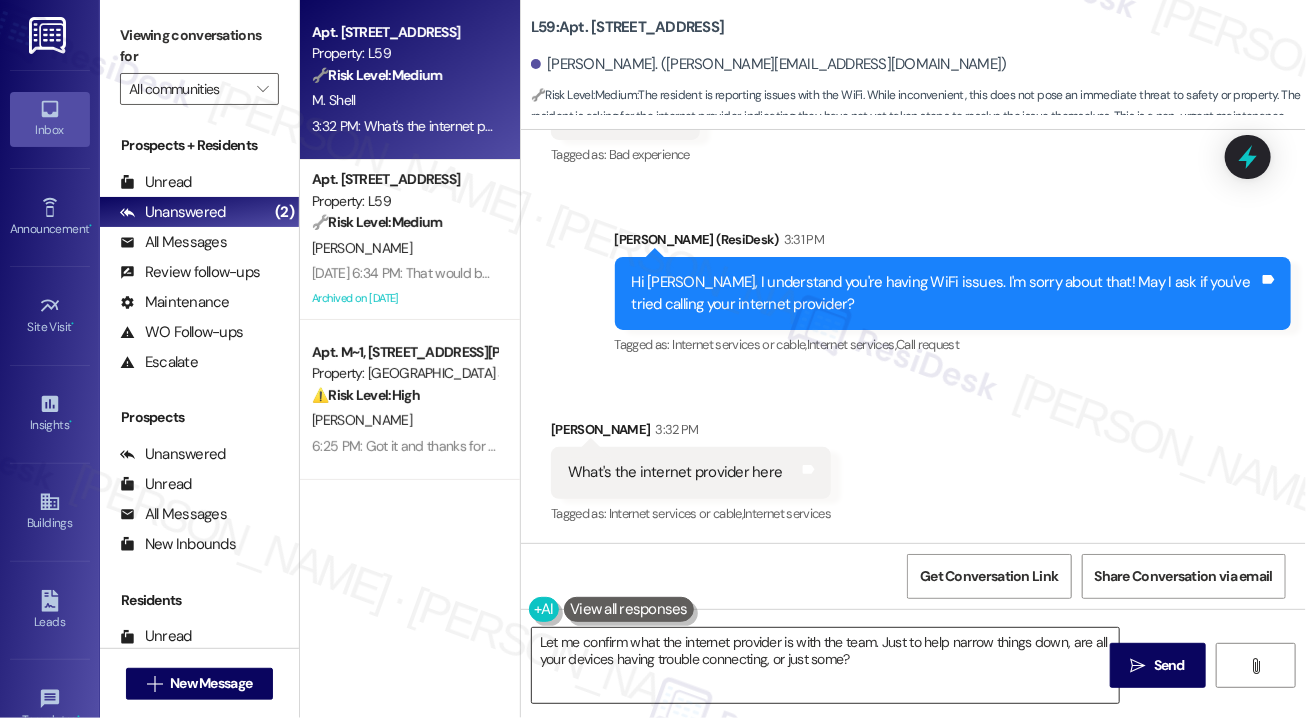 click on "Let me confirm what the internet provider is with the team. Just to help narrow things down, are all your devices having trouble connecting, or just some?" at bounding box center (825, 665) 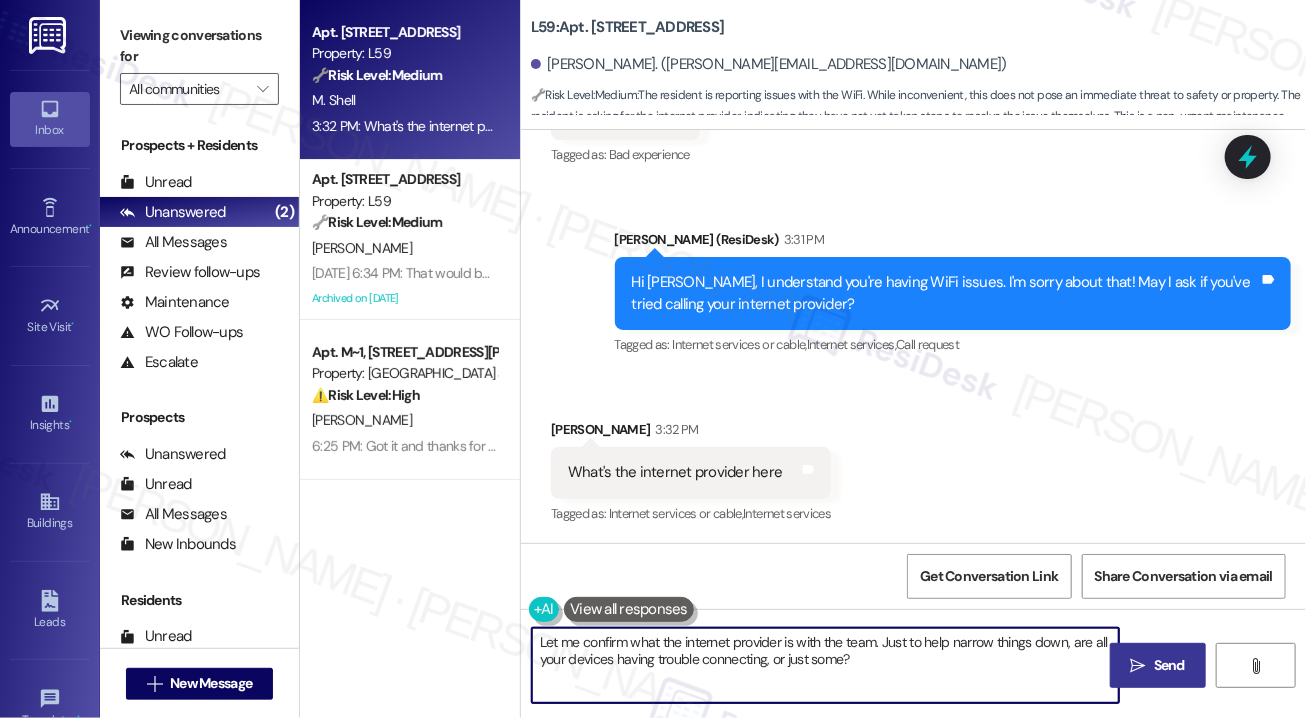click on " Send" at bounding box center (1158, 665) 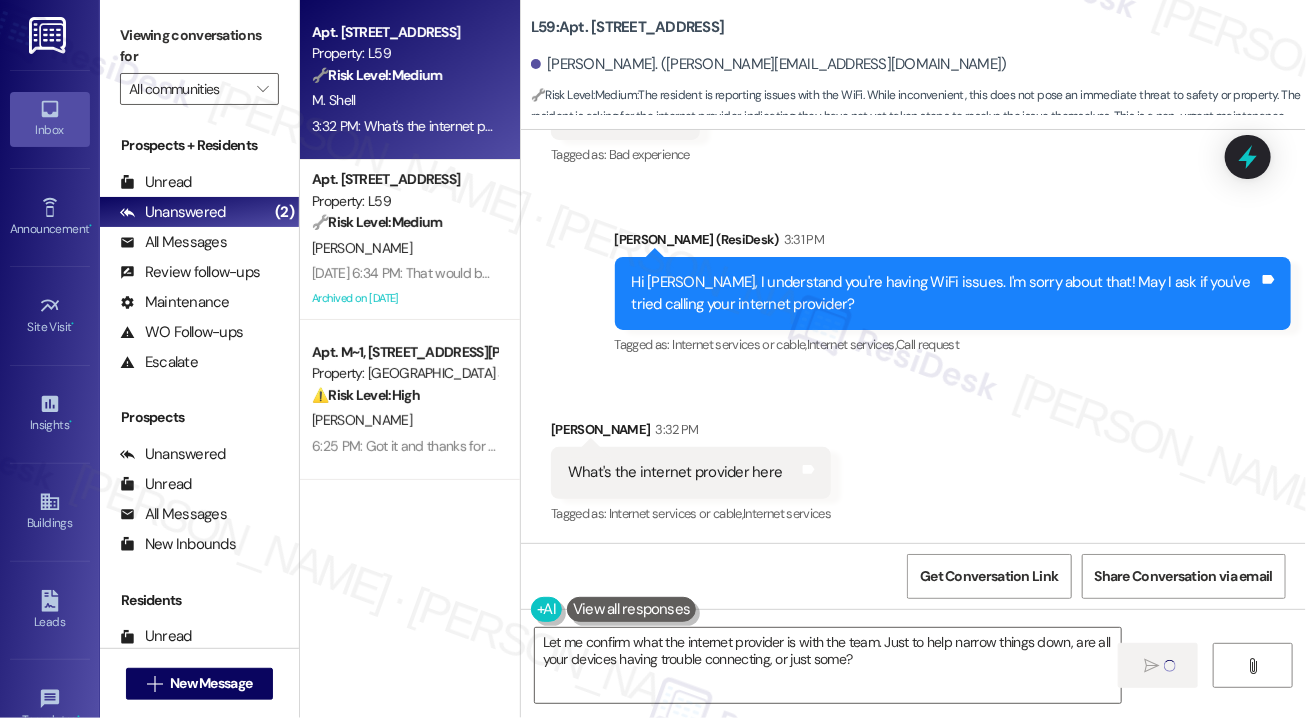 type 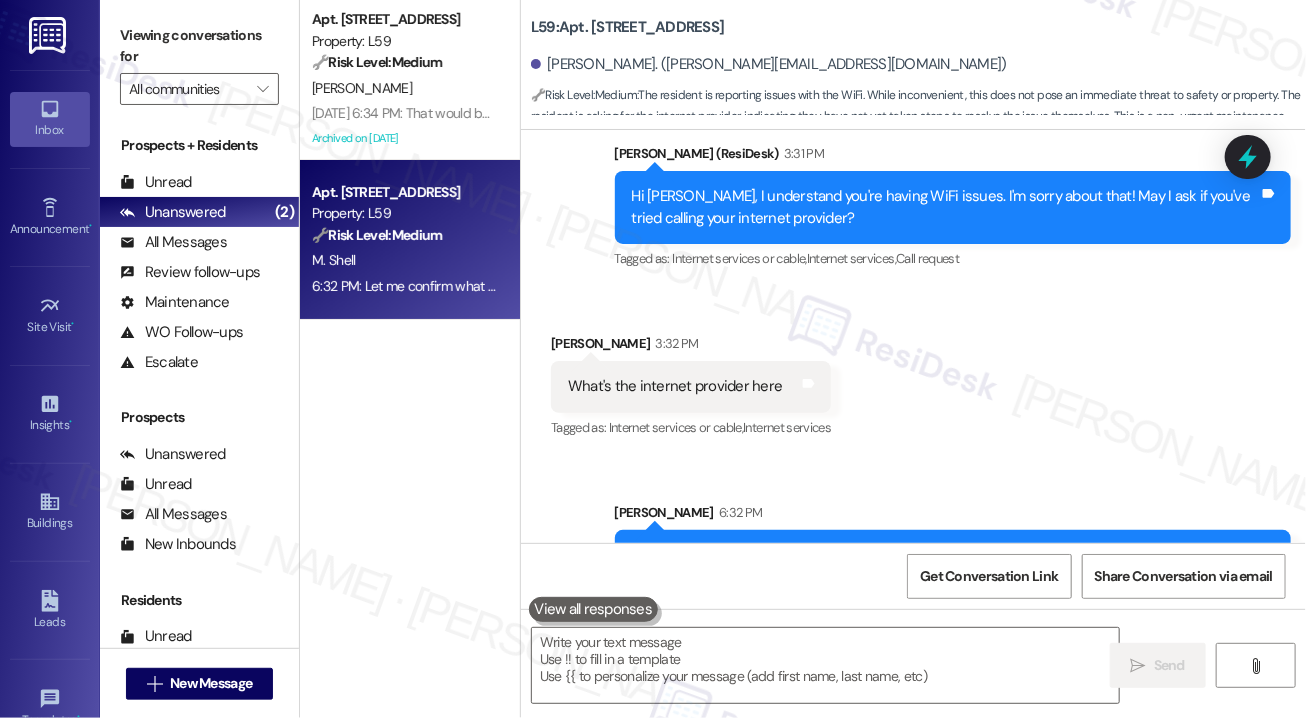 scroll, scrollTop: 2551, scrollLeft: 0, axis: vertical 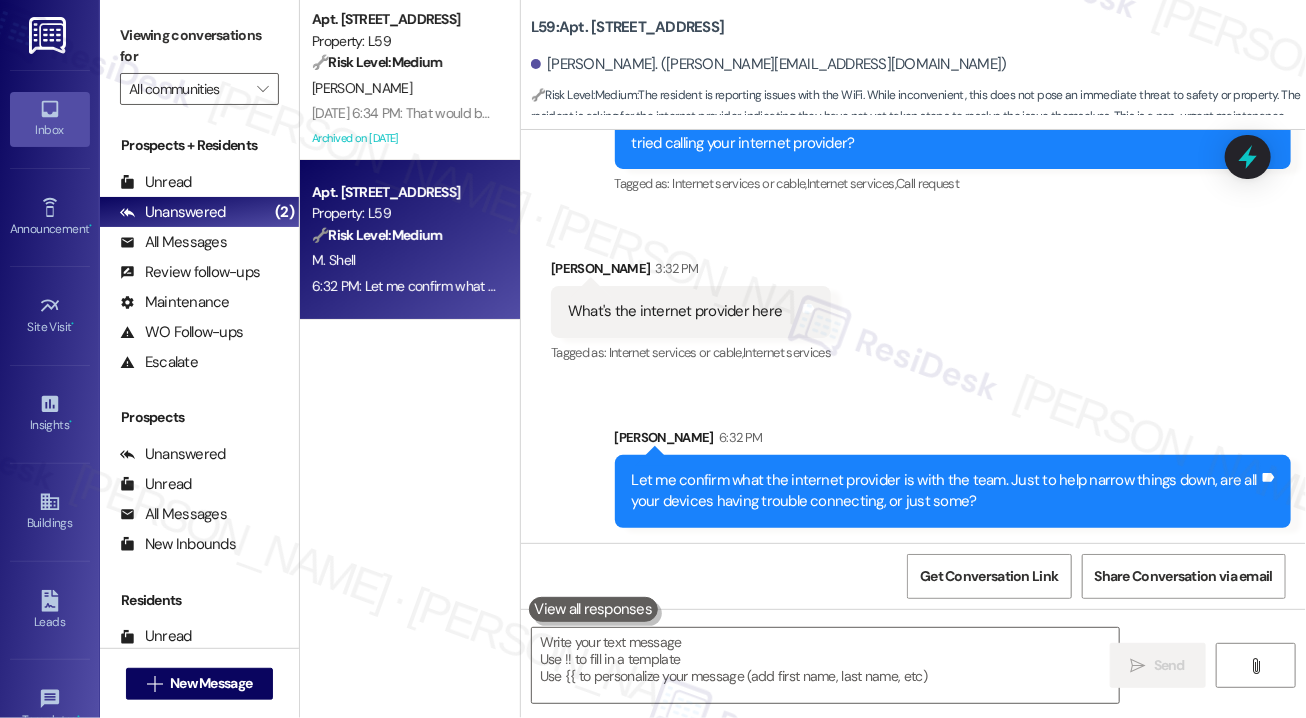 click on "Let me confirm what the internet provider is with the team. Just to help narrow things down, are all your devices having trouble connecting, or just some?" at bounding box center (946, 491) 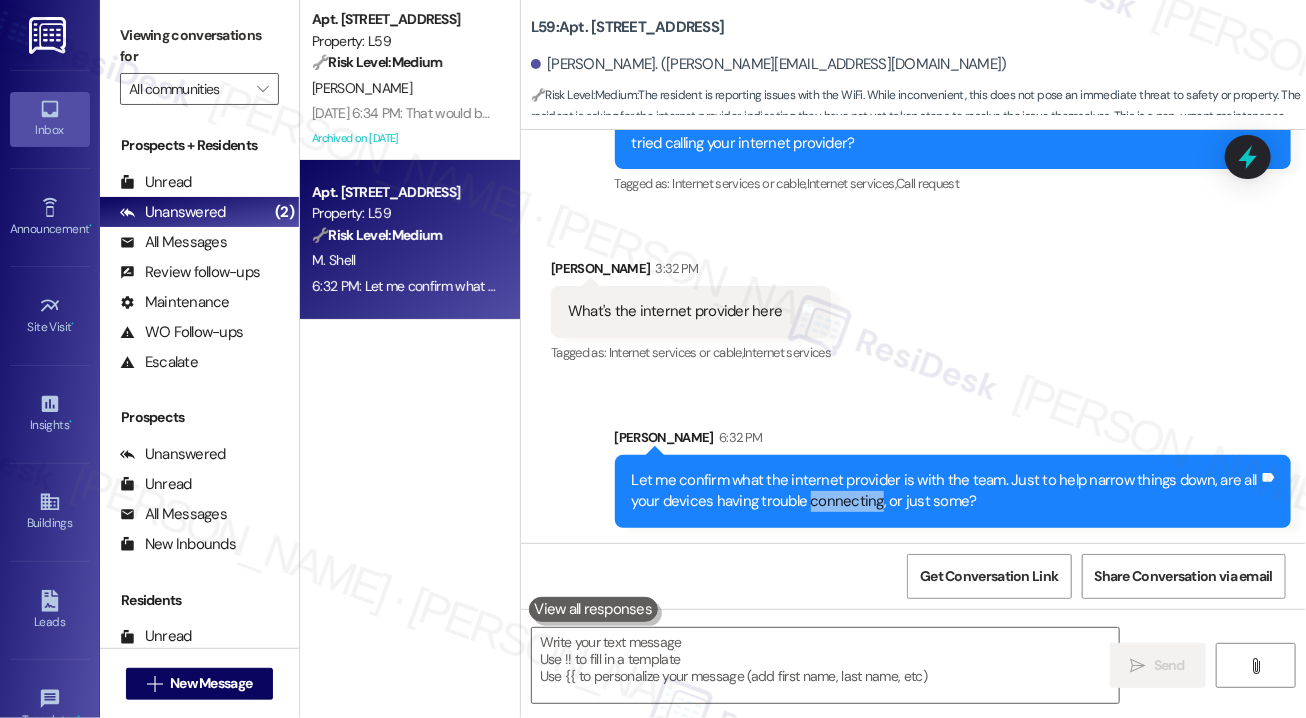 click on "Let me confirm what the internet provider is with the team. Just to help narrow things down, are all your devices having trouble connecting, or just some?" at bounding box center [946, 491] 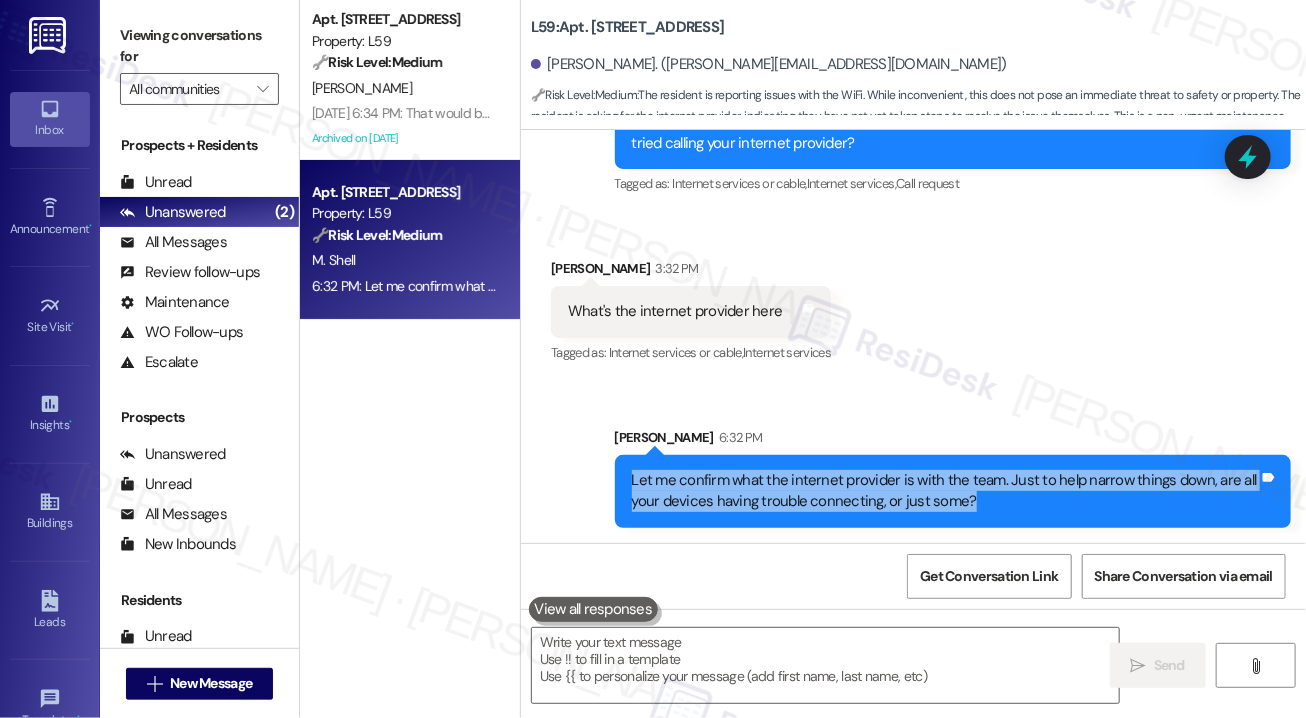 click on "Let me confirm what the internet provider is with the team. Just to help narrow things down, are all your devices having trouble connecting, or just some?" at bounding box center (946, 491) 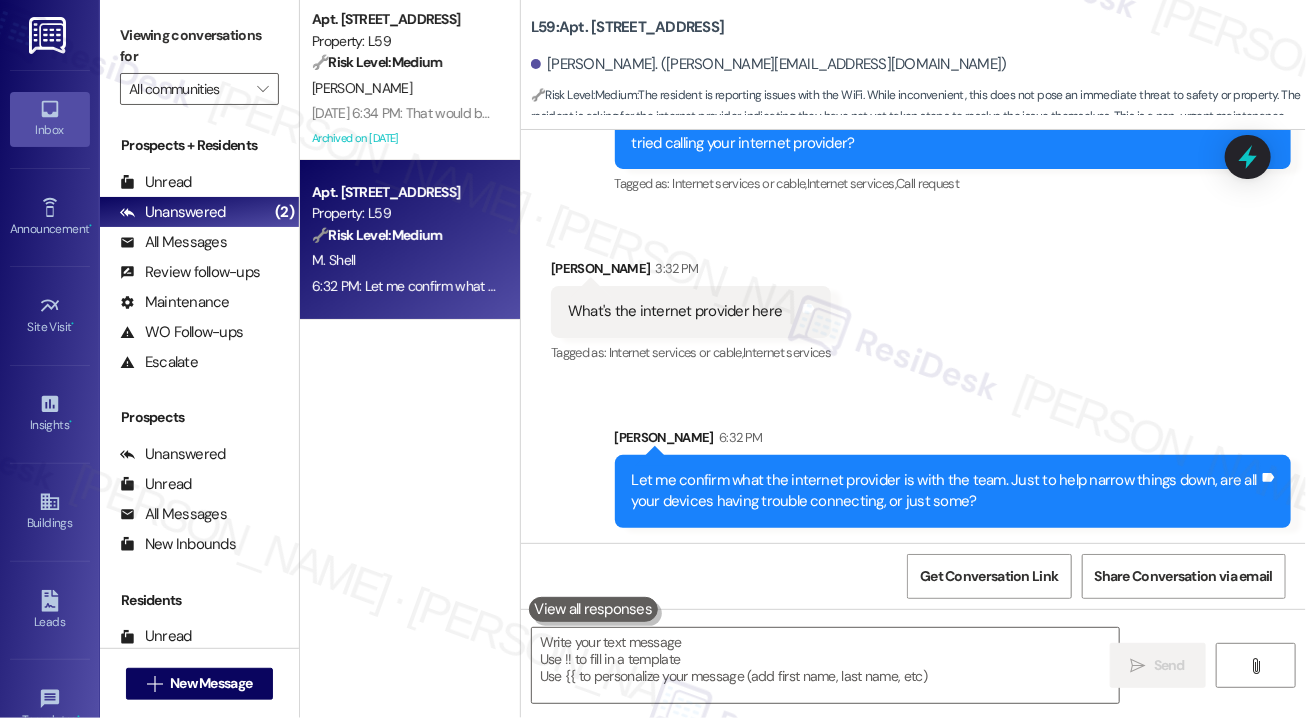 click on "Sent via SMS [PERSON_NAME] 6:32 PM Let me confirm what the internet provider is with the team. Just to help narrow things down, are all your devices having trouble connecting, or just some? Tags and notes" at bounding box center (913, 462) 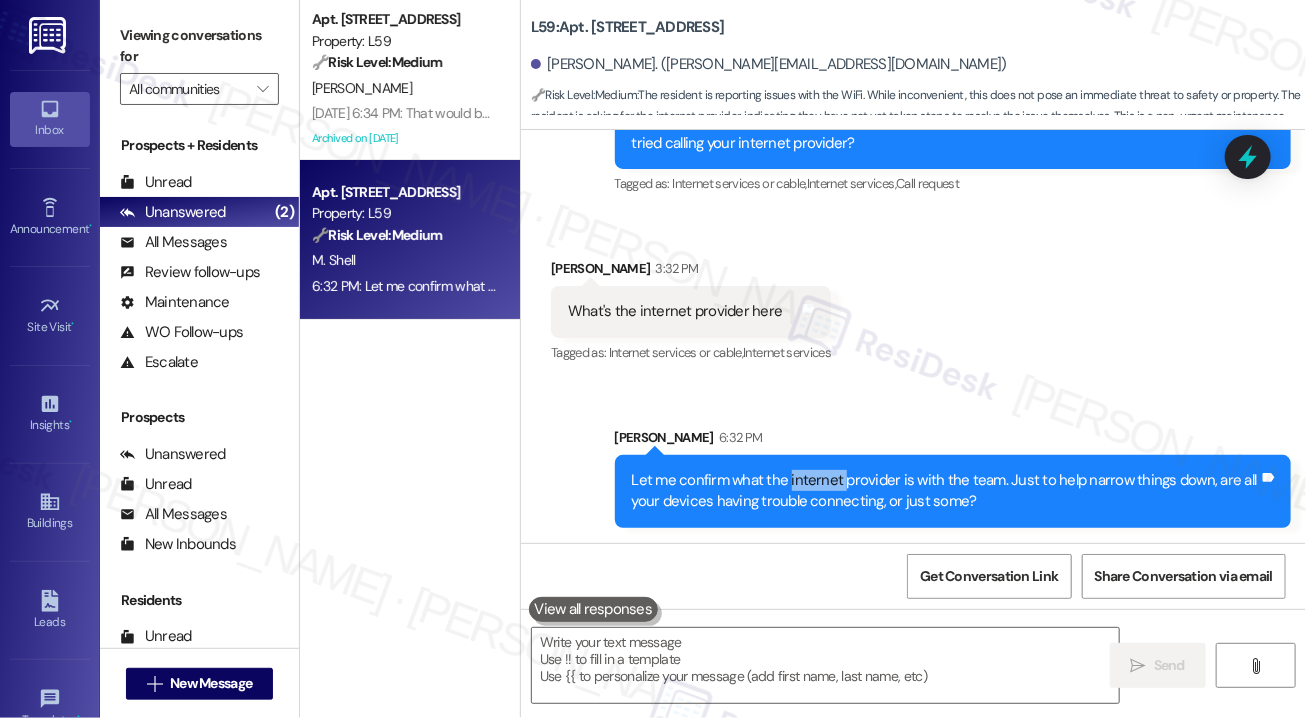 click on "Let me confirm what the internet provider is with the team. Just to help narrow things down, are all your devices having trouble connecting, or just some?" at bounding box center (946, 491) 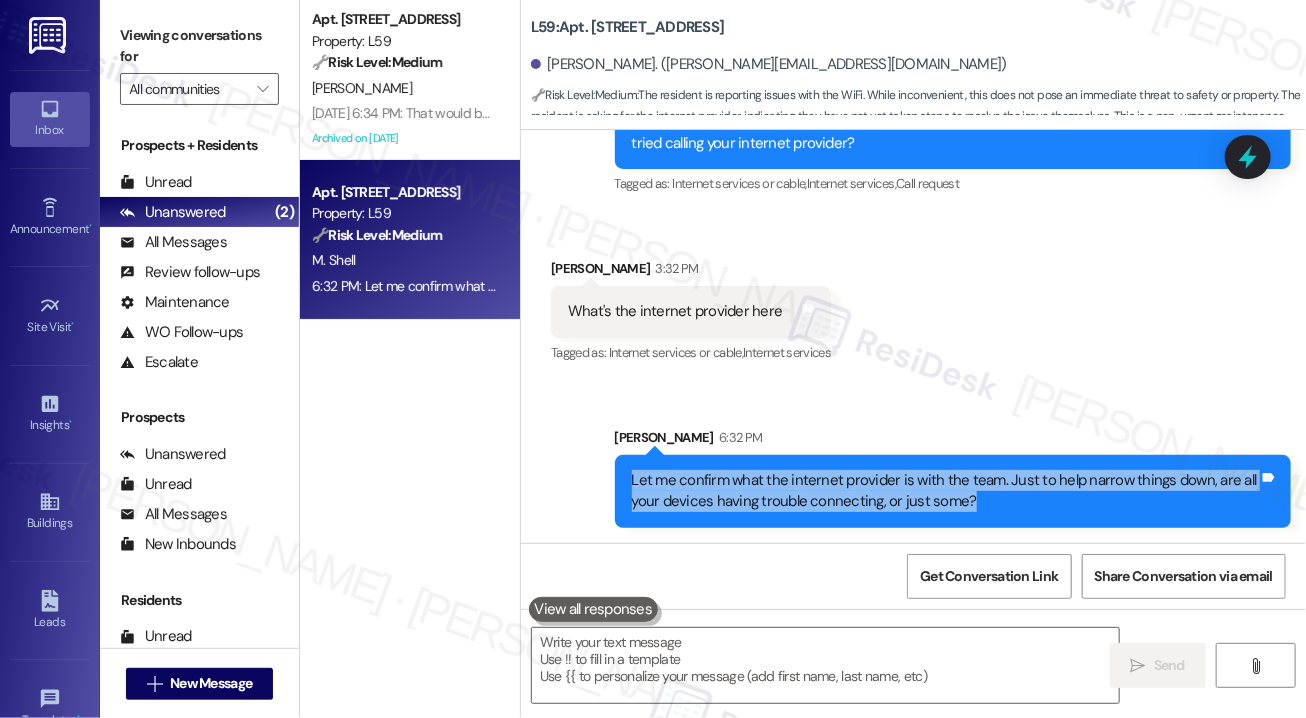 click on "Let me confirm what the internet provider is with the team. Just to help narrow things down, are all your devices having trouble connecting, or just some?" at bounding box center (946, 491) 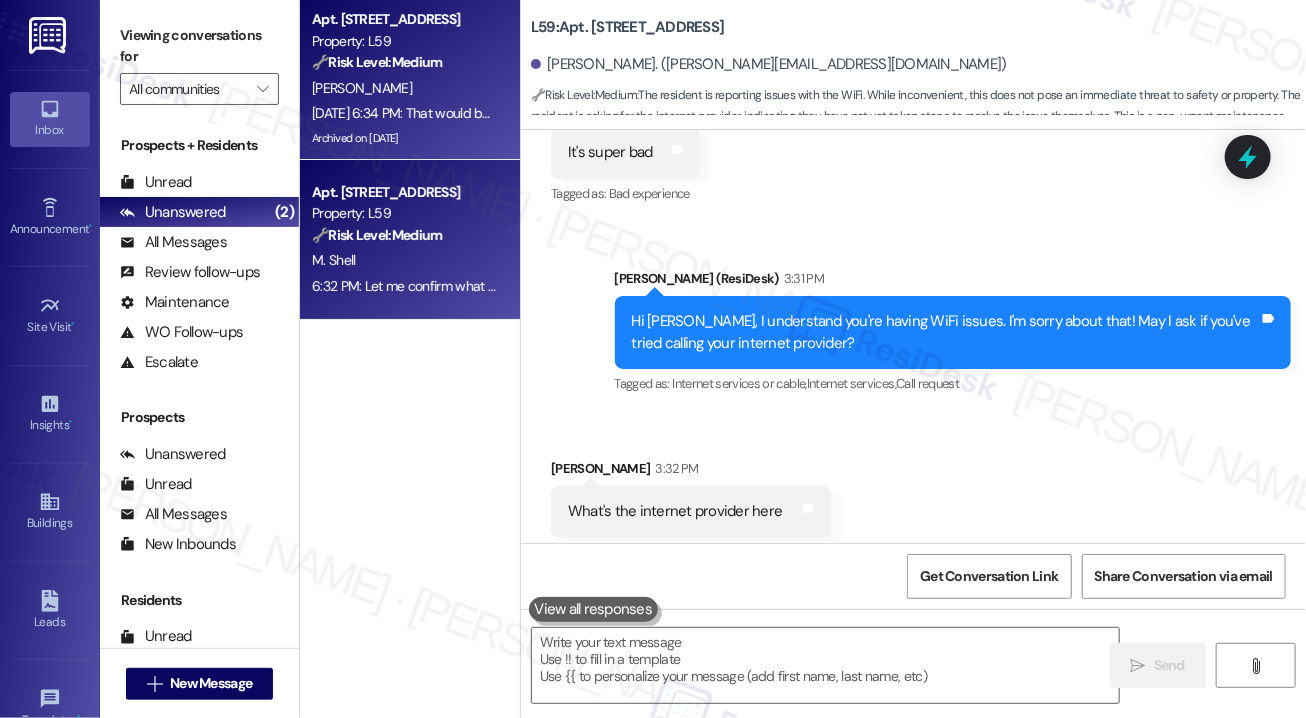 scroll, scrollTop: 2551, scrollLeft: 0, axis: vertical 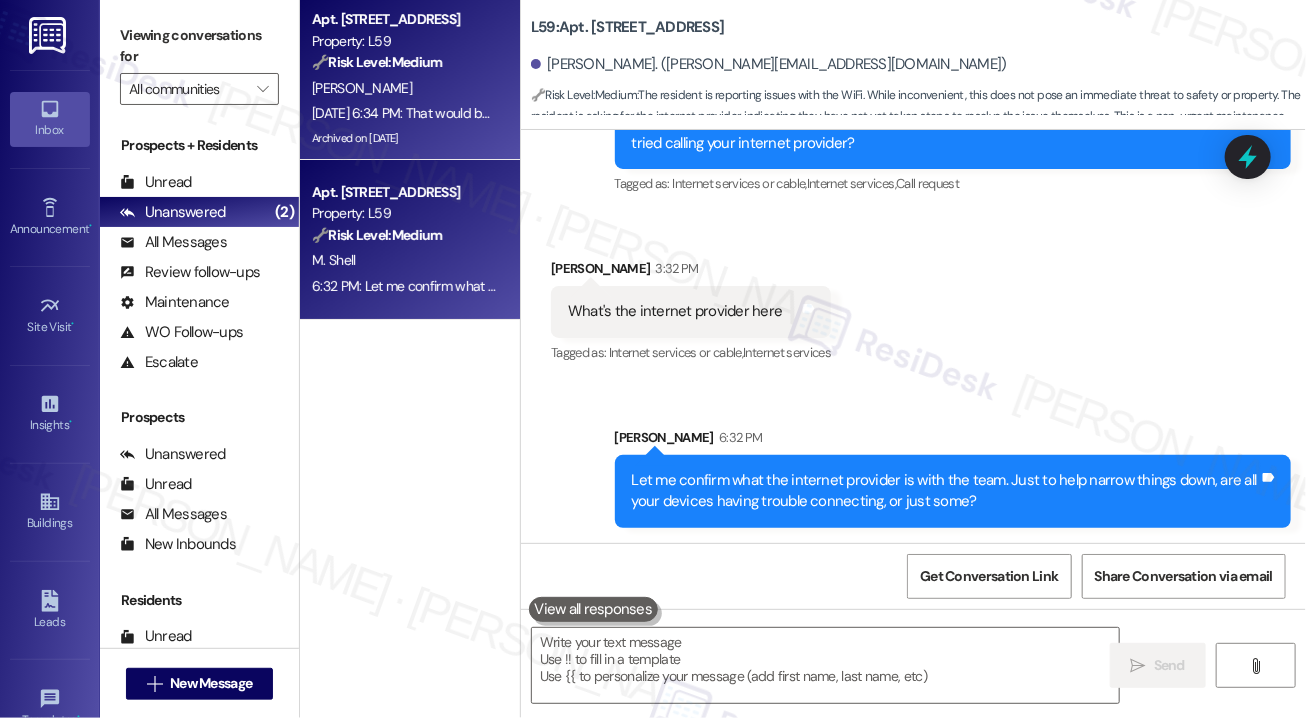 click on "[DATE] 6:34 PM: That would be great. Thank you. [DATE] 6:34 PM: That would be great. Thank you." at bounding box center [451, 113] 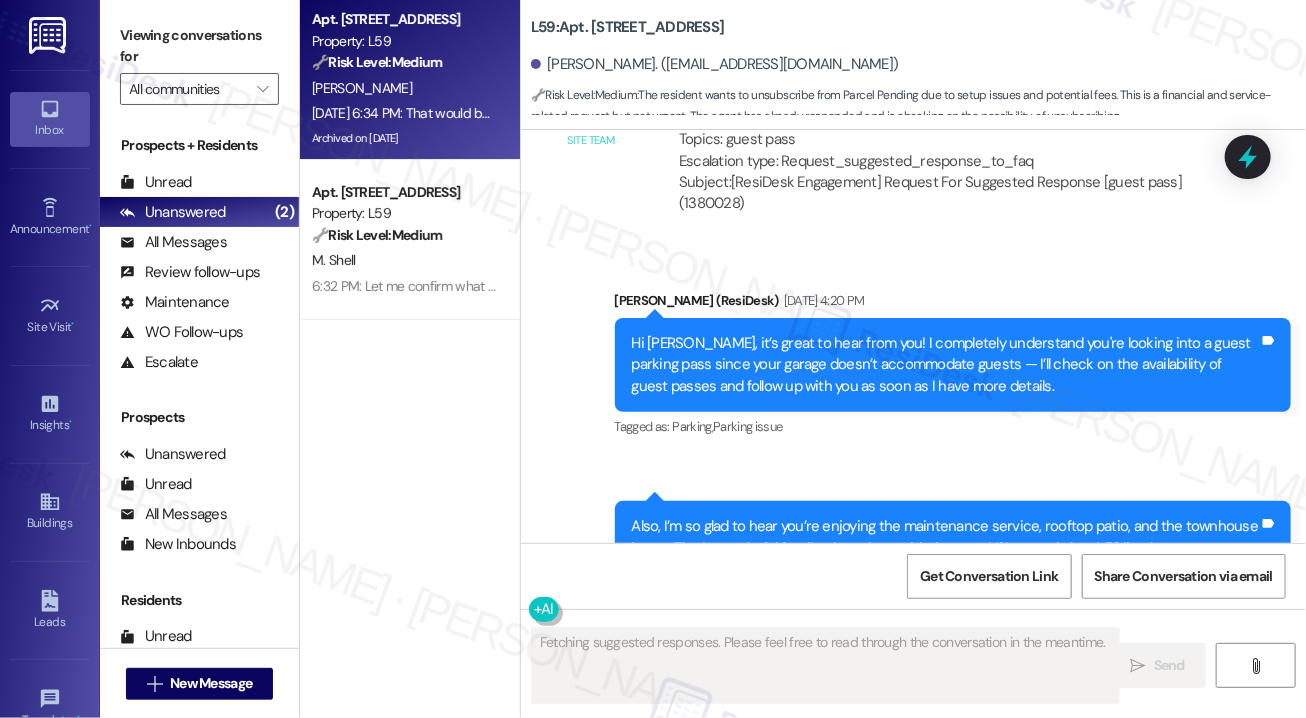 scroll, scrollTop: 18437, scrollLeft: 0, axis: vertical 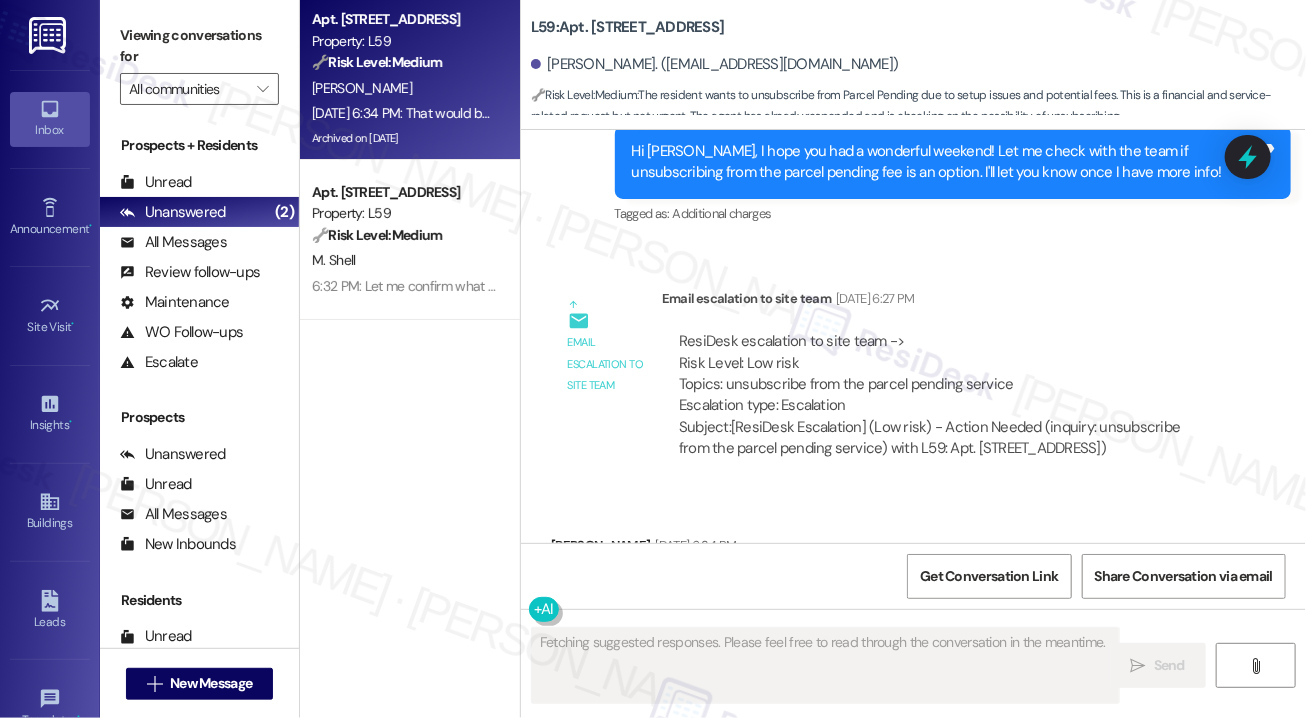 click on "ResiDesk escalation to site team ->
Risk Level: Low risk
Topics: unsubscribe from the parcel pending service
Escalation type: Escalation" at bounding box center (945, 374) 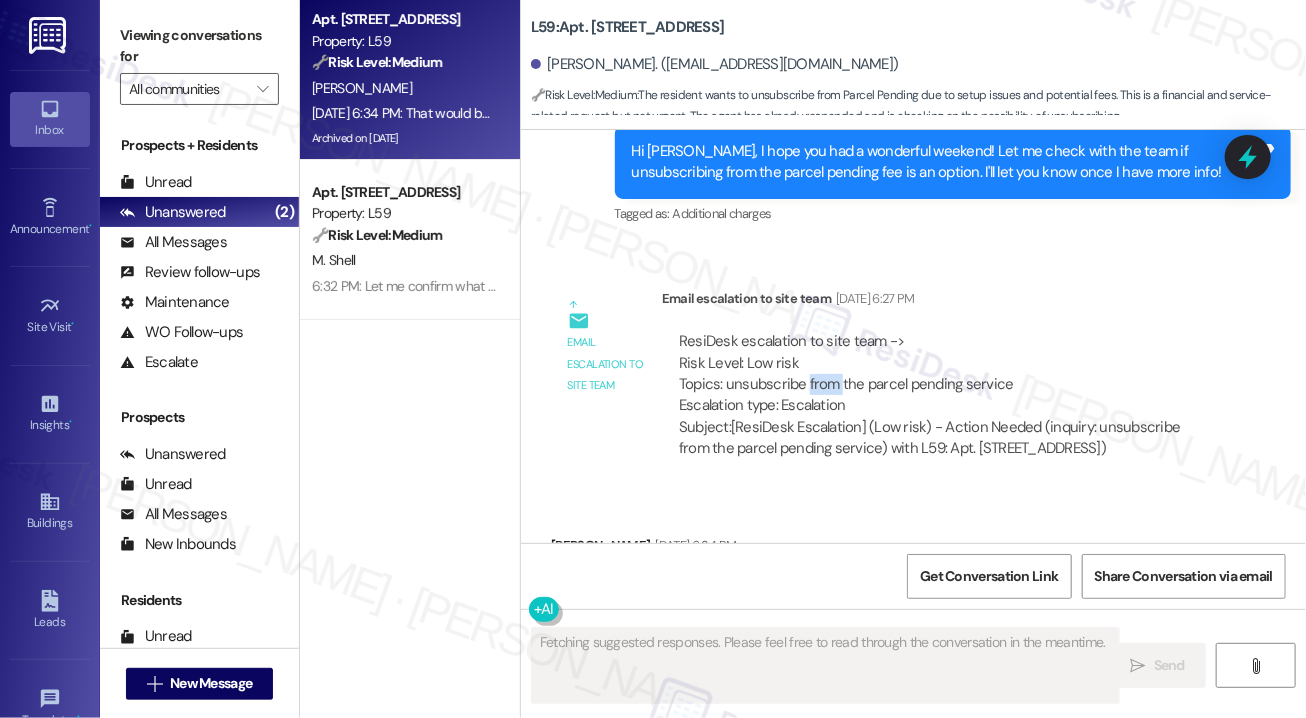 click on "ResiDesk escalation to site team ->
Risk Level: Low risk
Topics: unsubscribe from the parcel pending service
Escalation type: Escalation" at bounding box center [945, 374] 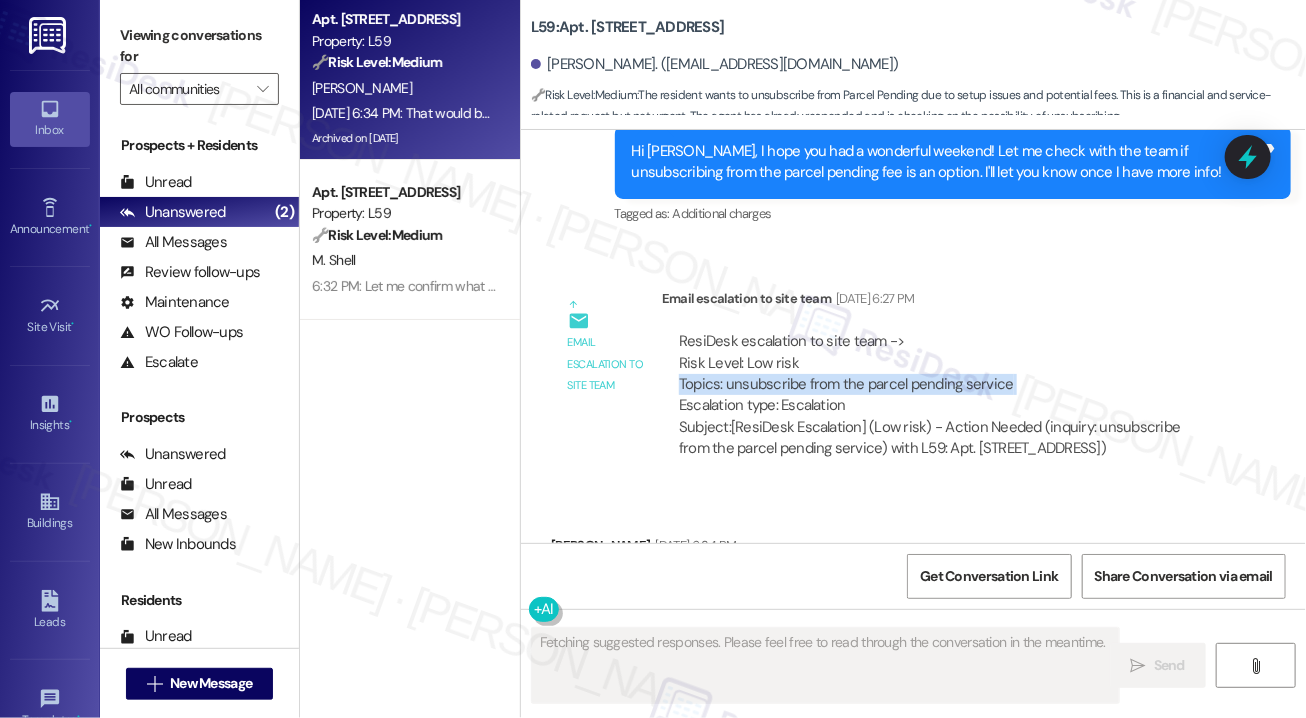 click on "ResiDesk escalation to site team ->
Risk Level: Low risk
Topics: unsubscribe from the parcel pending service
Escalation type: Escalation" at bounding box center (945, 374) 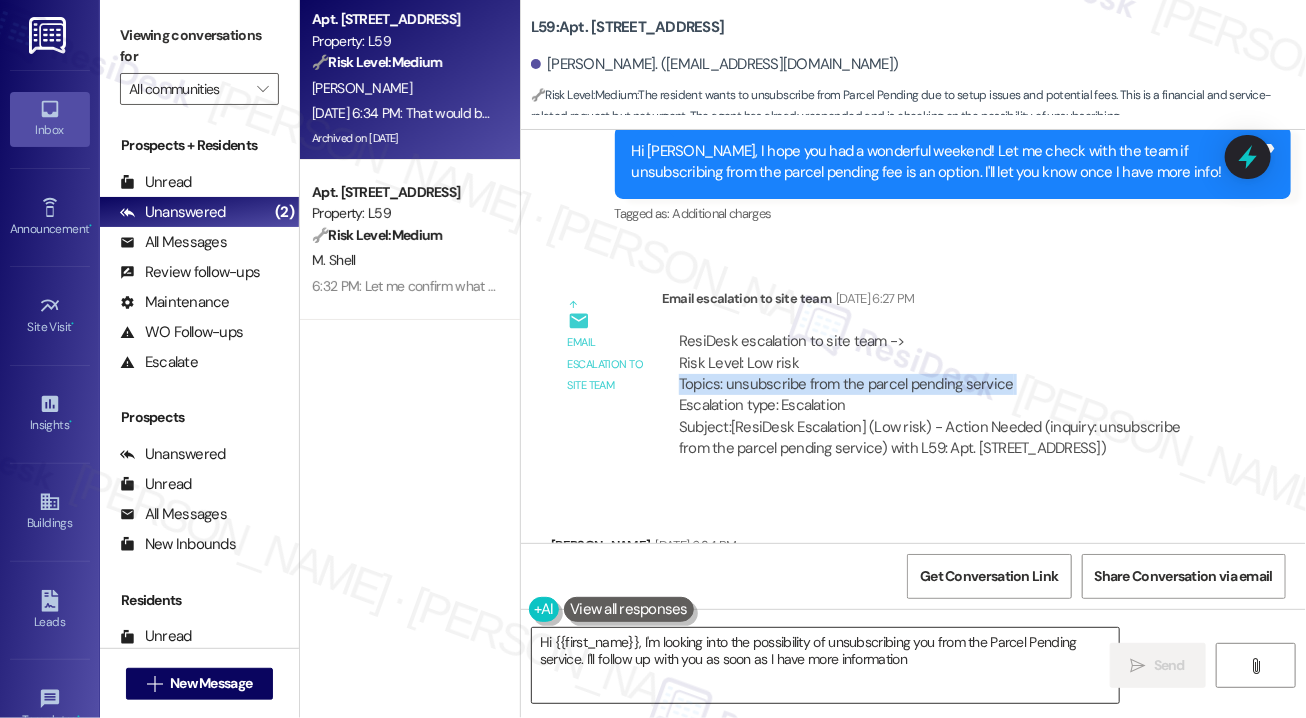 type on "Hi {{first_name}}, I'm looking into the possibility of unsubscribing you from the Parcel Pending service. I'll follow up with you as soon as I have more information!" 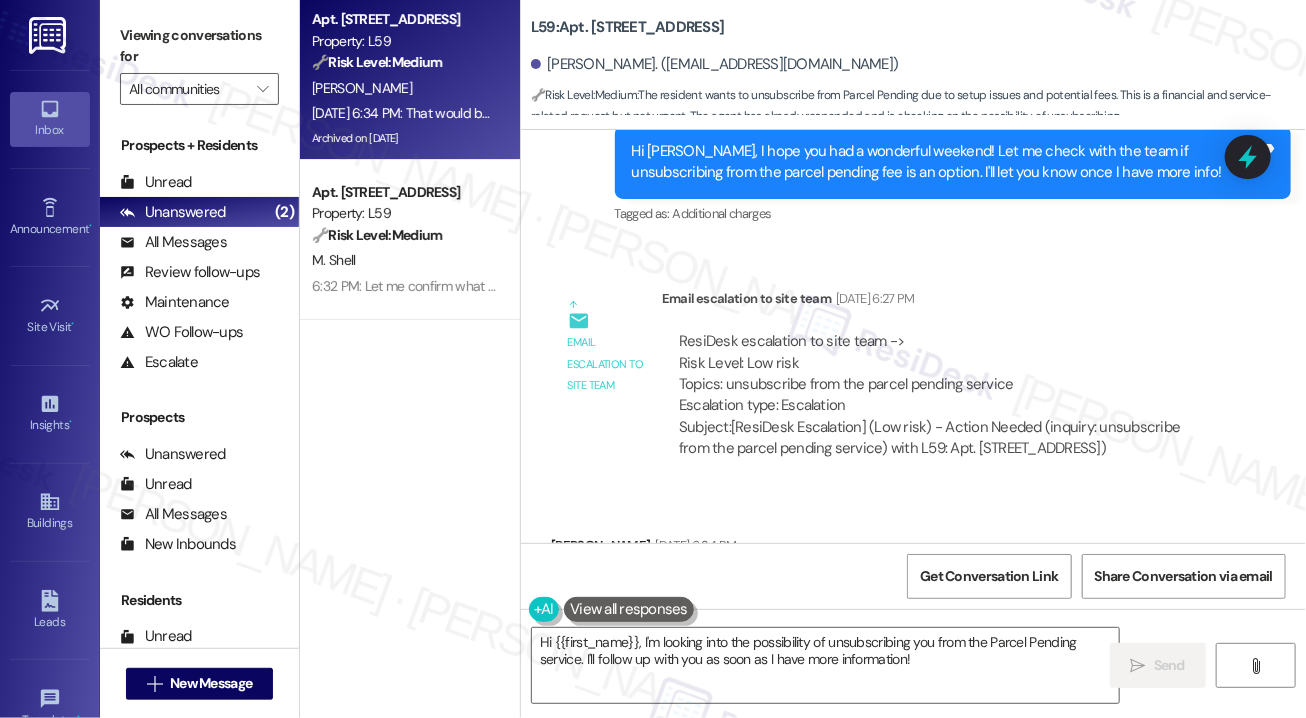 click on "That would be great. Thank you." at bounding box center [666, 588] 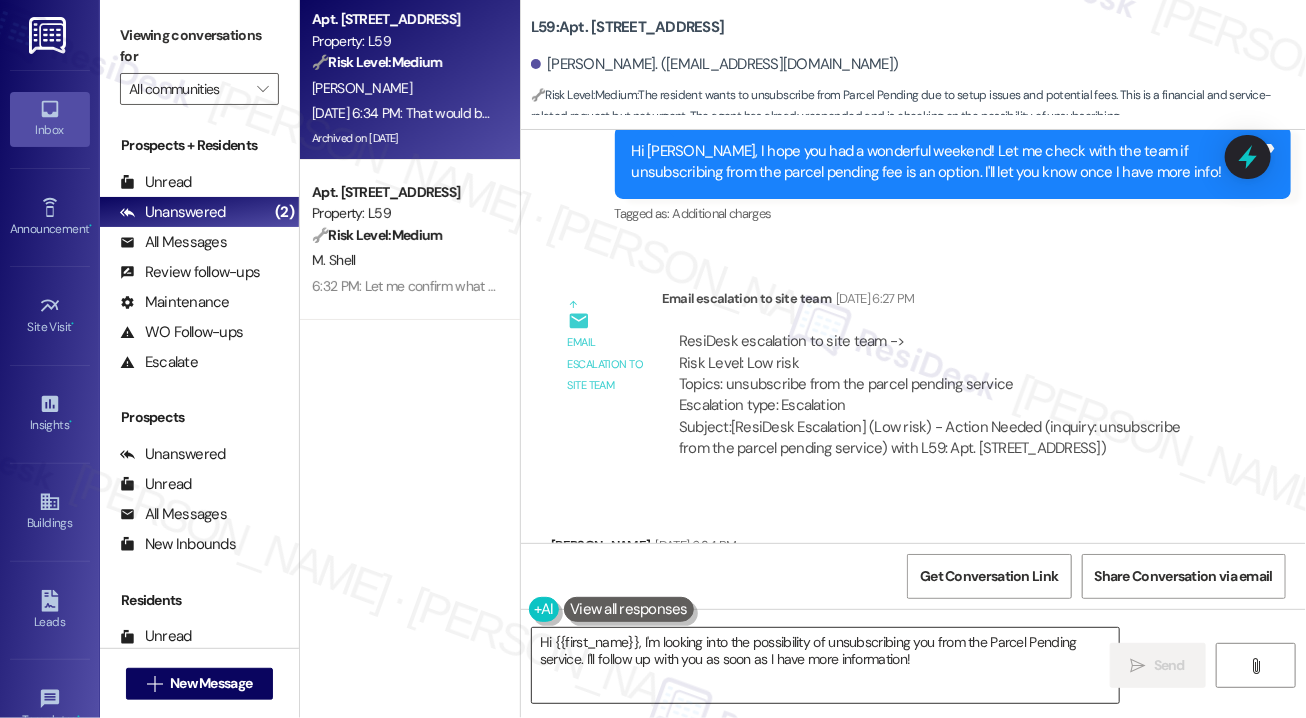click on "Hi {{first_name}}, I'm looking into the possibility of unsubscribing you from the Parcel Pending service. I'll follow up with you as soon as I have more information!" at bounding box center (825, 665) 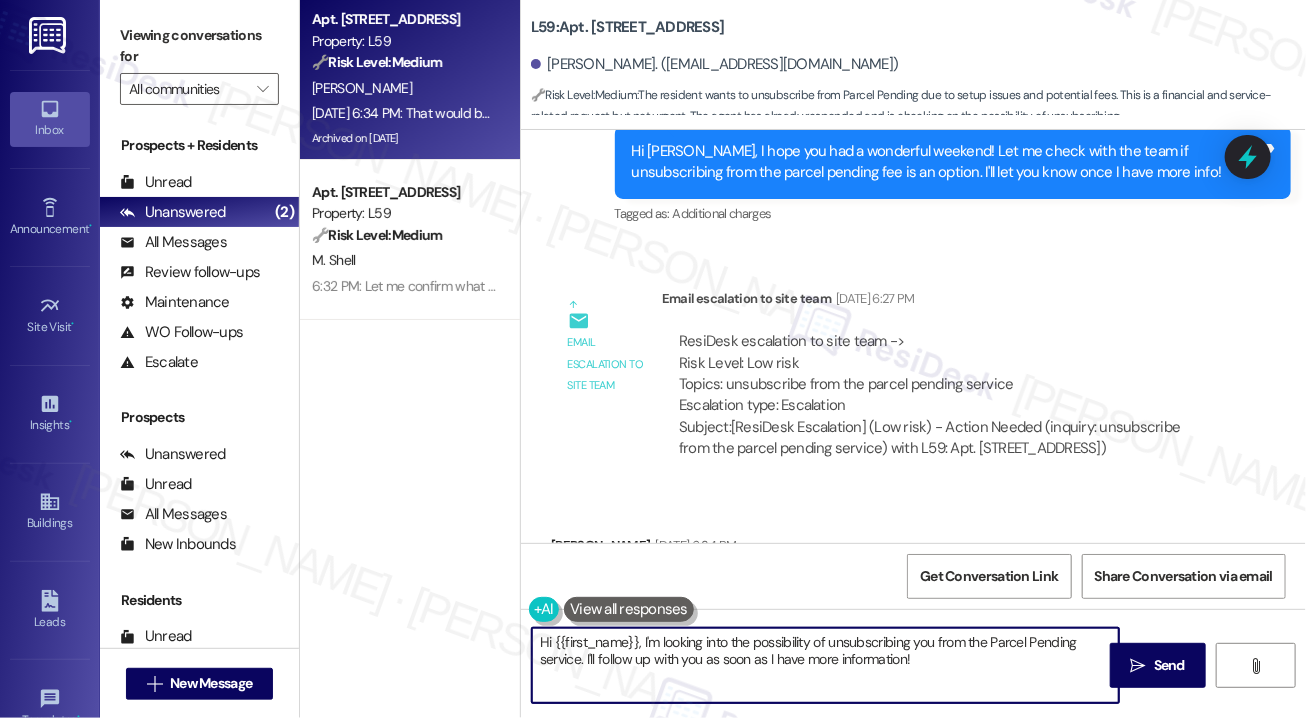 click on "Hi {{first_name}}, I'm looking into the possibility of unsubscribing you from the Parcel Pending service. I'll follow up with you as soon as I have more information!" at bounding box center (825, 665) 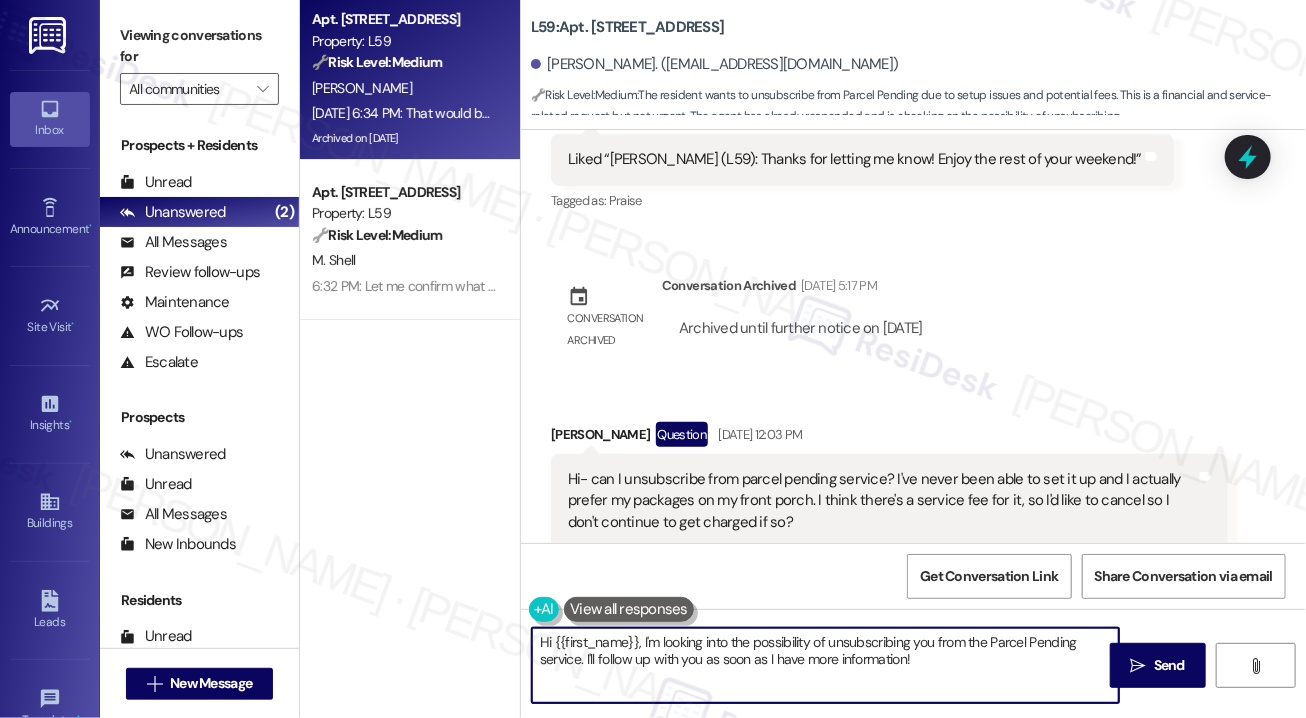 click on "Hi- can I unsubscribe from parcel pending service? I've never been able to set it up and I actually prefer my packages on my front porch. I think there's a service fee for it, so I'd like to cancel so I don't continue to get charged if so?" at bounding box center (882, 501) 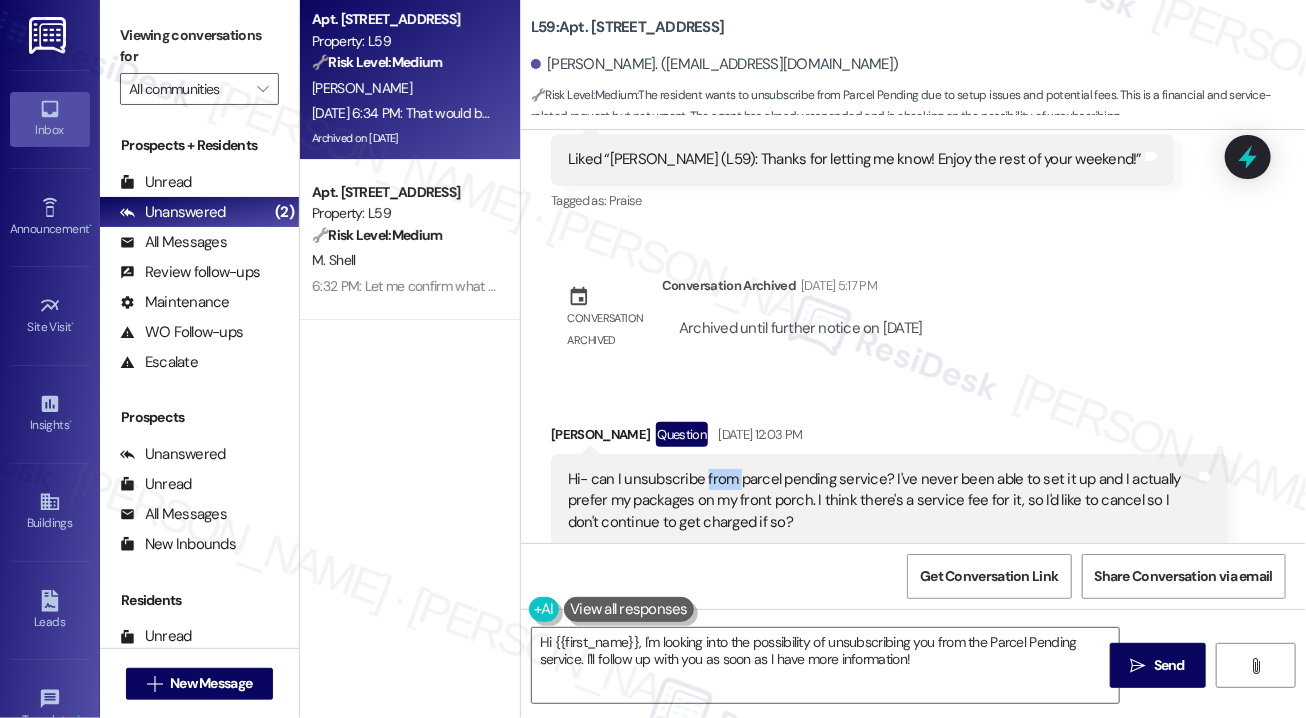 click on "Hi- can I unsubscribe from parcel pending service? I've never been able to set it up and I actually prefer my packages on my front porch. I think there's a service fee for it, so I'd like to cancel so I don't continue to get charged if so?" at bounding box center (882, 501) 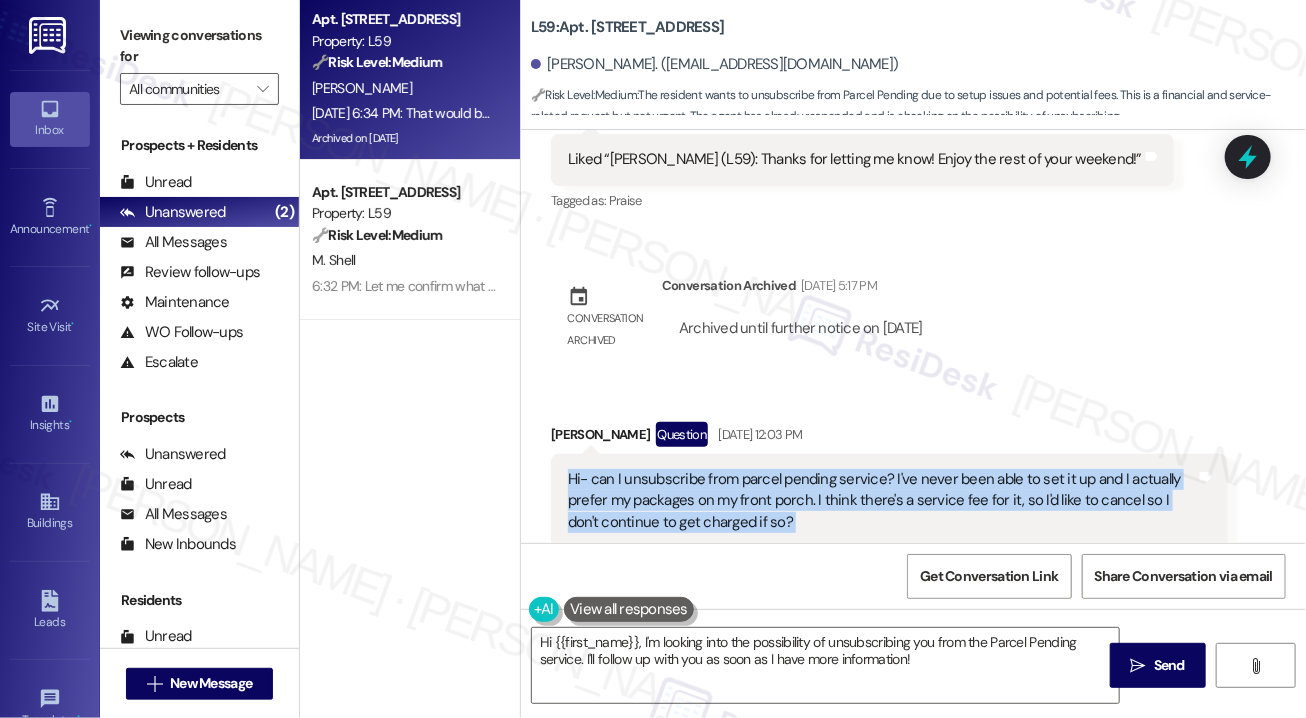 click on "Hi- can I unsubscribe from parcel pending service? I've never been able to set it up and I actually prefer my packages on my front porch. I think there's a service fee for it, so I'd like to cancel so I don't continue to get charged if so?" at bounding box center [882, 501] 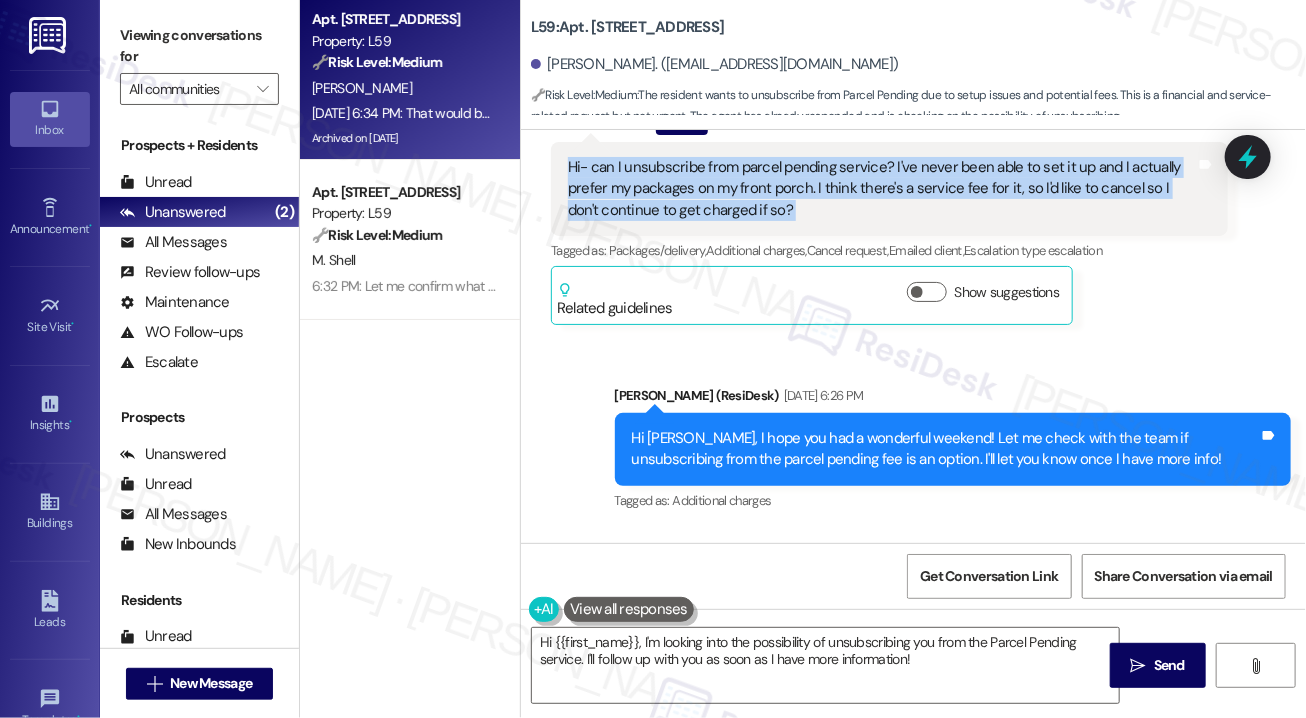 scroll, scrollTop: 18437, scrollLeft: 0, axis: vertical 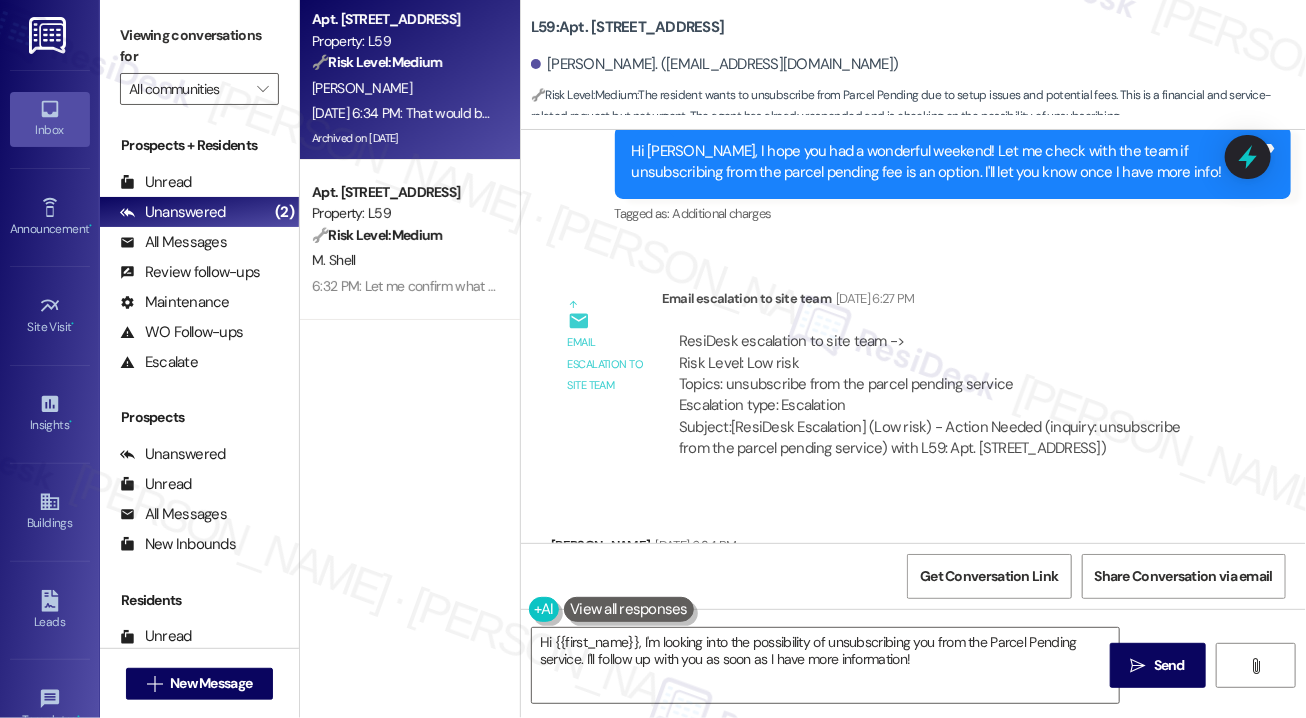 click on "Subject:  [ResiDesk Escalation] (Low risk) - Action Needed (inquiry: unsubscribe from the parcel pending service) with L59: Apt. [STREET_ADDRESS])" at bounding box center [945, 438] 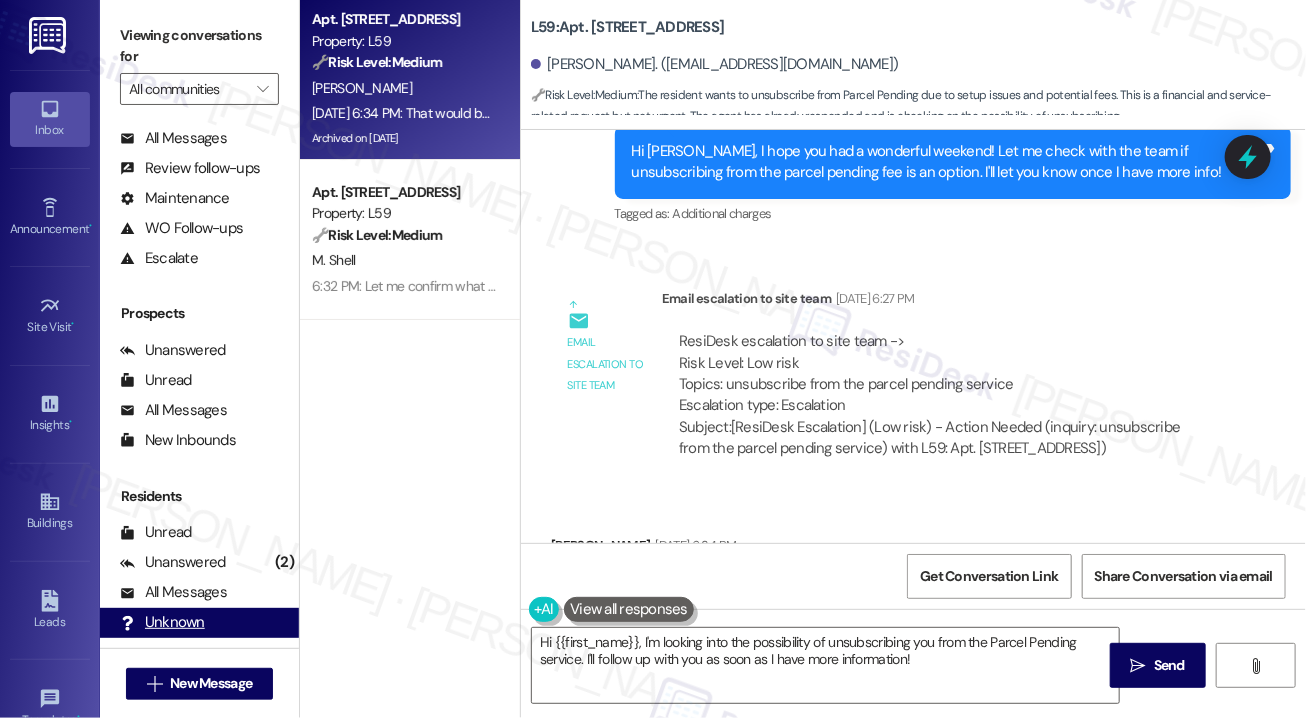 scroll, scrollTop: 195, scrollLeft: 0, axis: vertical 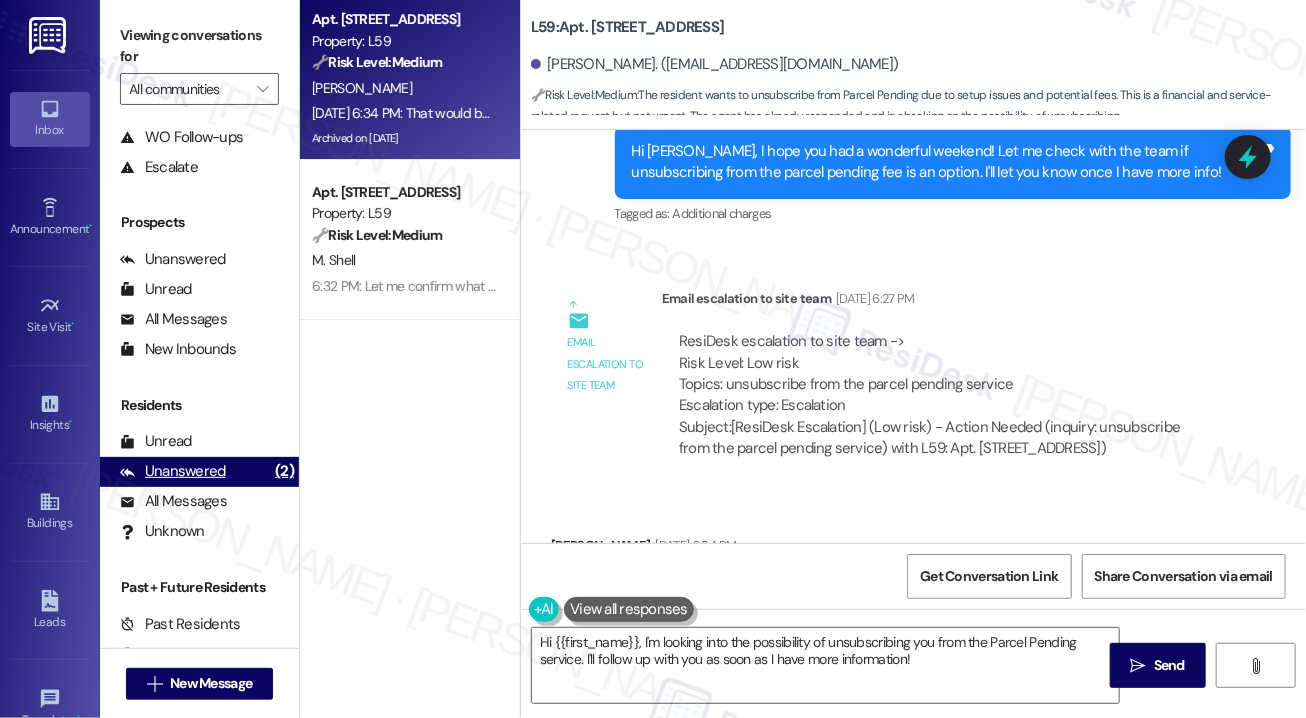 click on "Unanswered" at bounding box center [173, 471] 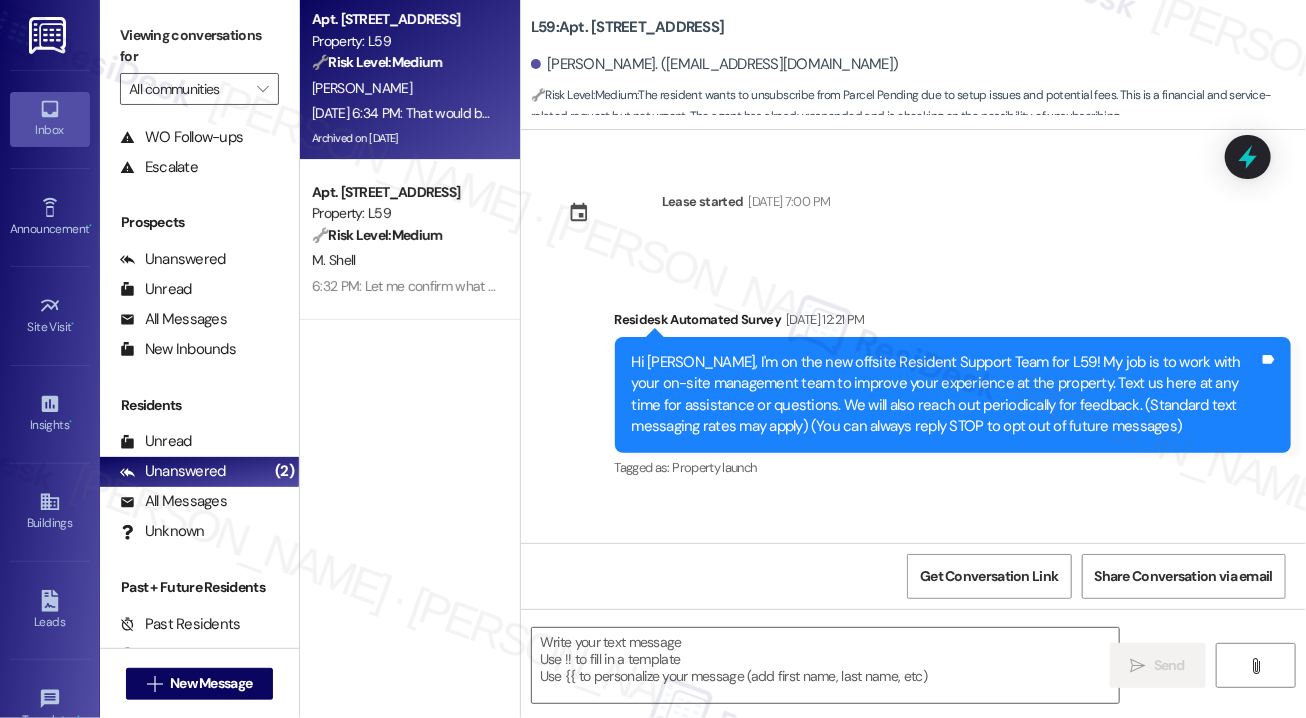 scroll, scrollTop: 18436, scrollLeft: 0, axis: vertical 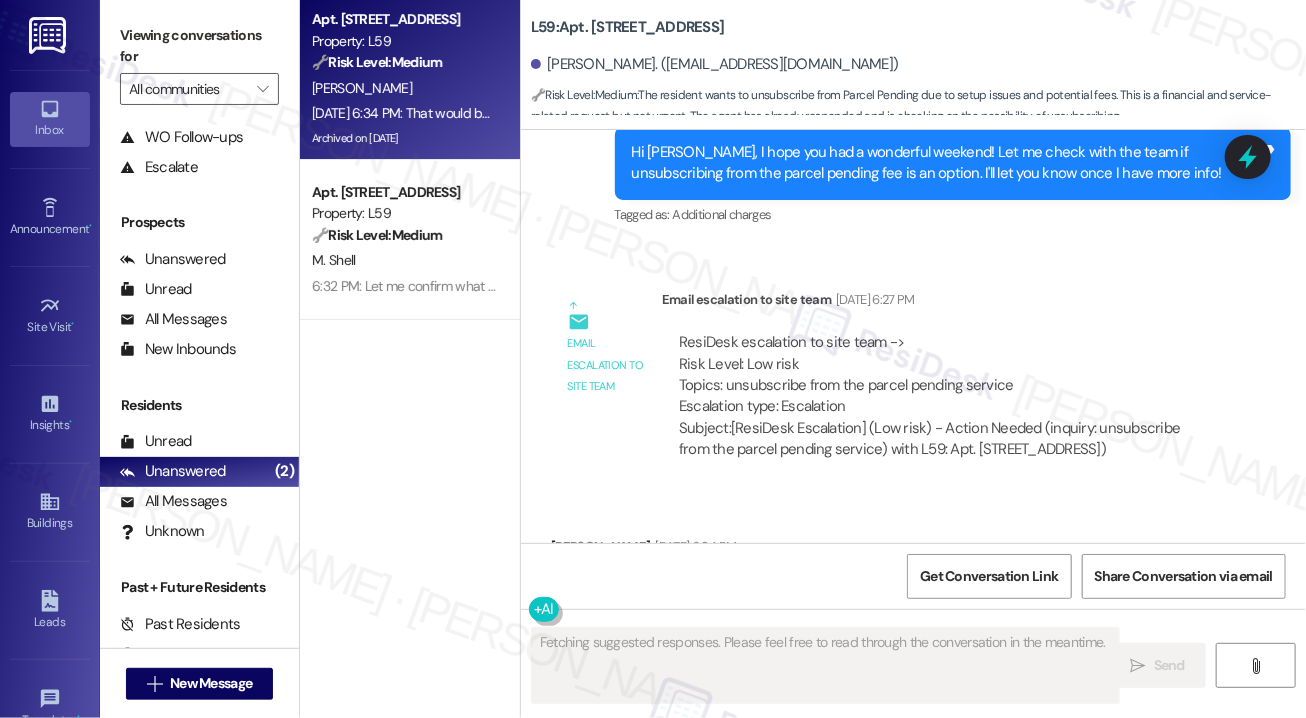 click on "That would be great. Thank you." at bounding box center [666, 589] 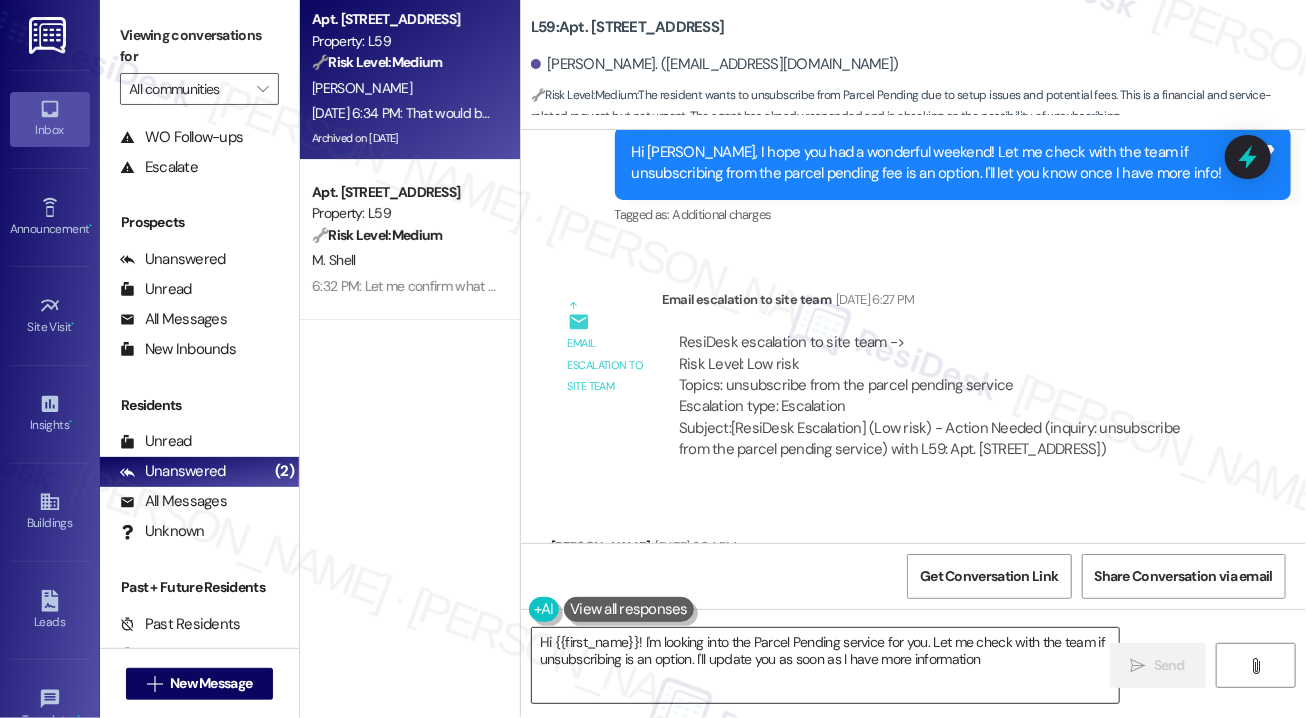 type on "Hi {{first_name}}! I'm looking into the Parcel Pending service for you. Let me check with the team if unsubscribing is an option. I'll update you as soon as I have more information!" 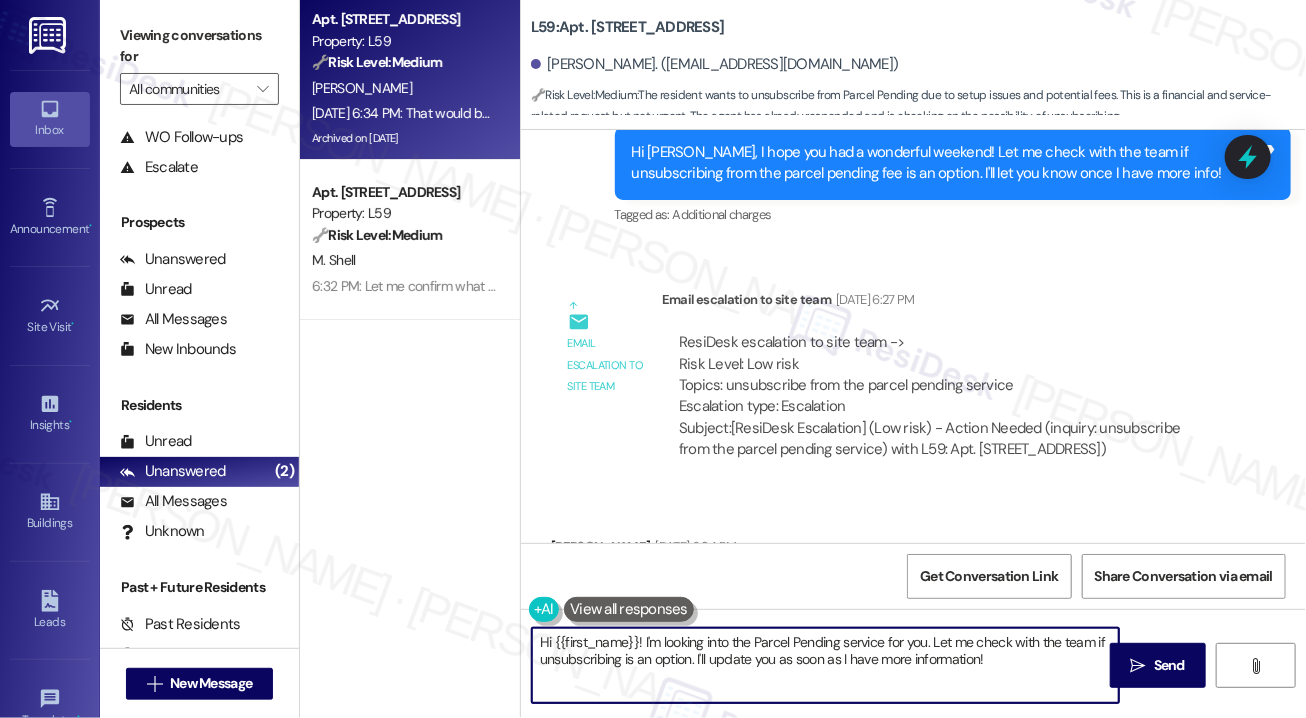 click on "Hi {{first_name}}! I'm looking into the Parcel Pending service for you. Let me check with the team if unsubscribing is an option. I'll update you as soon as I have more information!" at bounding box center [825, 665] 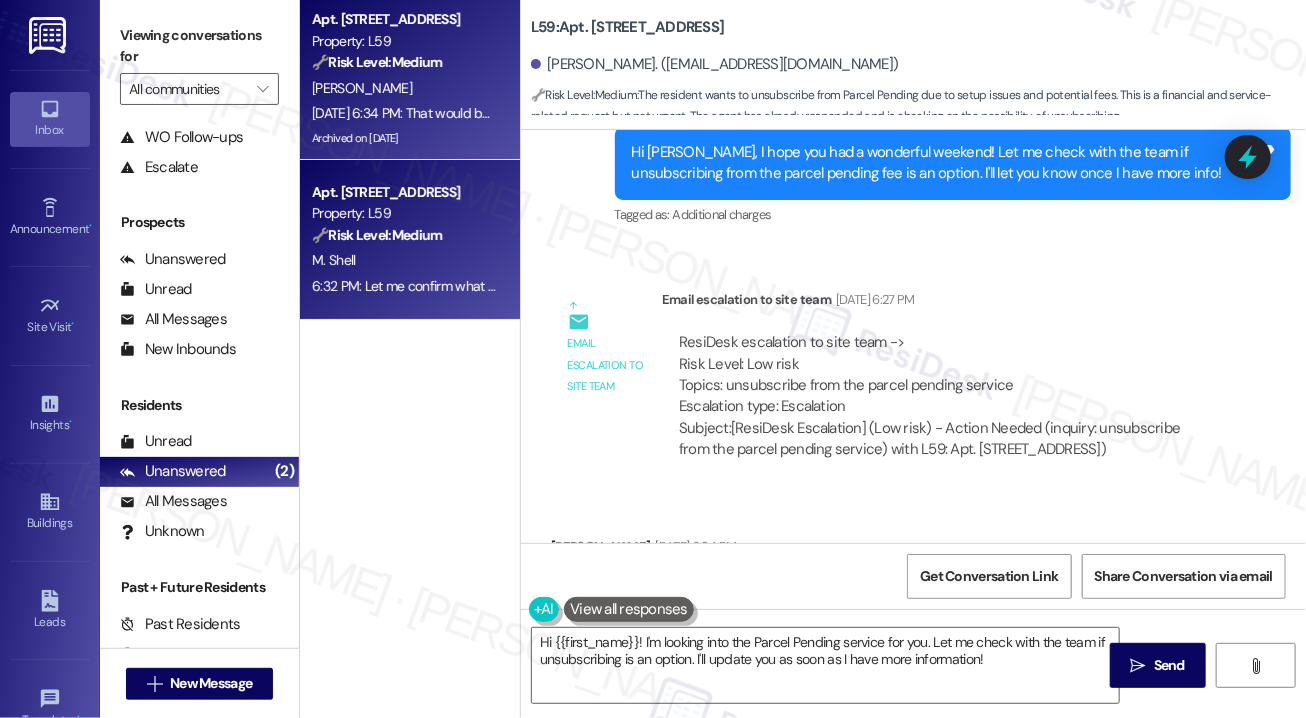 click on "M. Shell" at bounding box center [404, 260] 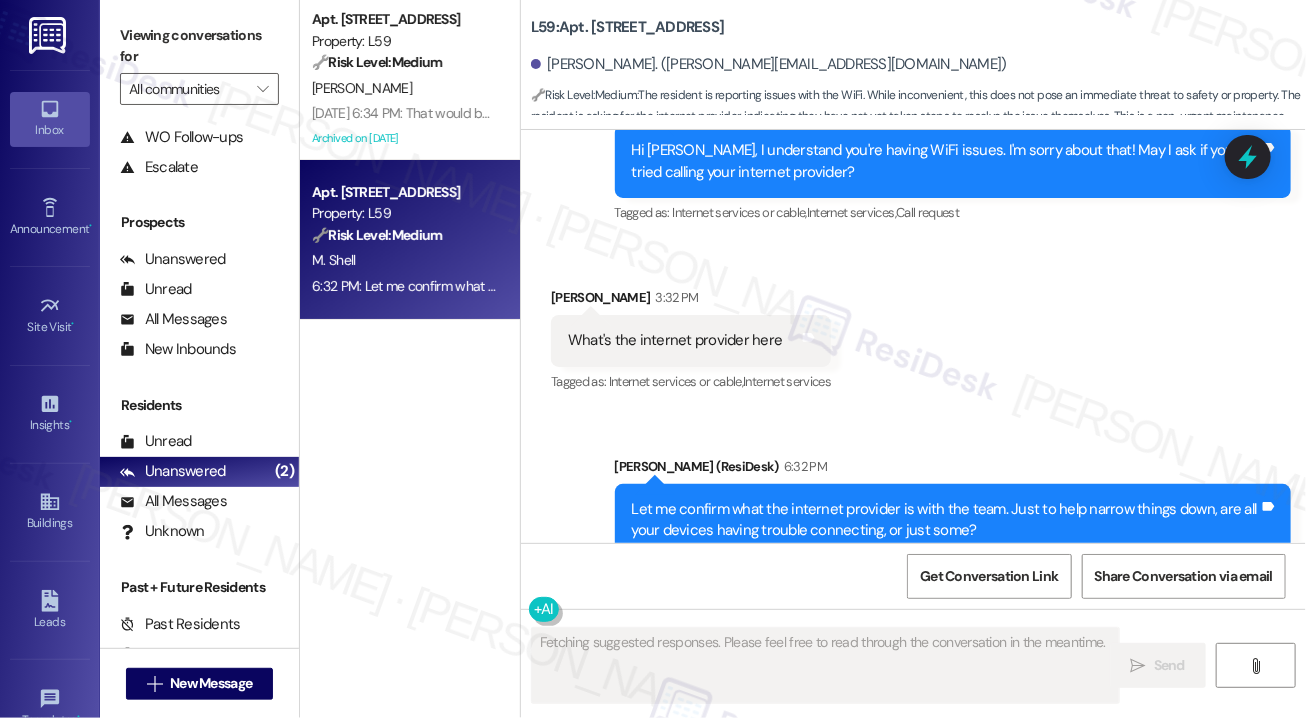 scroll, scrollTop: 2580, scrollLeft: 0, axis: vertical 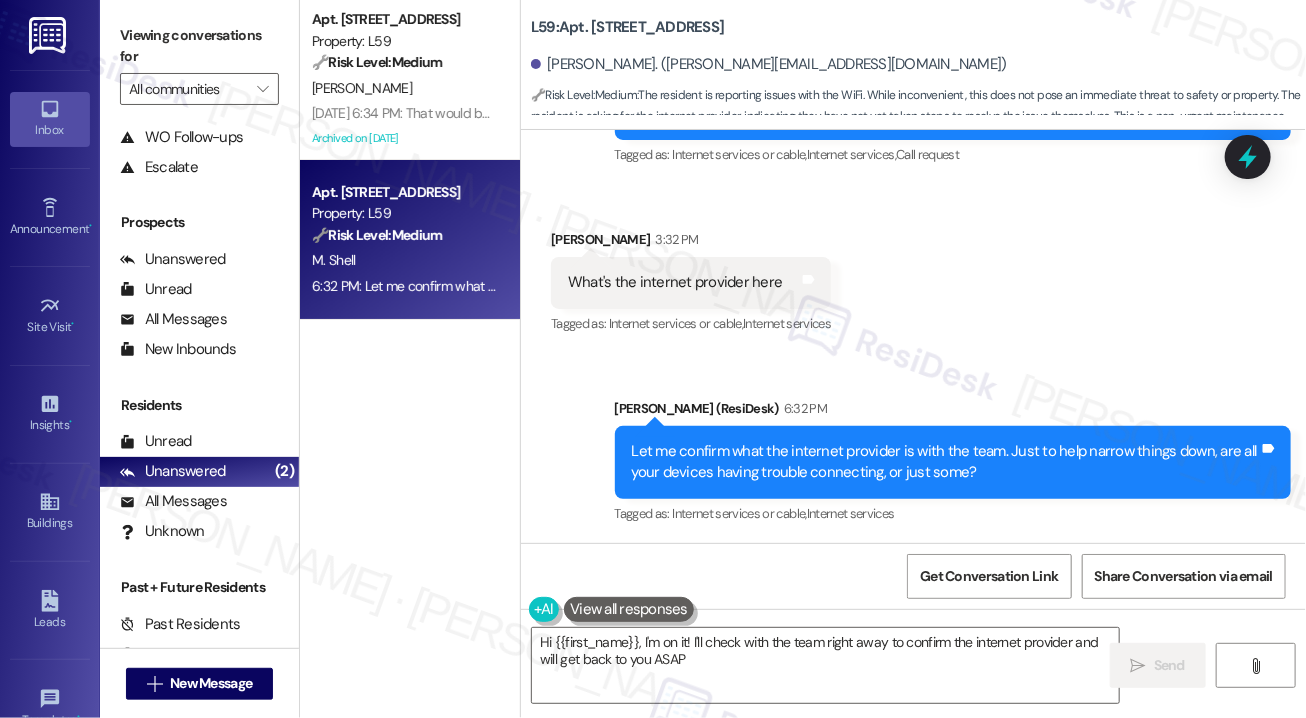 type on "Hi {{first_name}}, I'm on it! I'll check with the team right away to confirm the internet provider and will get back to you ASAP!" 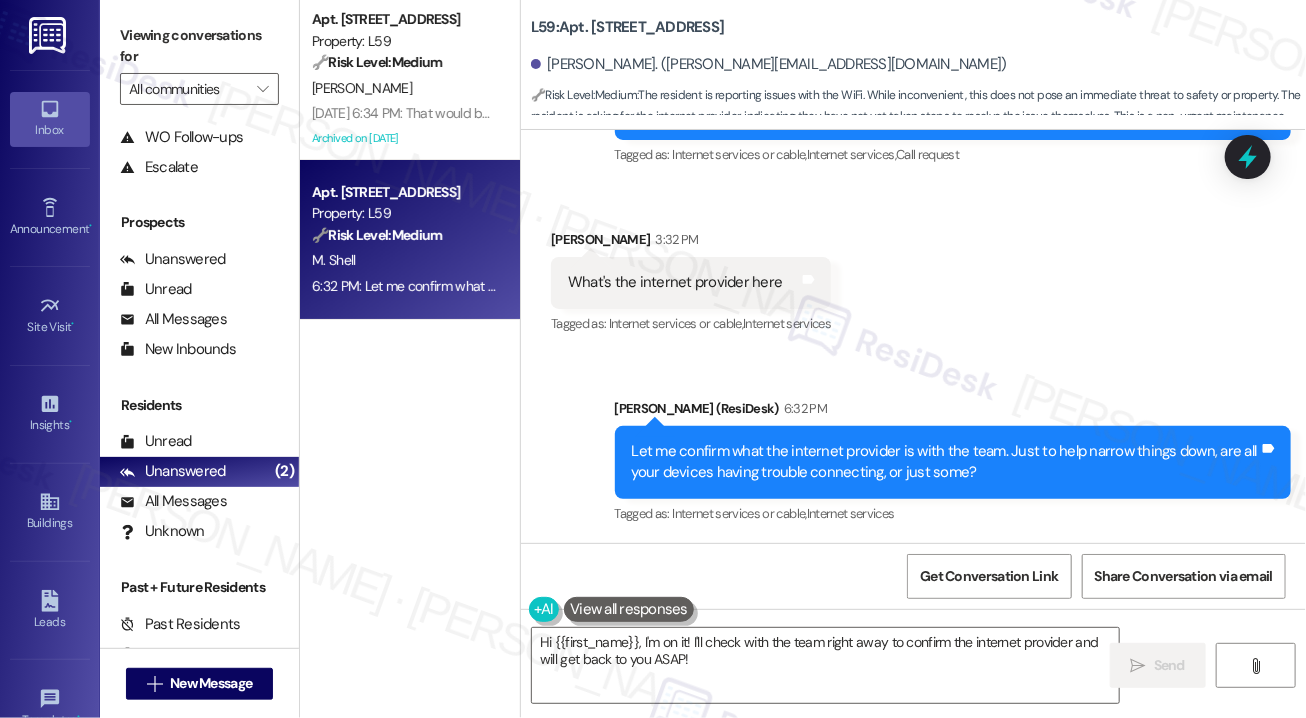 click on "Let me confirm what the internet provider is with the team. Just to help narrow things down, are all your devices having trouble connecting, or just some?" at bounding box center [946, 462] 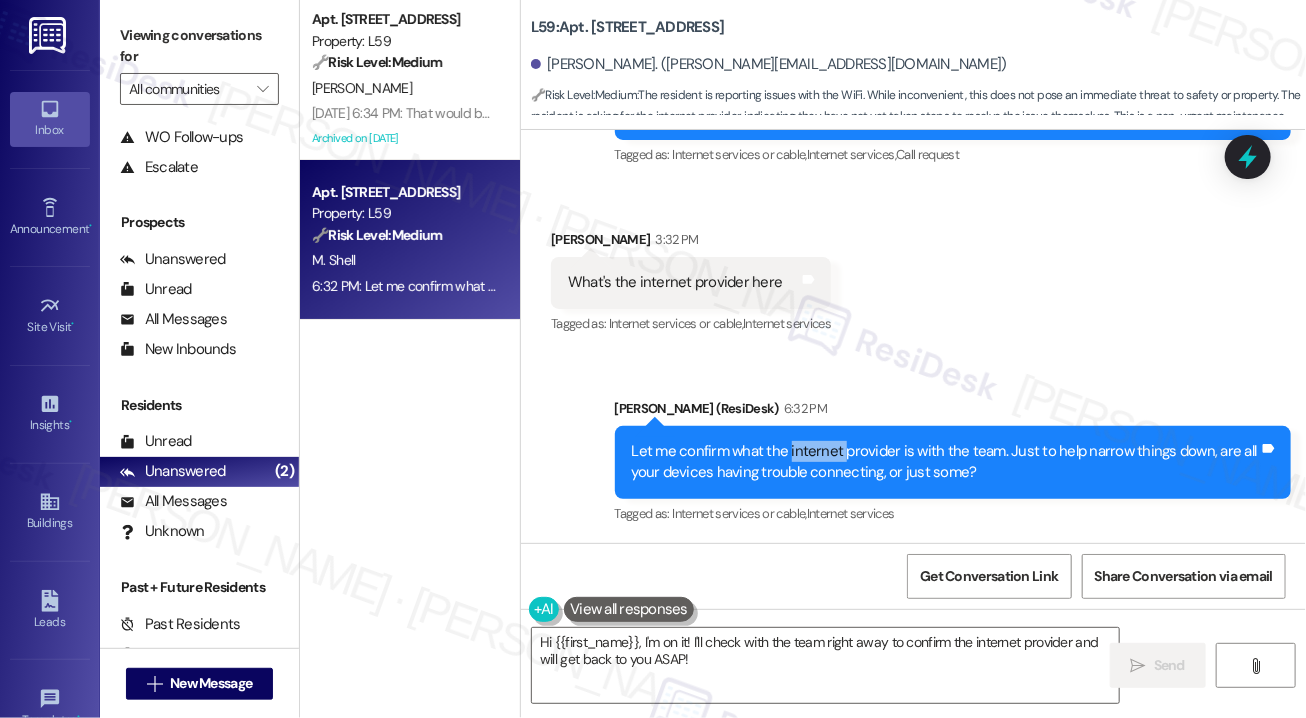 click on "Let me confirm what the internet provider is with the team. Just to help narrow things down, are all your devices having trouble connecting, or just some?" at bounding box center [946, 462] 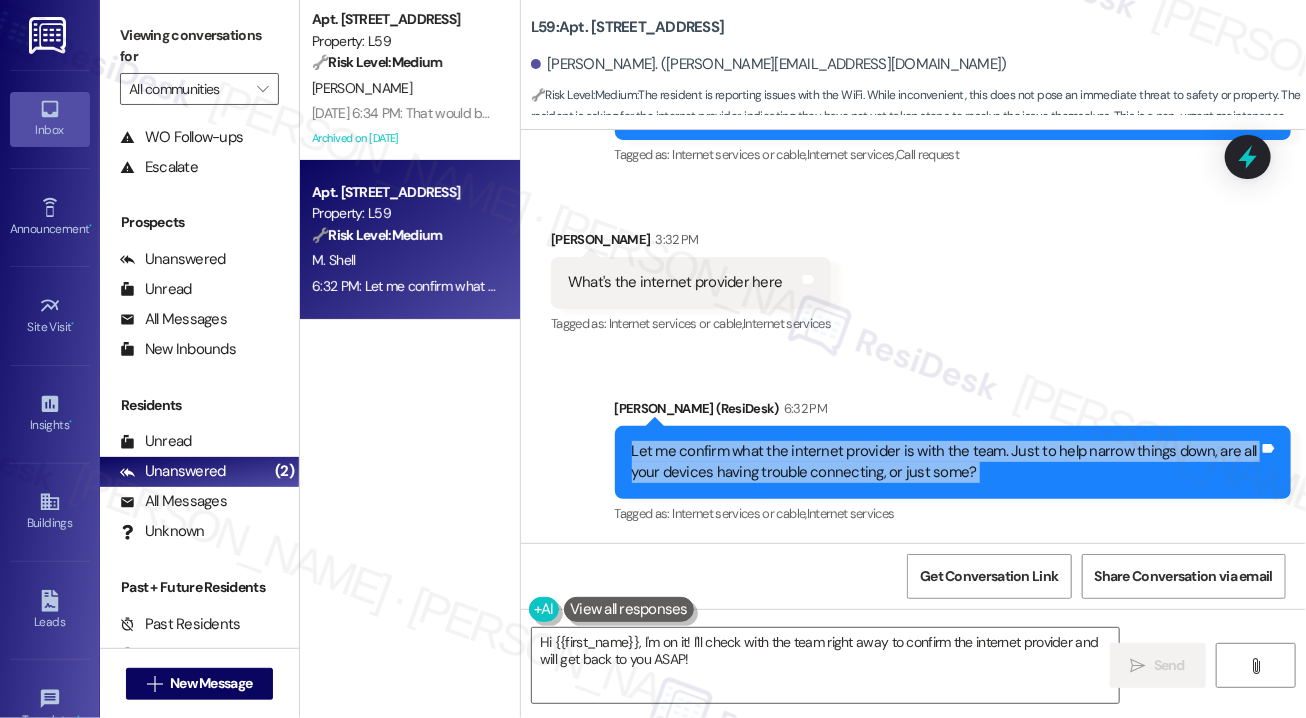 click on "Let me confirm what the internet provider is with the team. Just to help narrow things down, are all your devices having trouble connecting, or just some?" at bounding box center (946, 462) 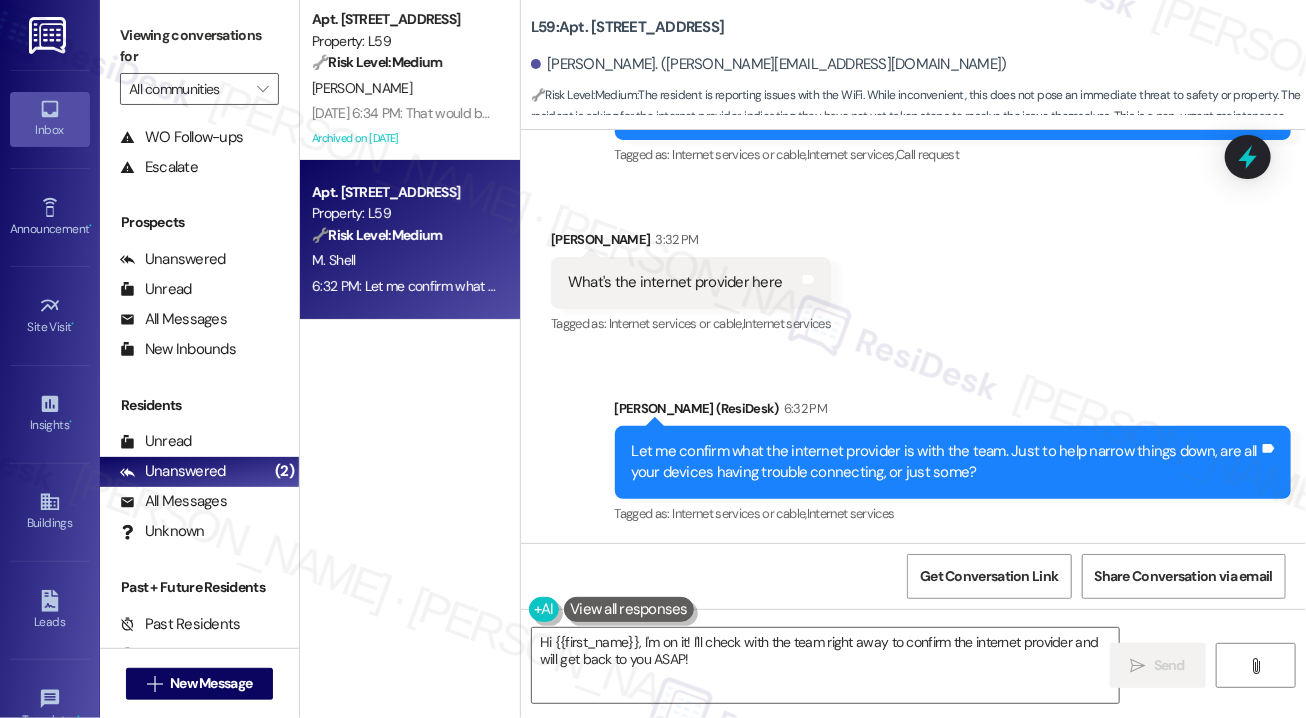 click on "Sent via SMS [PERSON_NAME]   (ResiDesk) 6:32 PM Let me confirm what the internet provider is with the team. Just to help narrow things down, are all your devices having trouble connecting, or just some? Tags and notes Tagged as:   Internet services or cable ,  Click to highlight conversations about Internet services or cable Internet services Click to highlight conversations about Internet services" at bounding box center [953, 463] 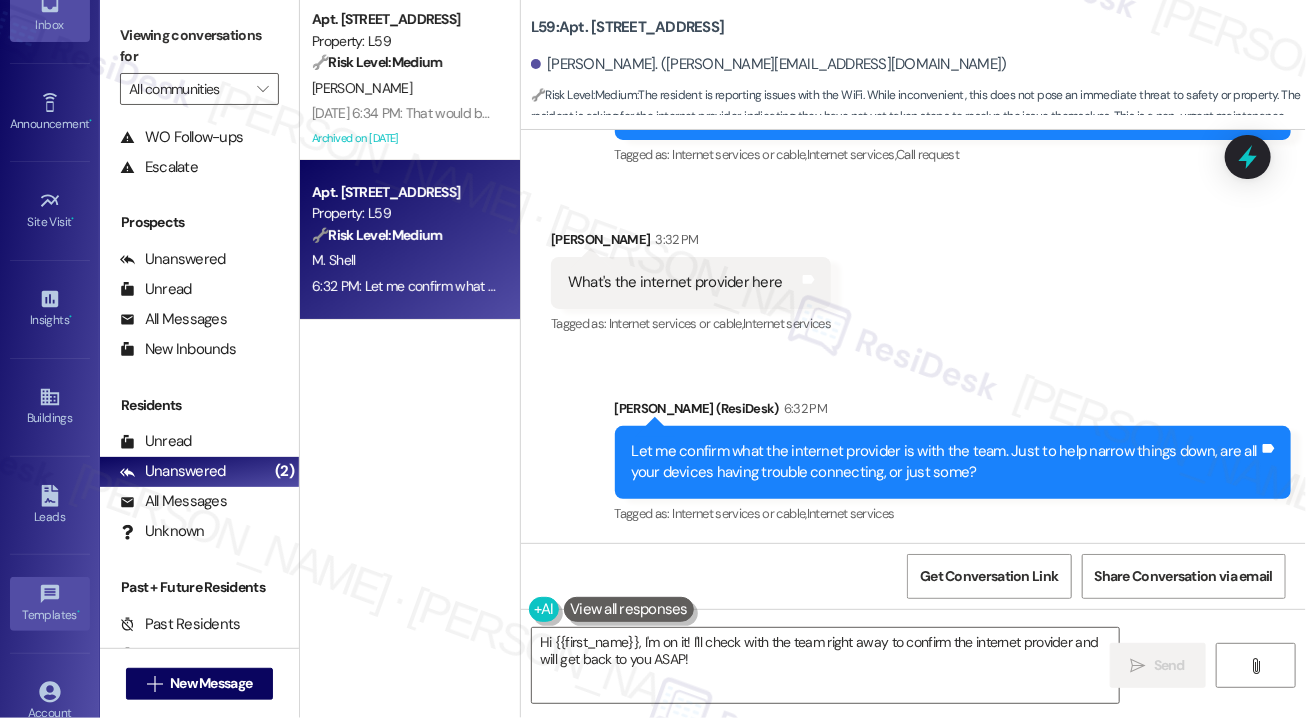 scroll, scrollTop: 230, scrollLeft: 0, axis: vertical 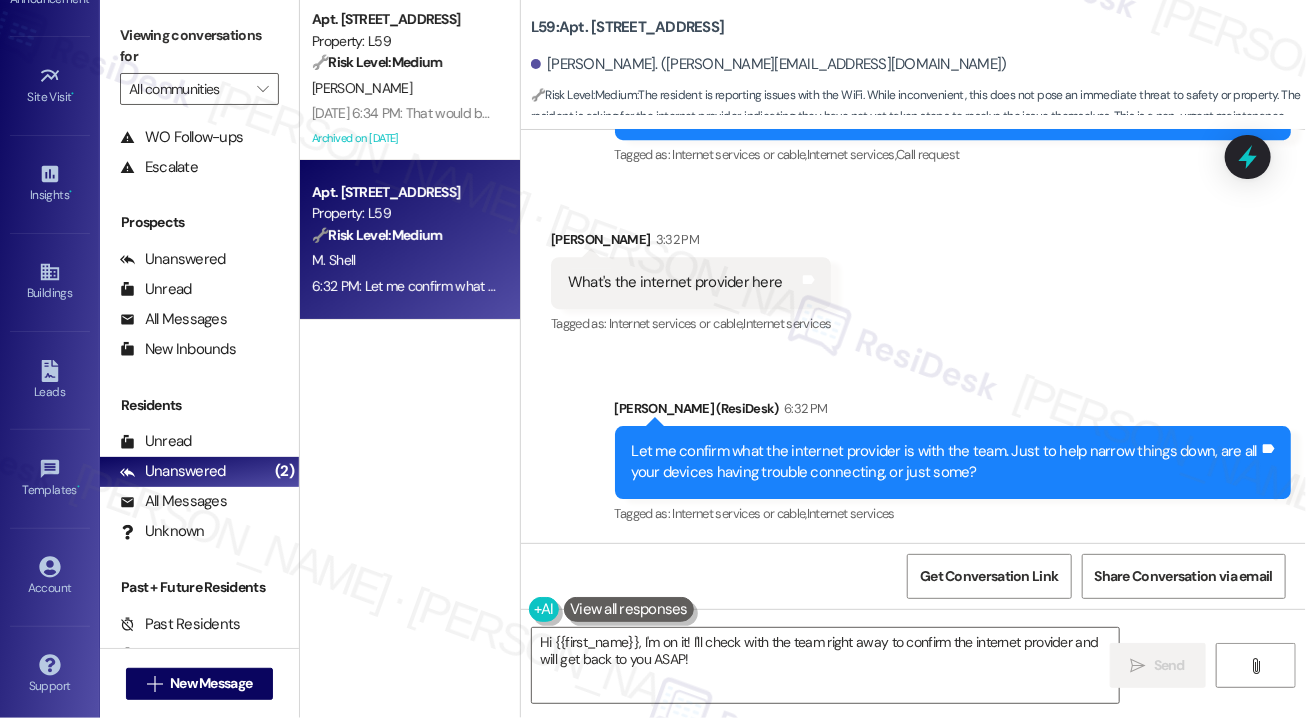 click on "Let me confirm what the internet provider is with the team. Just to help narrow things down, are all your devices having trouble connecting, or just some?" at bounding box center (946, 462) 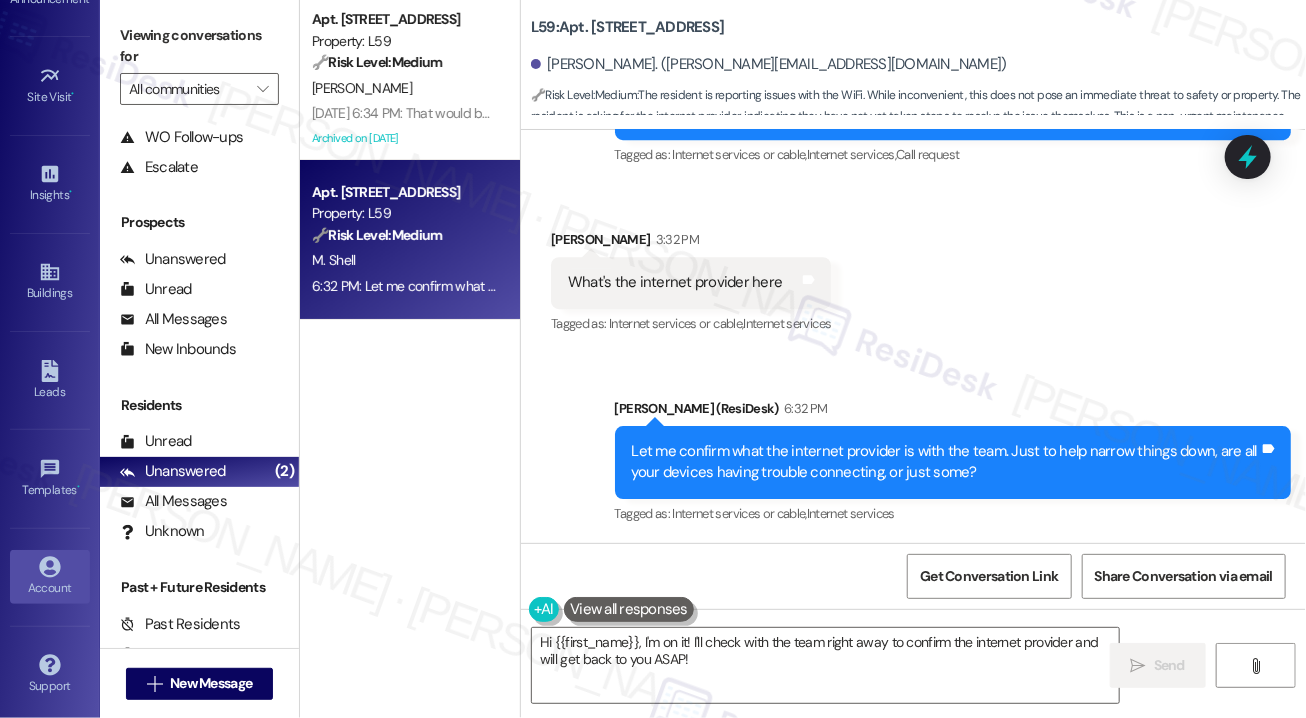 click on "Account" at bounding box center (50, 588) 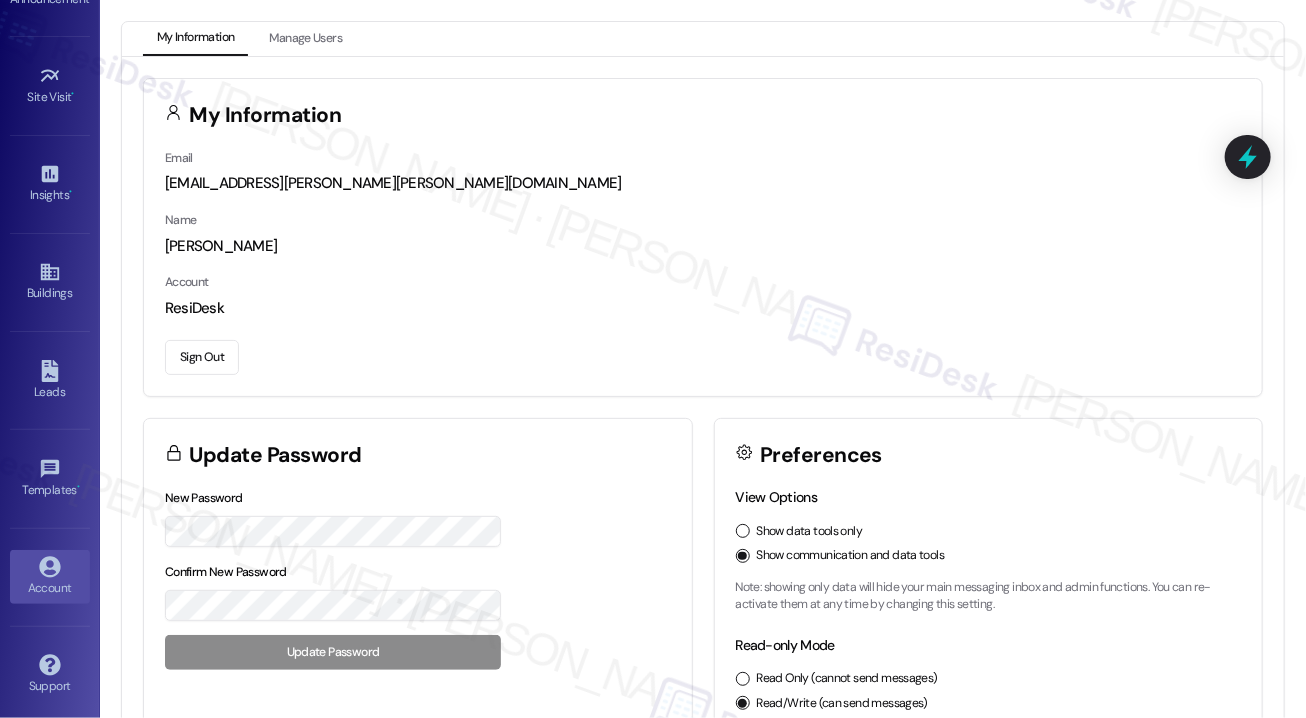 click on "Sign Out" at bounding box center (202, 357) 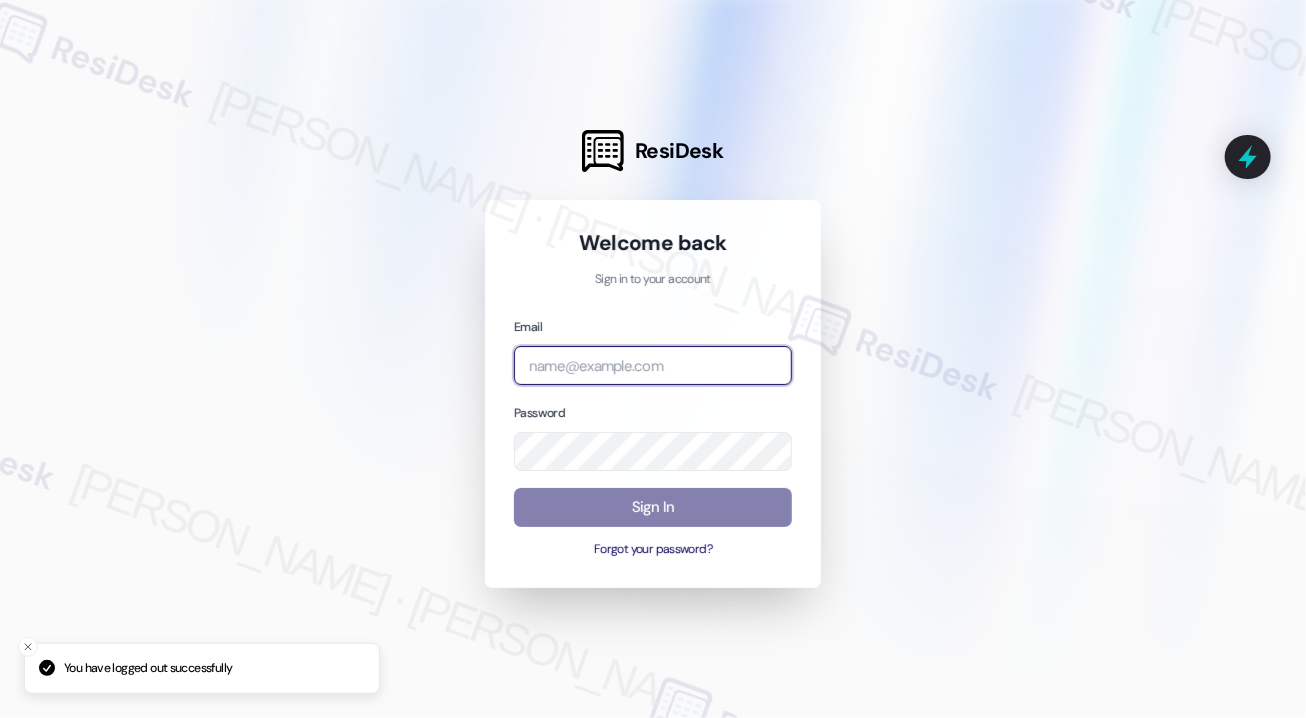 click at bounding box center [653, 365] 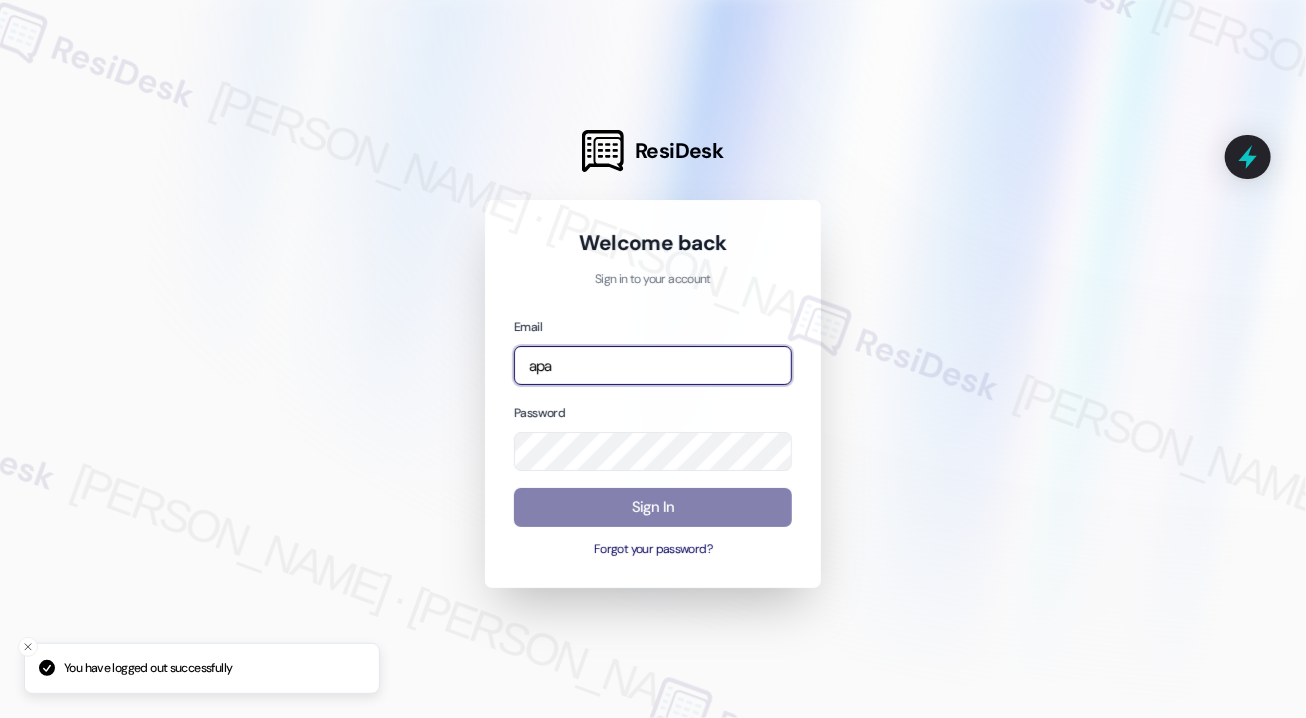 type on "automated-surveys-apartment_management_pros-[PERSON_NAME].[PERSON_NAME]@apartment_management_[DOMAIN_NAME]" 